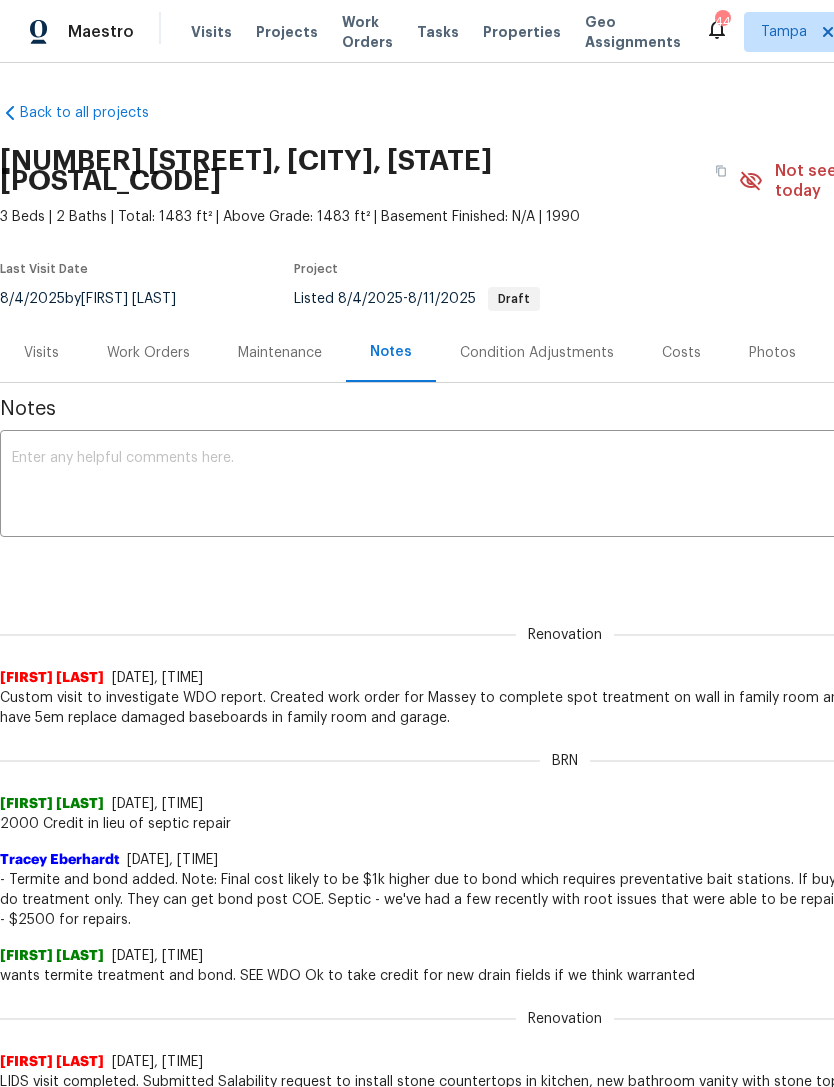 scroll, scrollTop: 0, scrollLeft: 0, axis: both 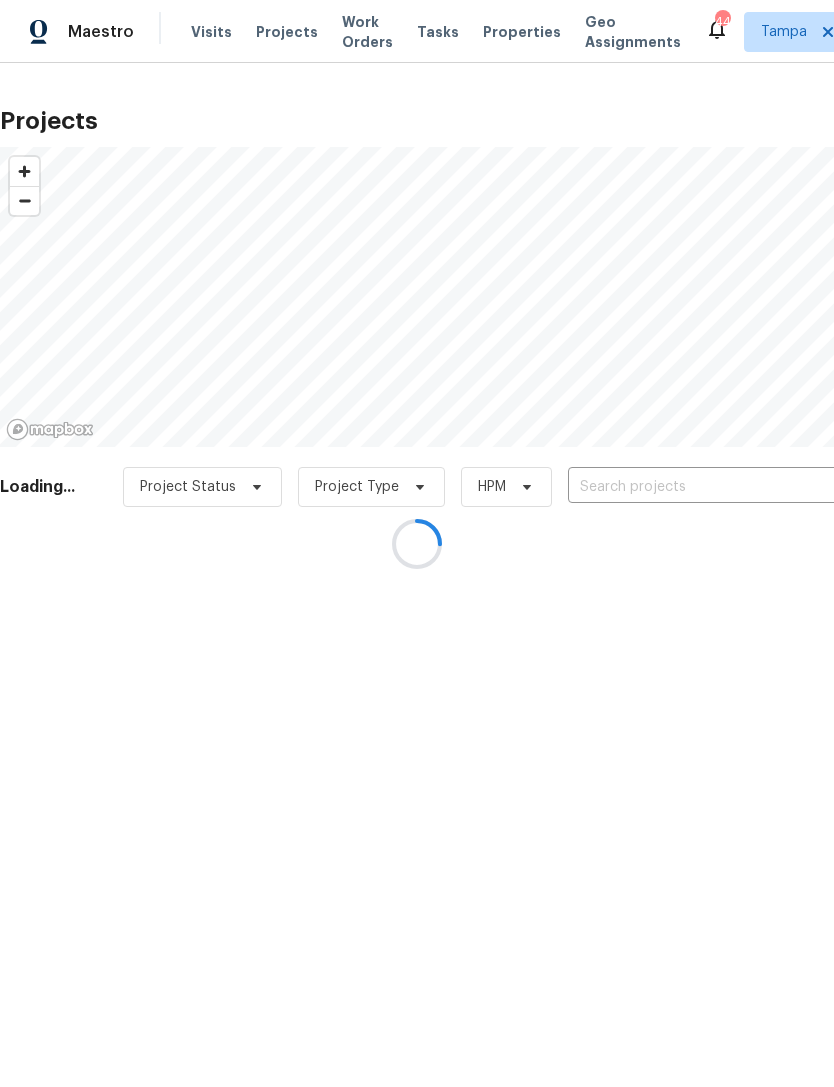click at bounding box center (417, 543) 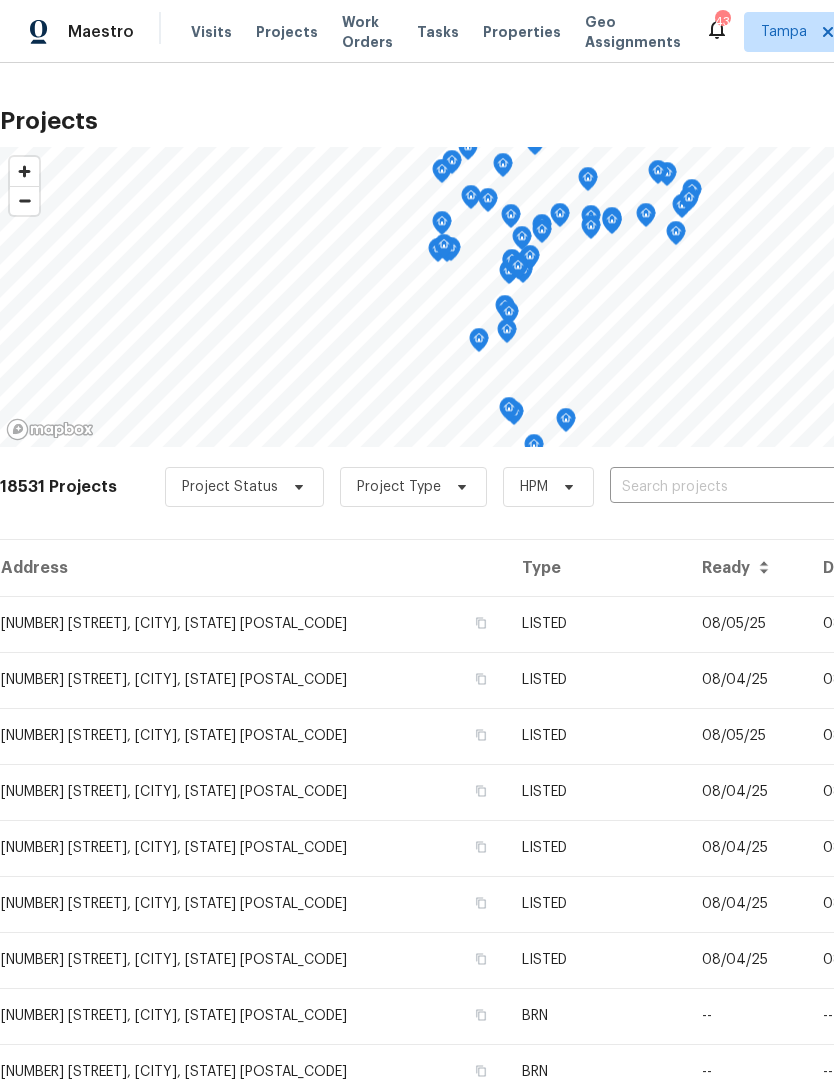 click at bounding box center (724, 487) 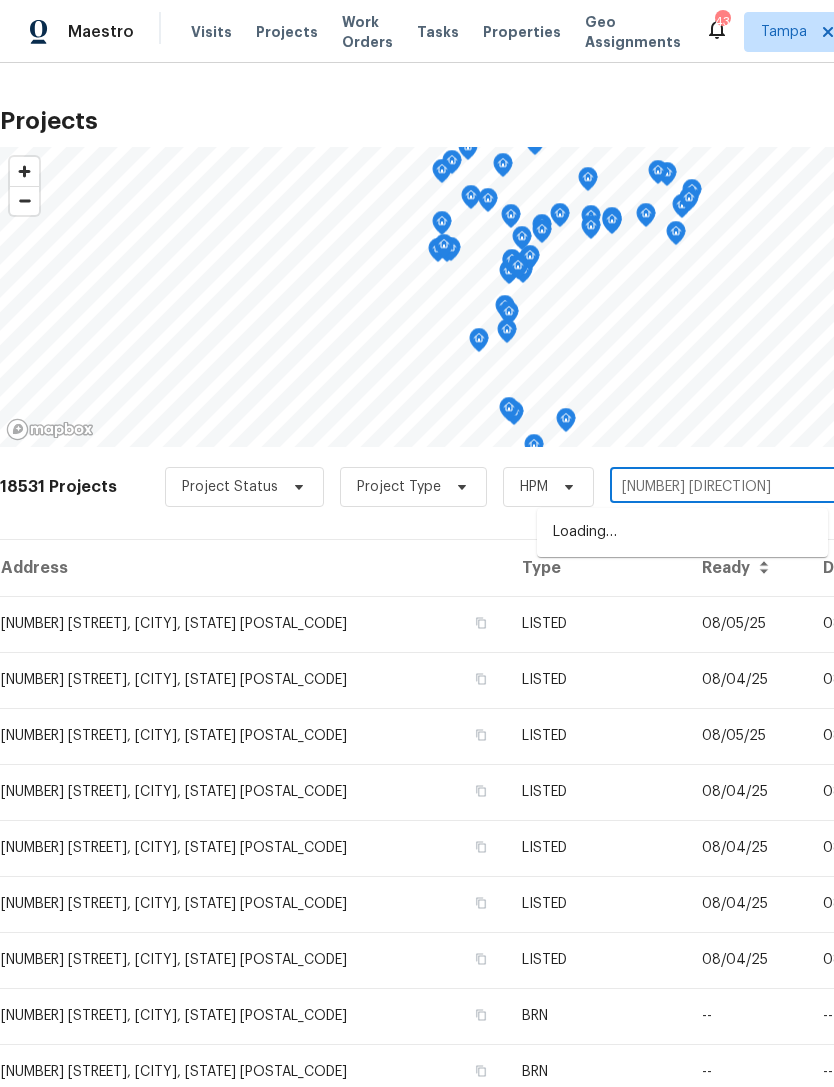 type on "[NUMBER] [DIRECTION]" 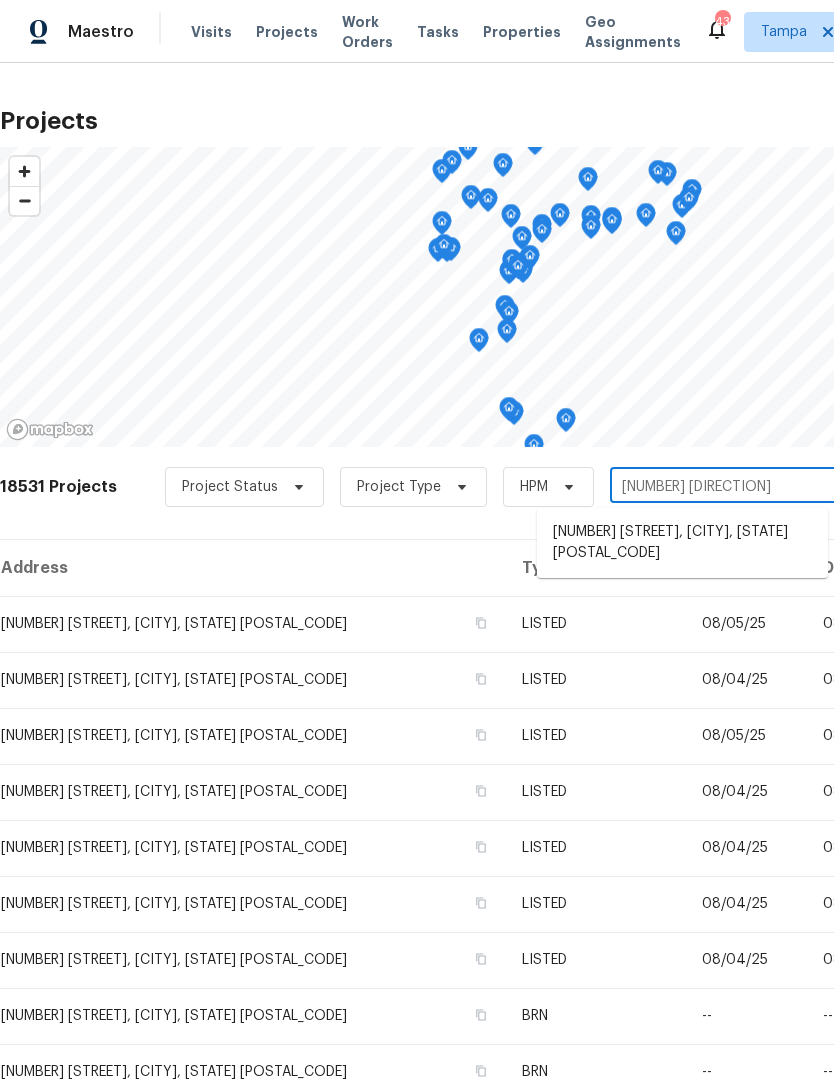 click on "[NUMBER] [STREET], [CITY], [STATE] [POSTAL_CODE]" at bounding box center [682, 543] 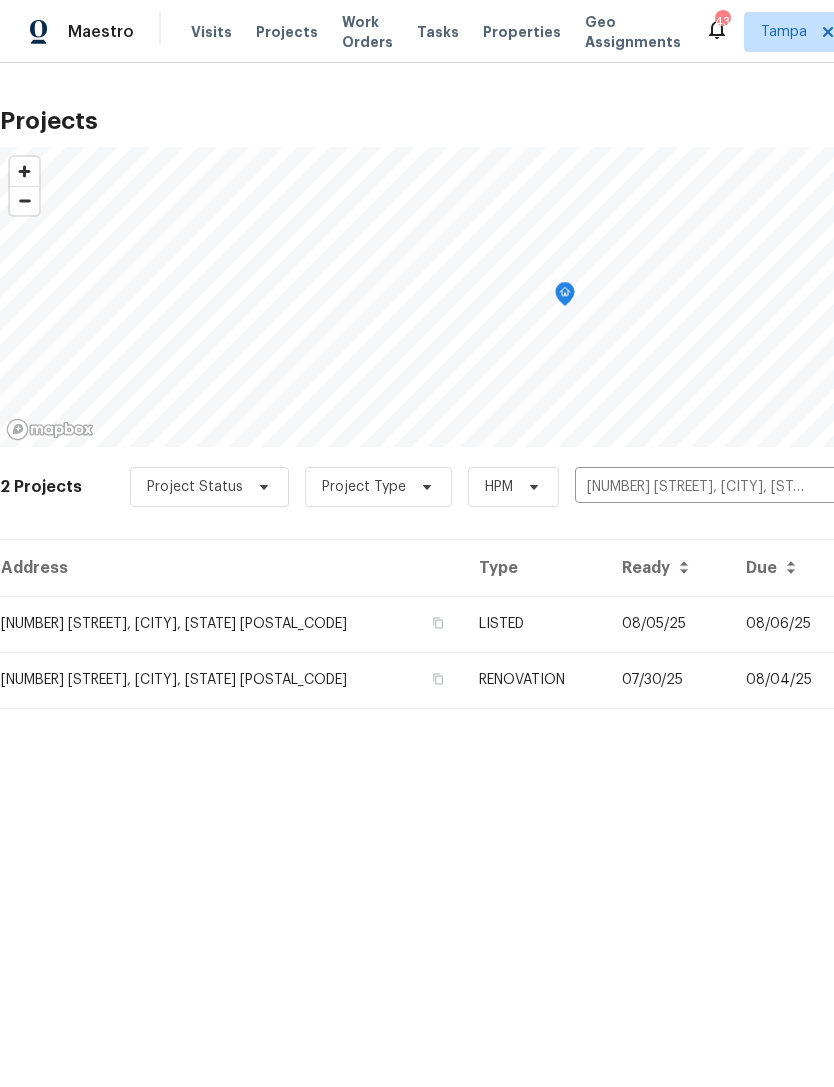 click on "08/05/25" at bounding box center [668, 624] 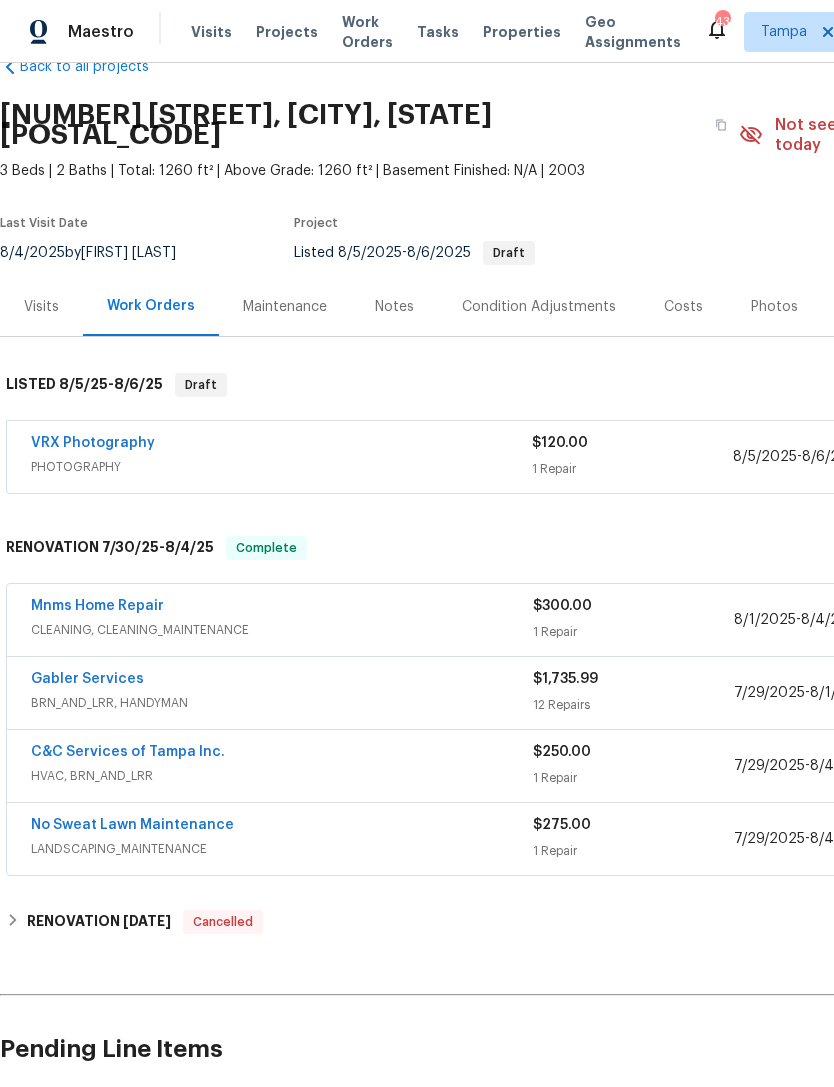 scroll, scrollTop: 46, scrollLeft: 0, axis: vertical 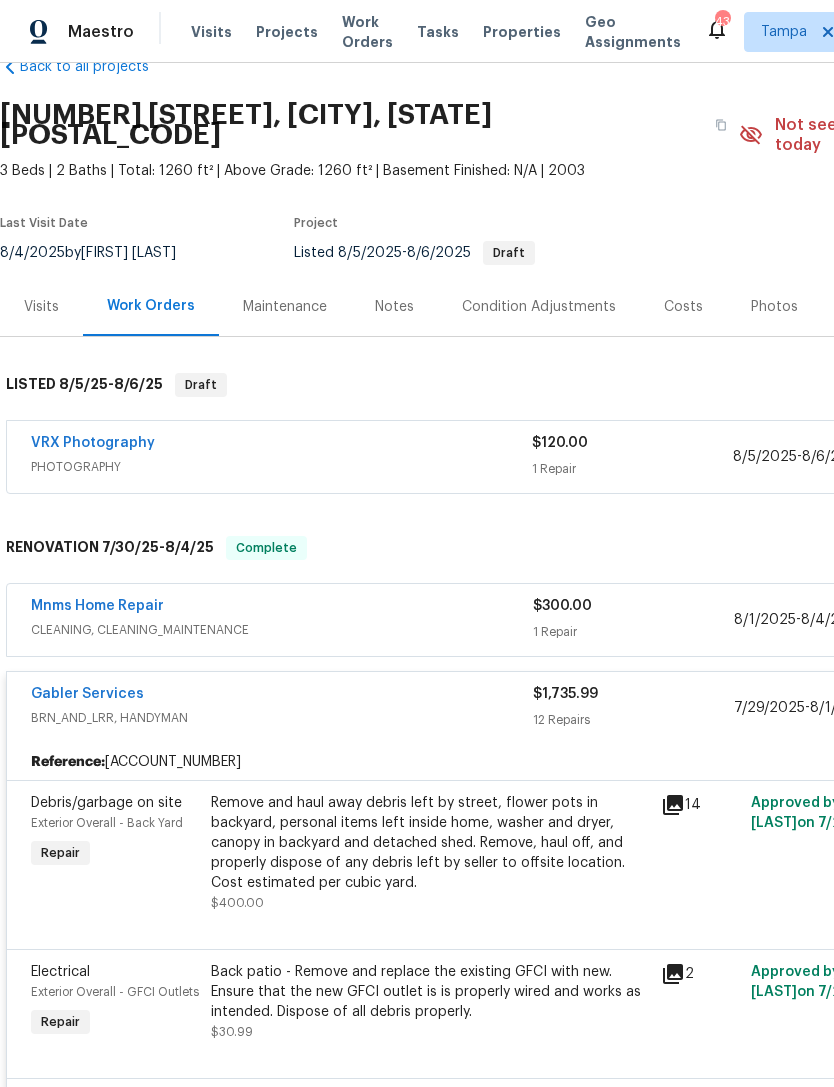 click on "Gabler Services" at bounding box center [282, 696] 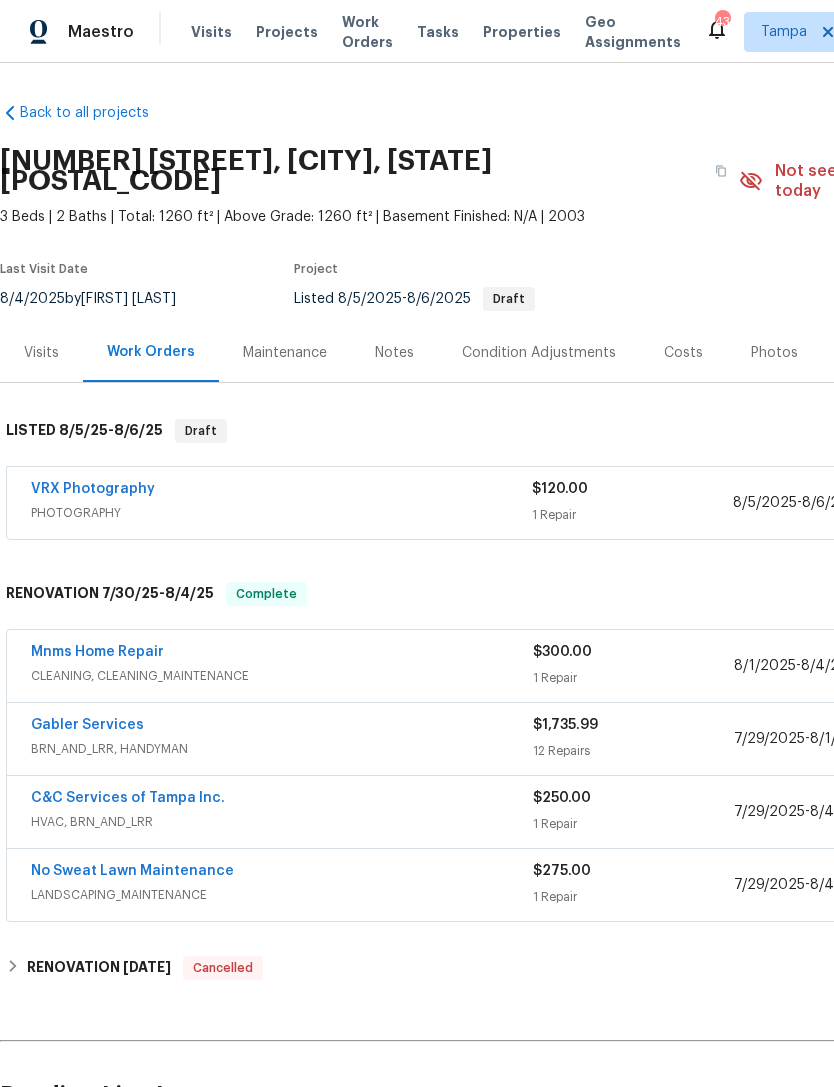 scroll, scrollTop: 0, scrollLeft: 0, axis: both 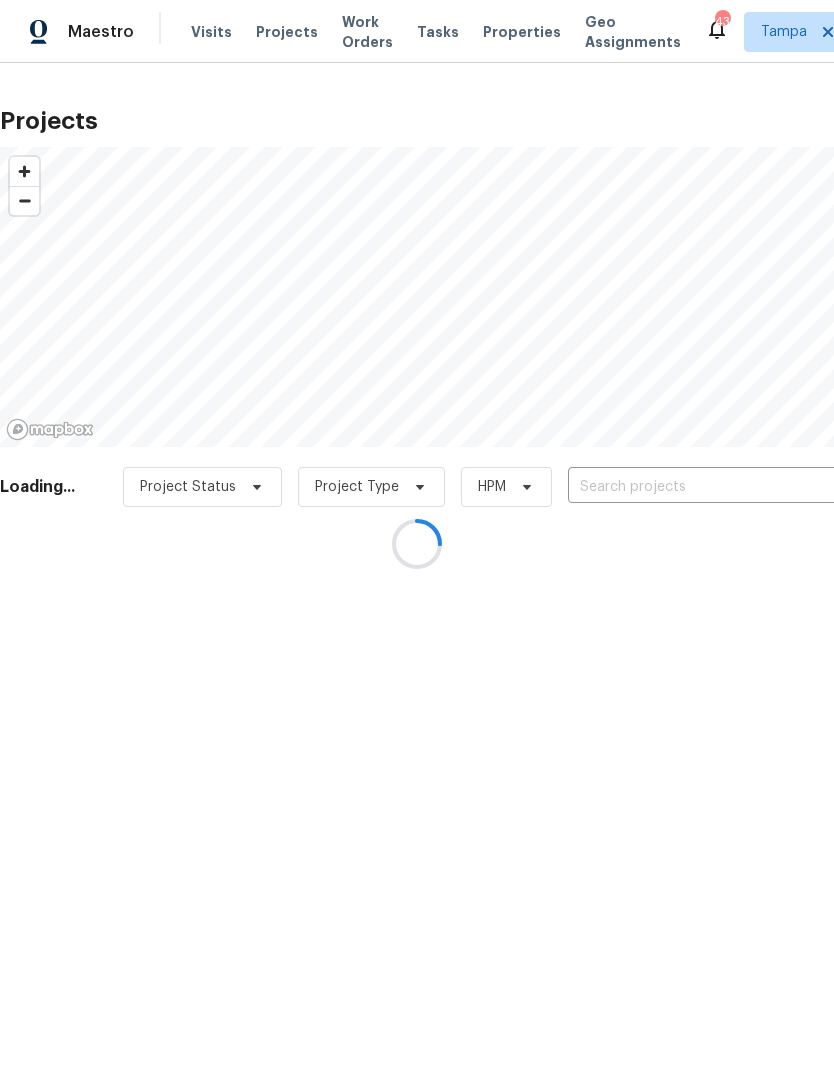click at bounding box center [682, 487] 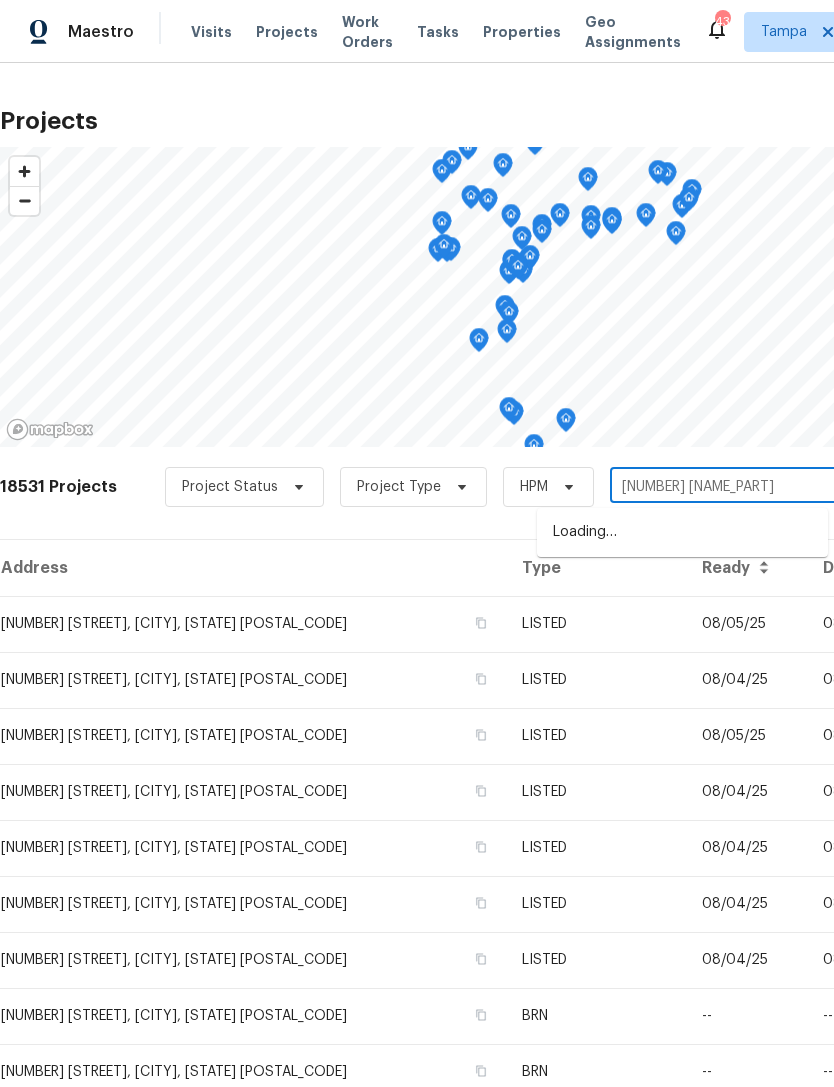 type on "249 maj" 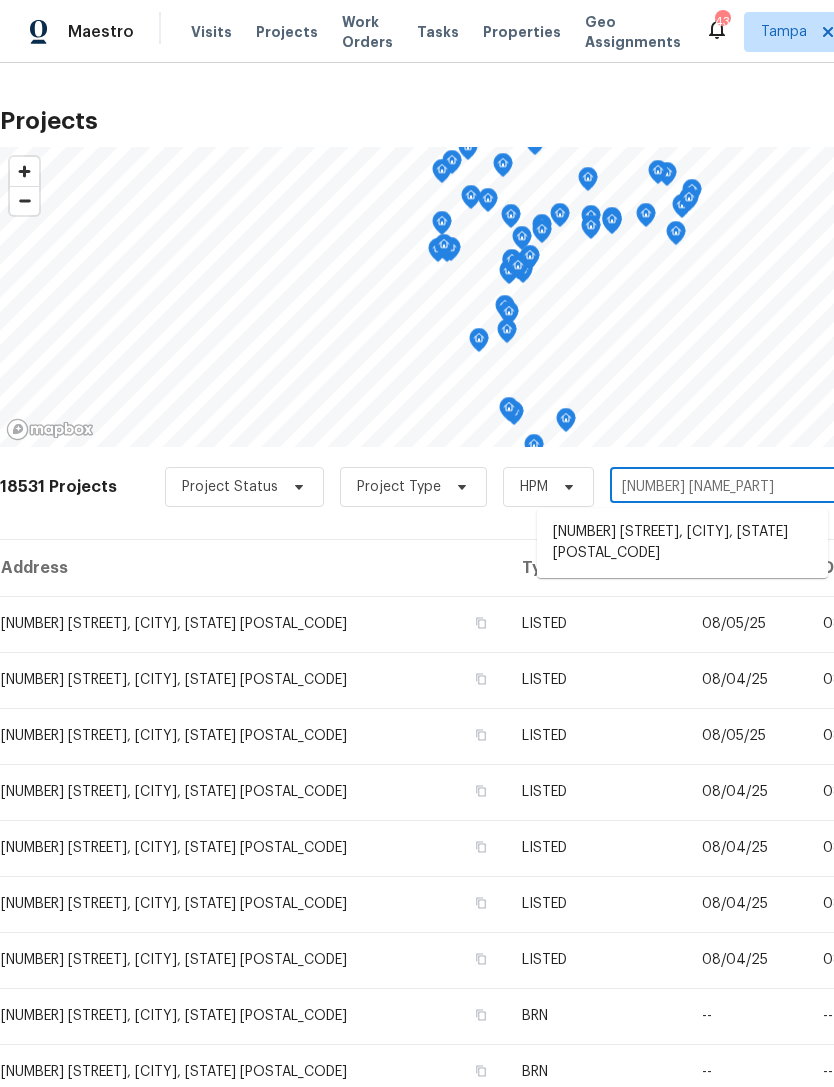 click on "249 Majestic Gardens Ln, Winter Haven, FL 33880" at bounding box center [682, 543] 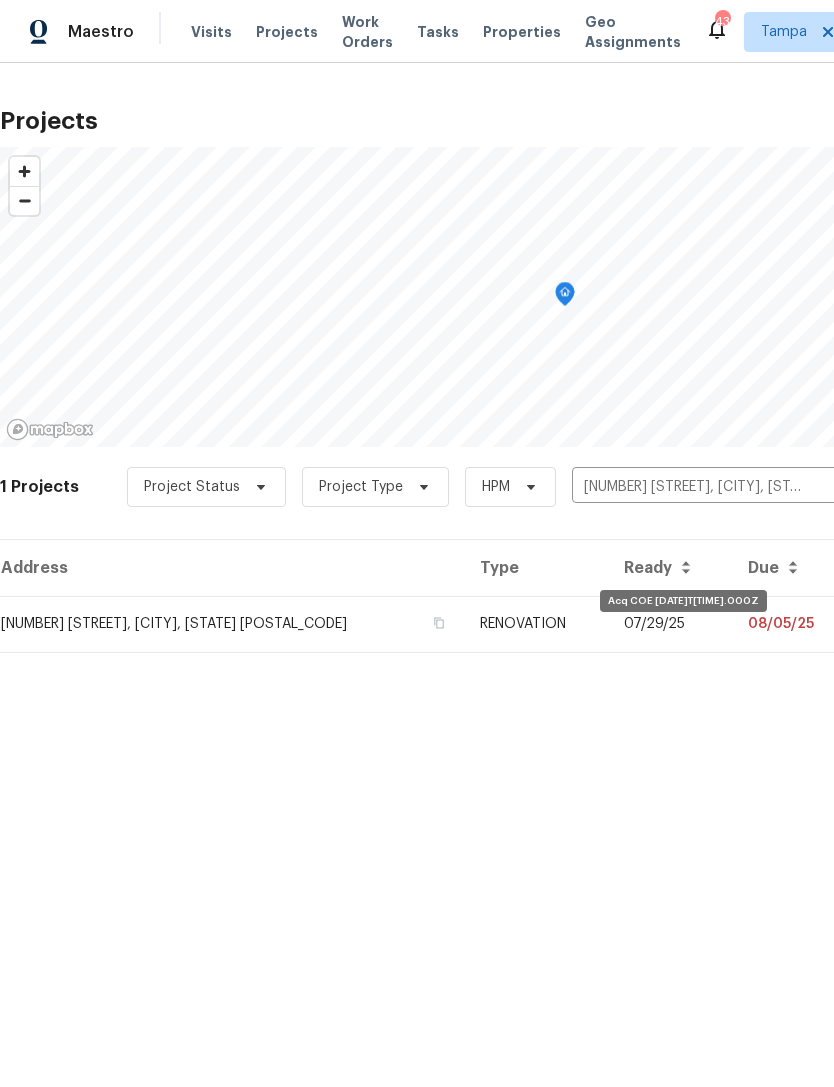 click on "07/29/25" at bounding box center [670, 624] 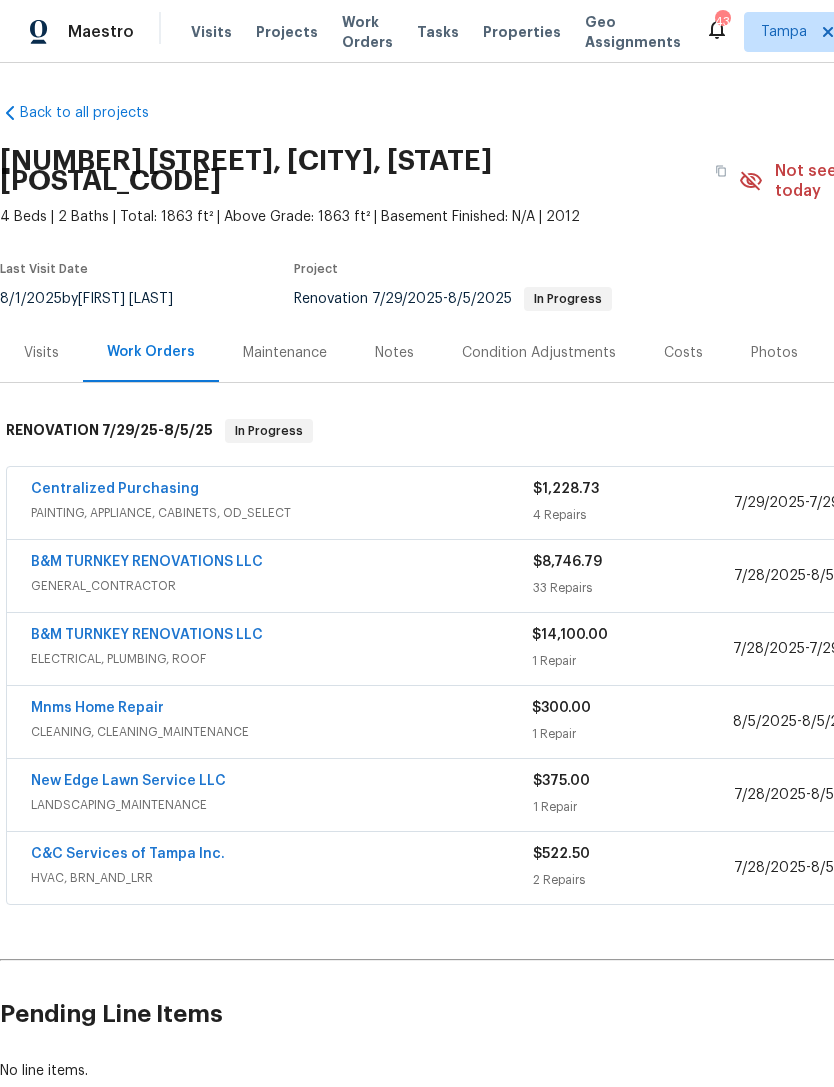 scroll, scrollTop: 0, scrollLeft: 0, axis: both 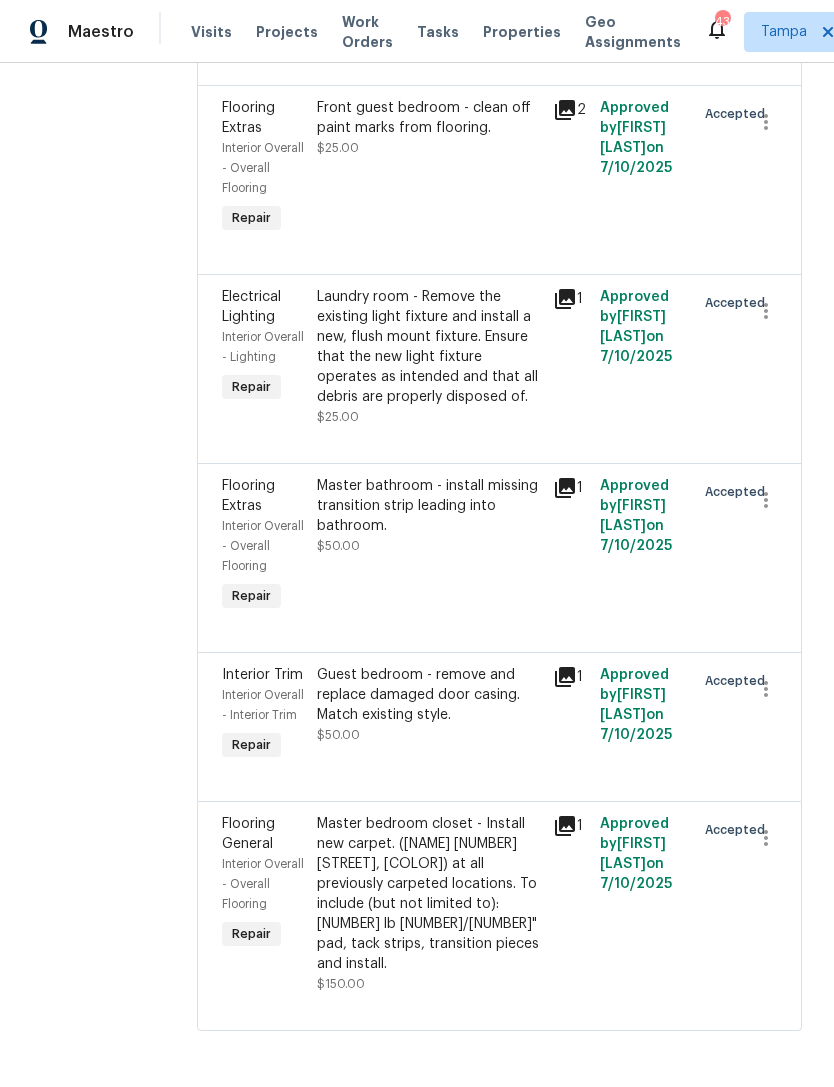 click on "Full Interior paint - (walls, ceilings, trim, and doors) - PAINT PROVIDED BY OPENDOOR. All nails, screws, drywall anchors, and brackets are removed from walls. Small holes, cracks and any previously existing imperfections are repaired, sanded and textured to match surrounding texture prior to painting. Caulk all edges/corners, windows, doors, counters, tubs/showers and baseboards; To include painting of all register vents (after proper preparation), all sides of doors, protection of floors, cabinets, hardware and hinges, windows with drop cloths, plastic sheeting and masking. Clean up and removal of prep debris and any paint overspray." at bounding box center [429, -330] 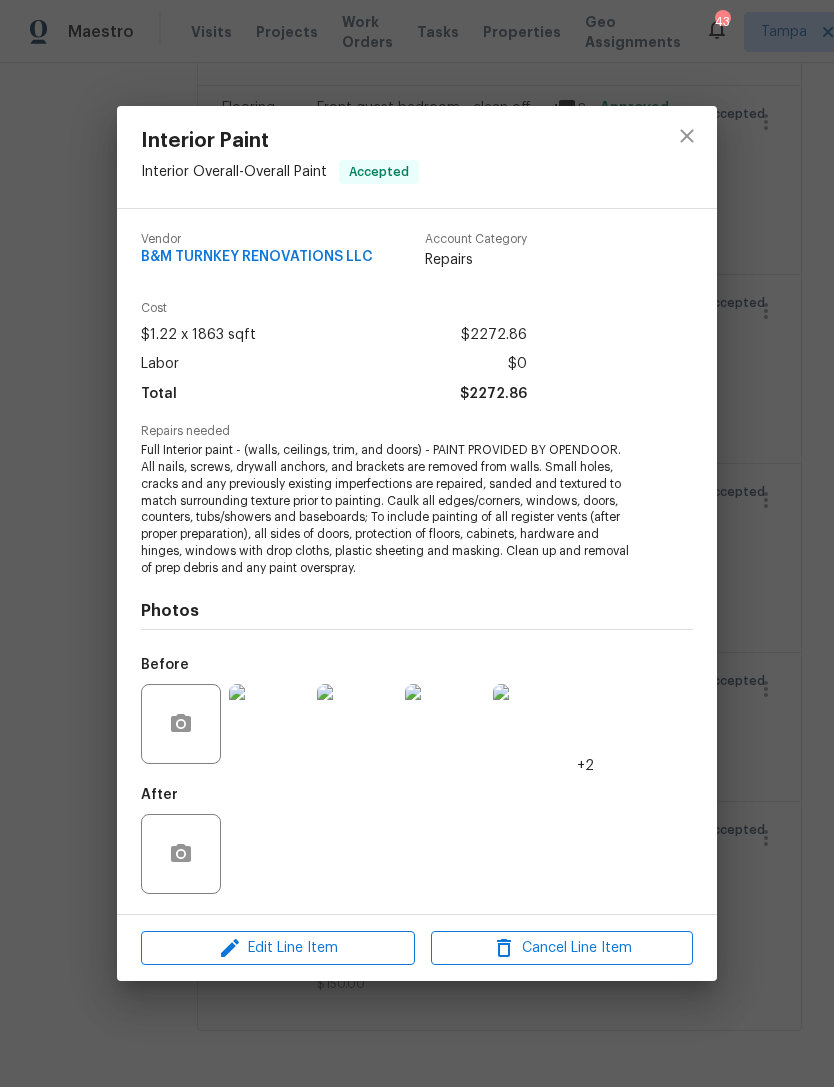 click at bounding box center (269, 724) 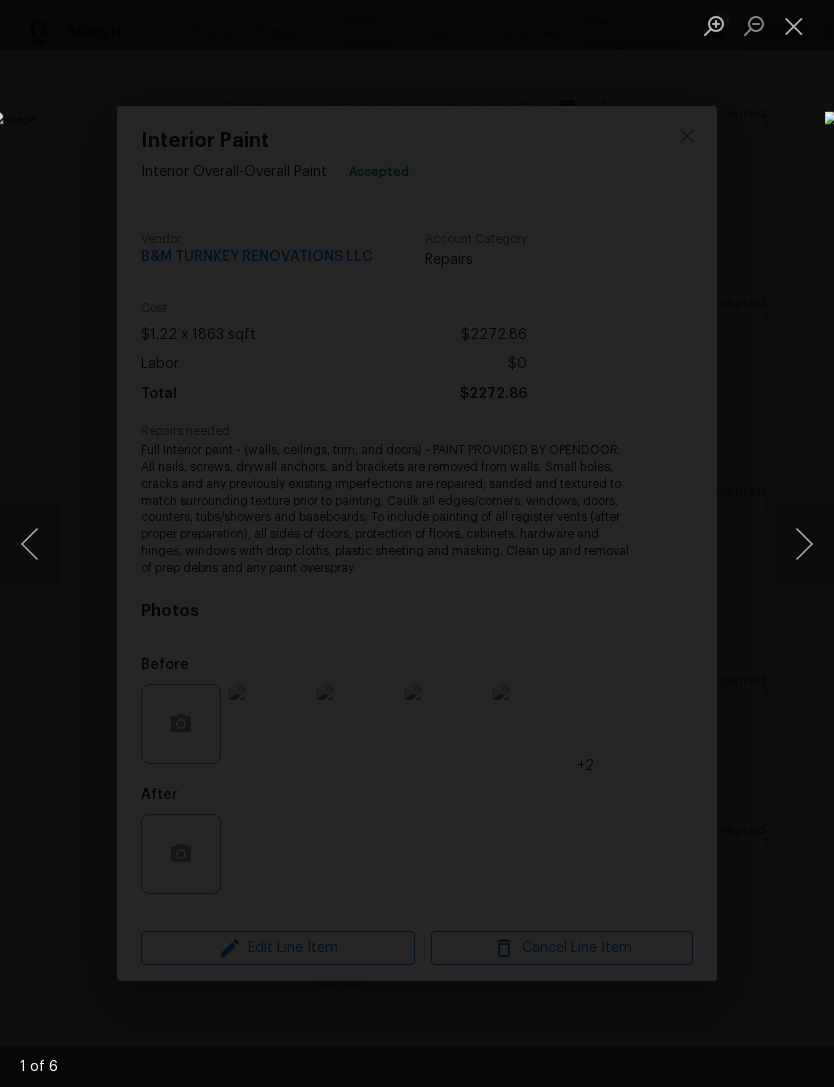 click at bounding box center (804, 544) 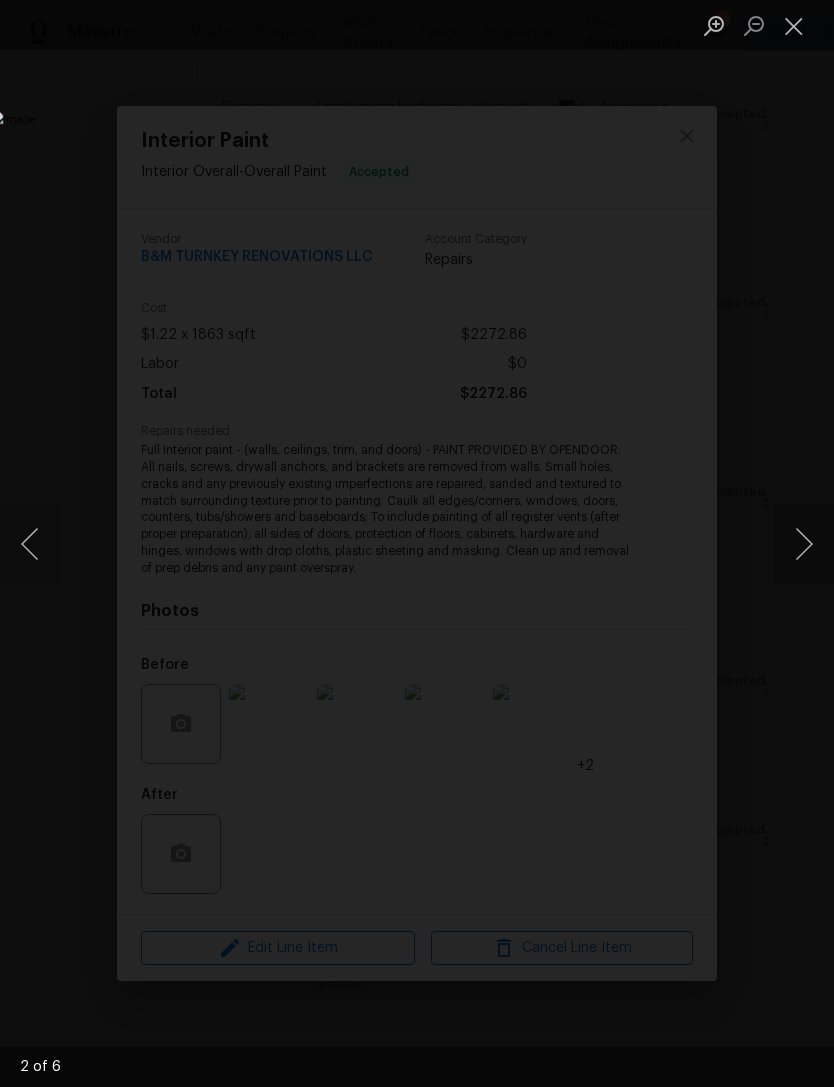 click at bounding box center [804, 544] 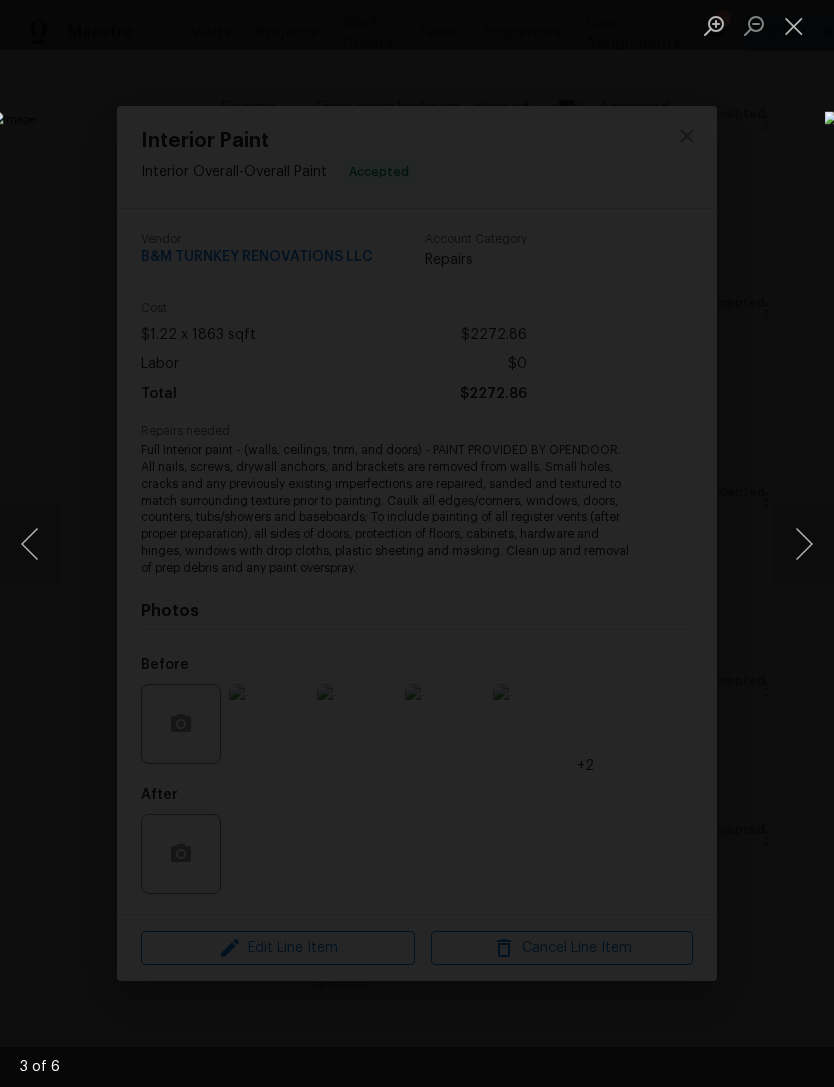 click at bounding box center [804, 544] 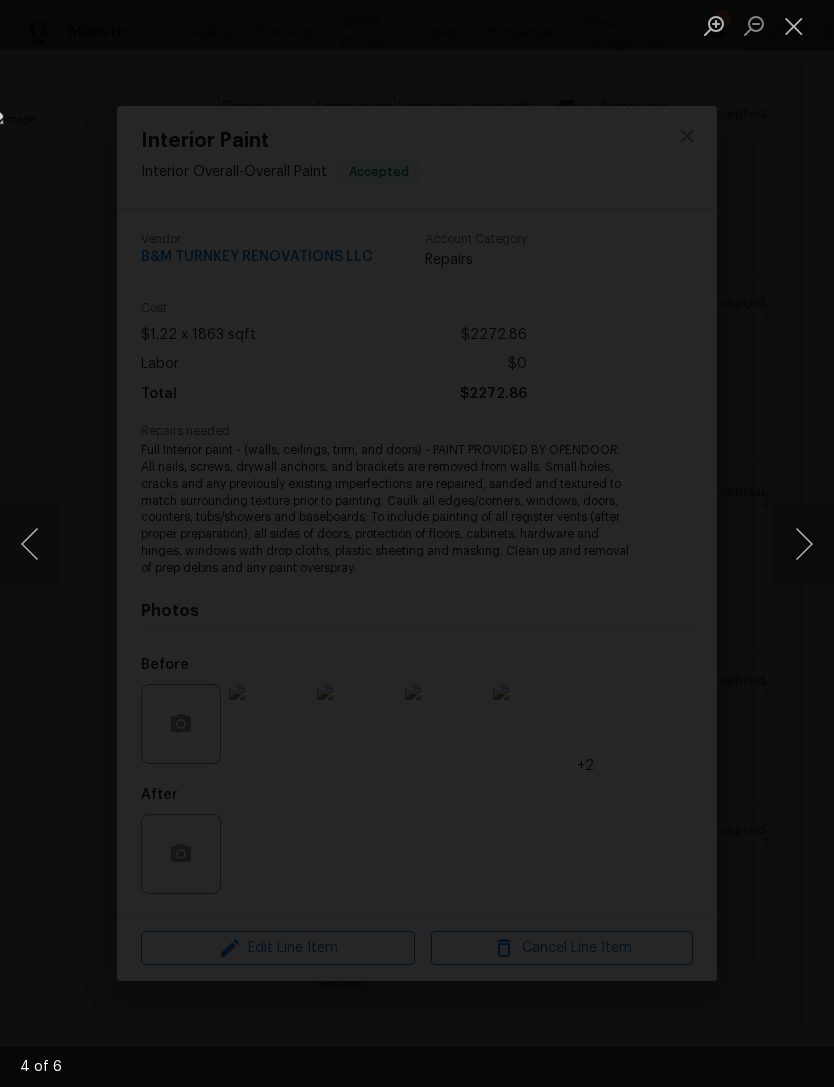 click at bounding box center (804, 544) 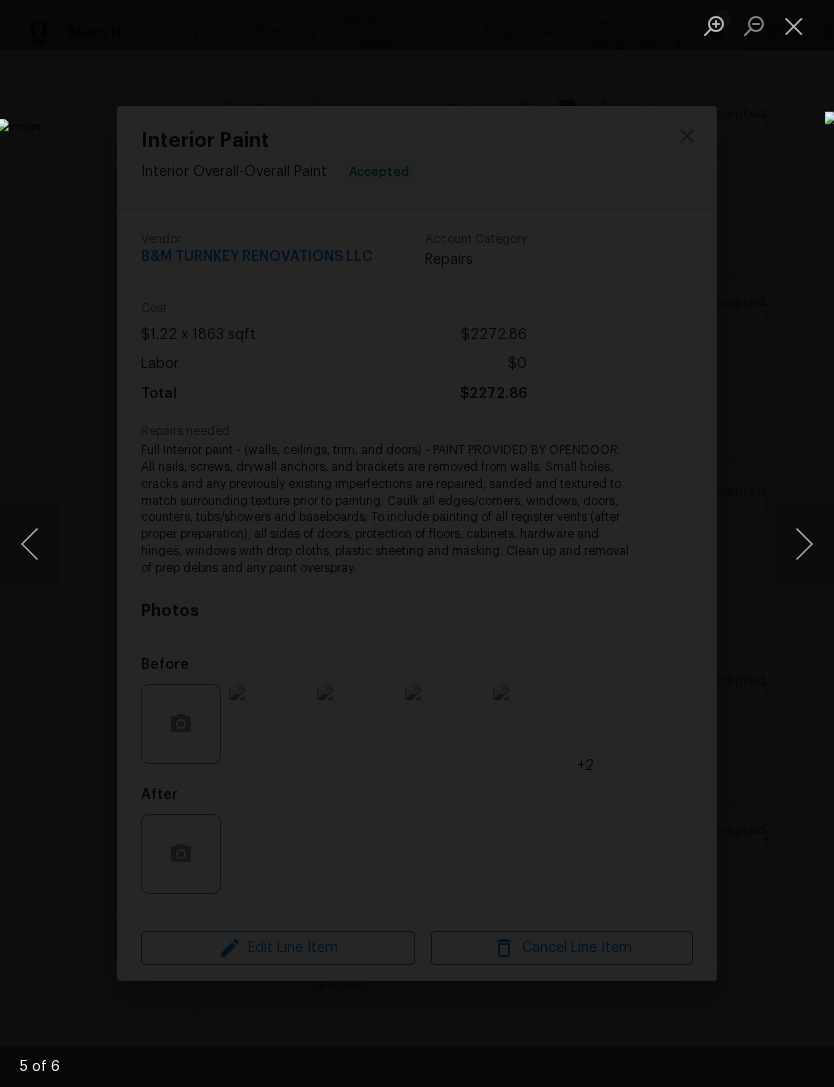 click at bounding box center (804, 544) 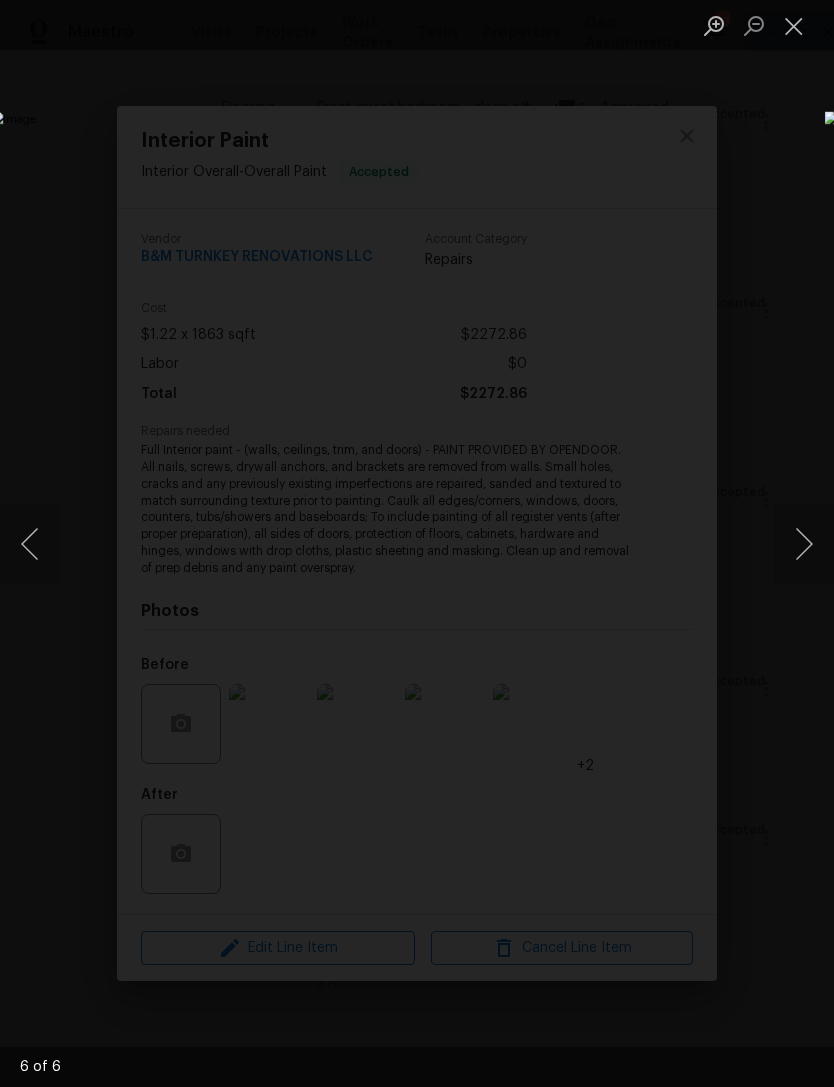 click at bounding box center [804, 544] 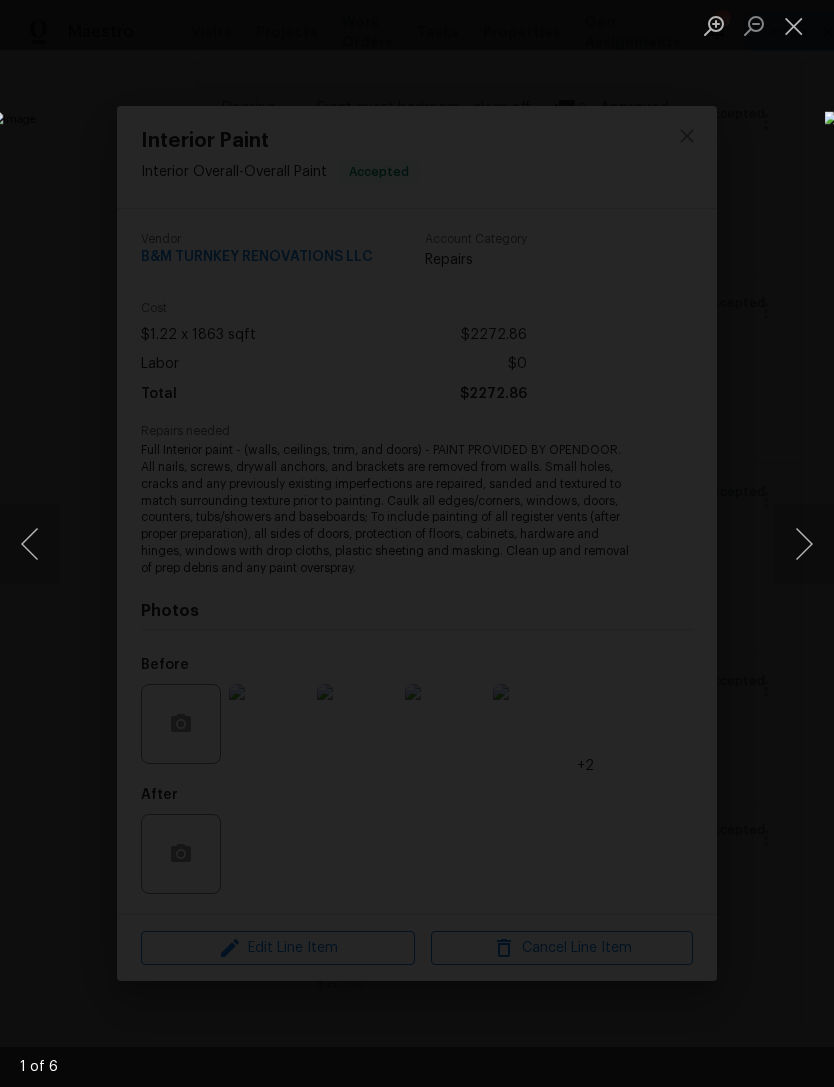 click at bounding box center (804, 544) 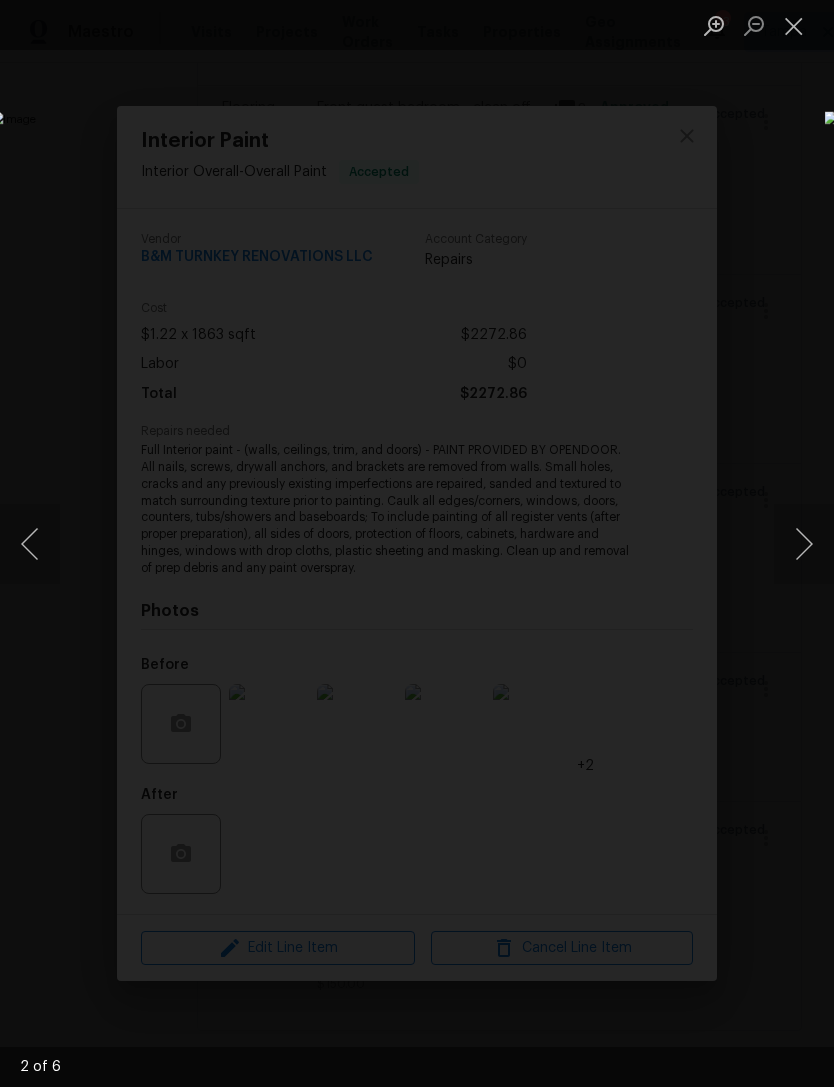 click at bounding box center (804, 544) 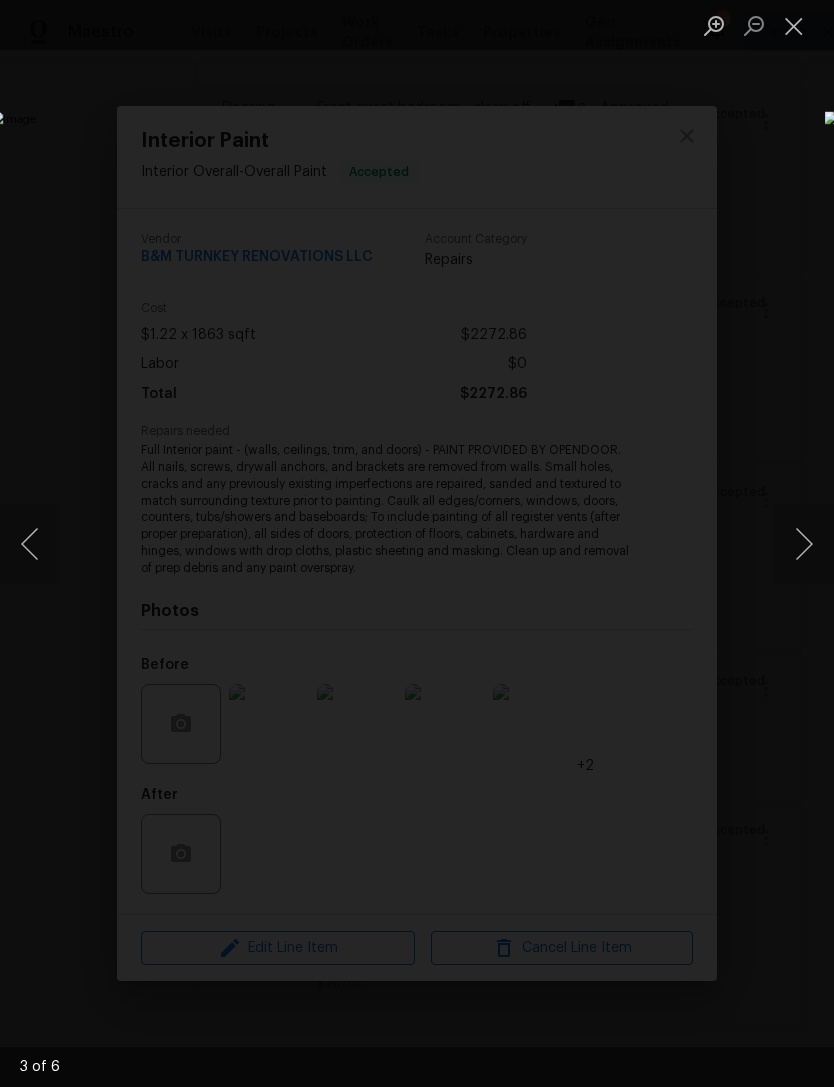 click at bounding box center [794, 25] 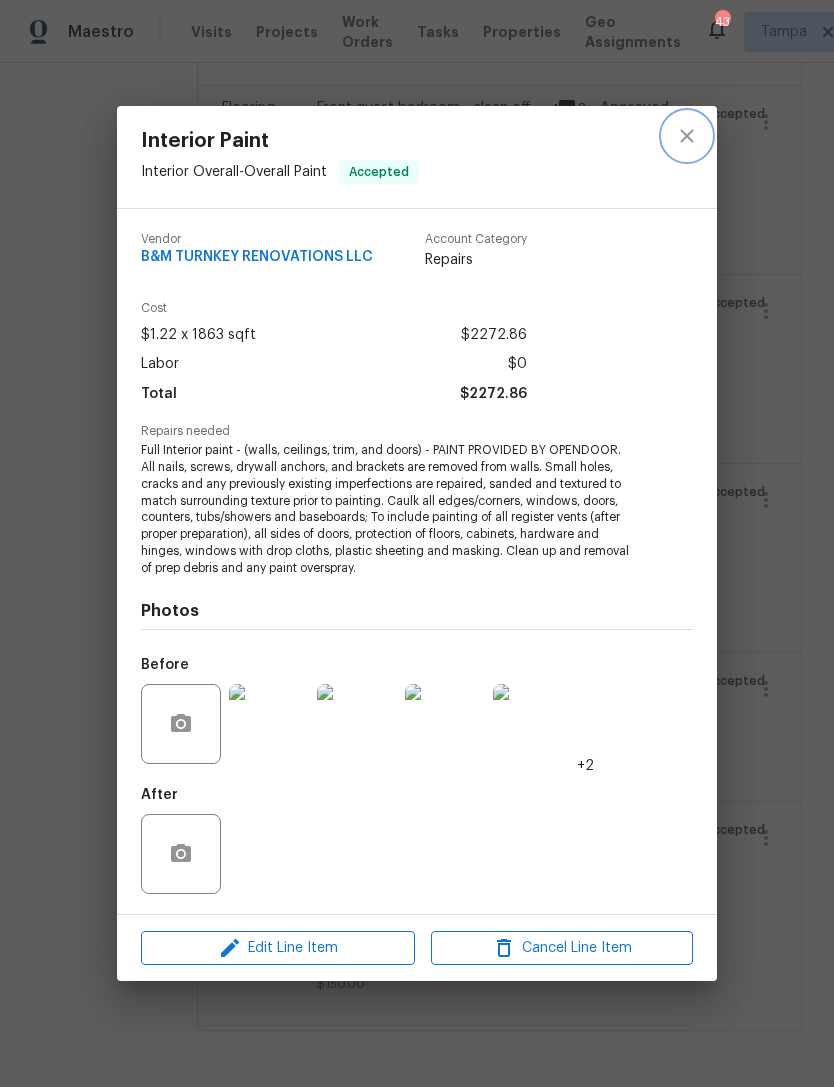click at bounding box center [687, 136] 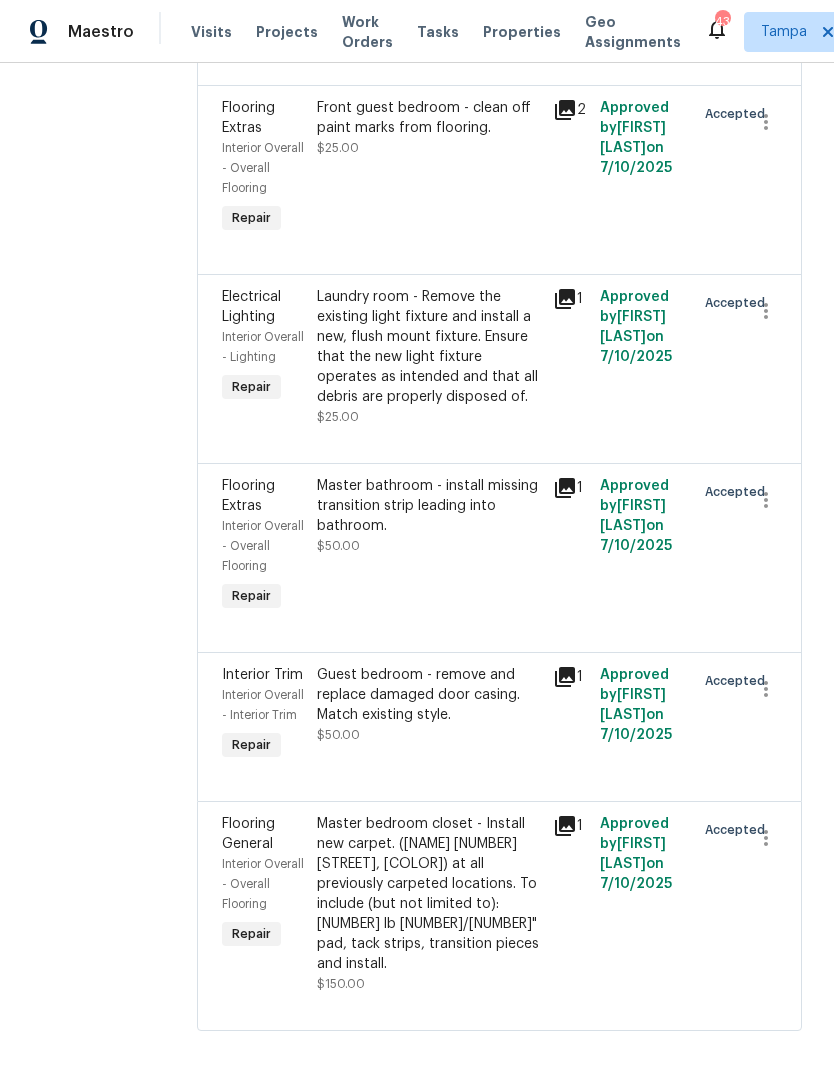 scroll, scrollTop: 8536, scrollLeft: 0, axis: vertical 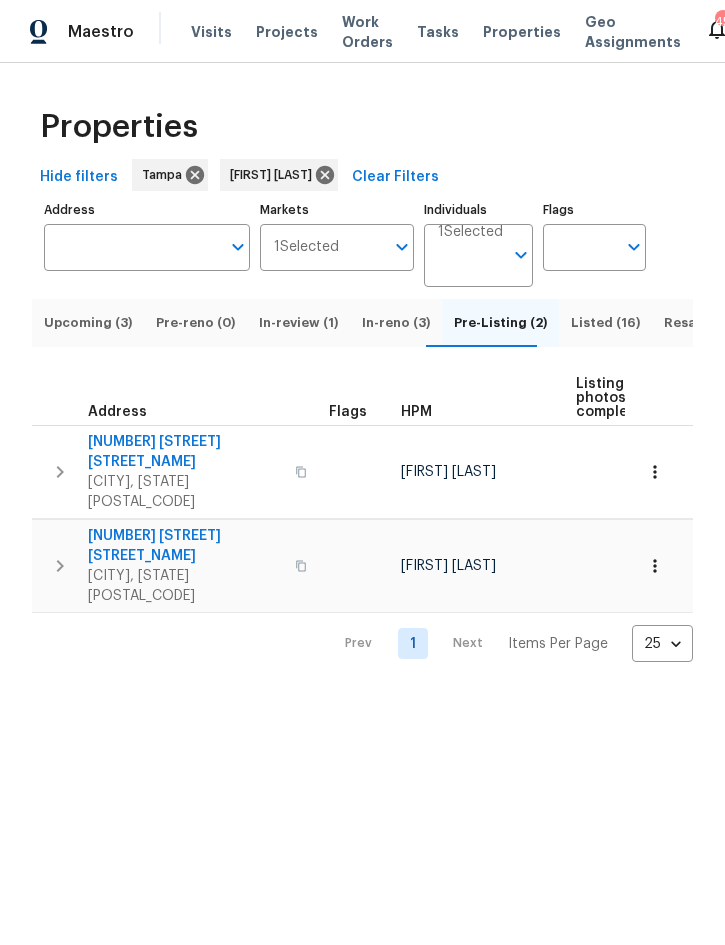 click on "In-reno (3)" at bounding box center (396, 323) 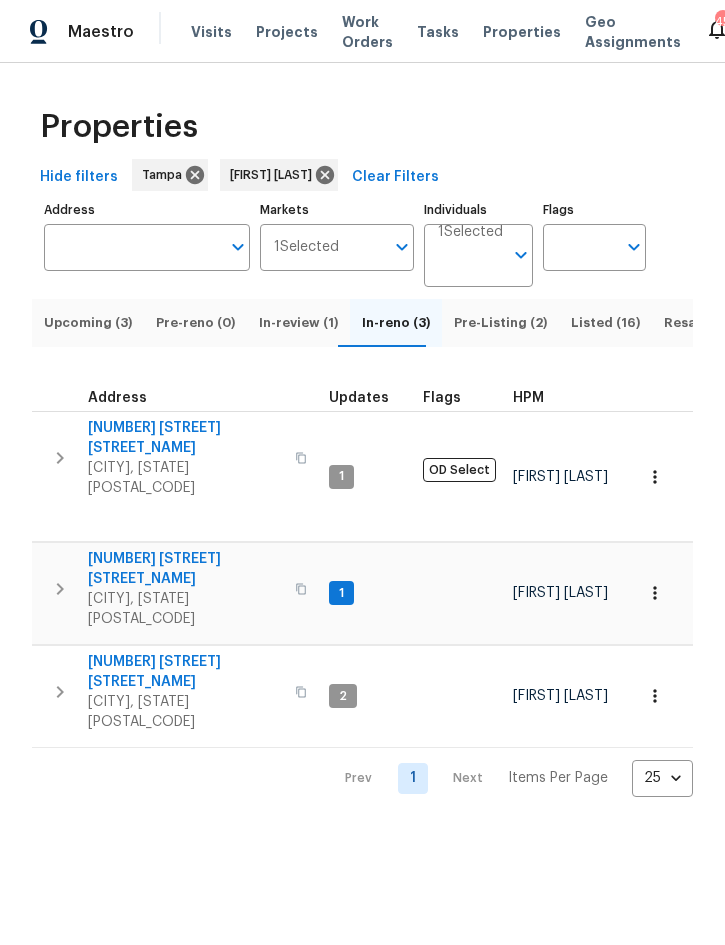 click 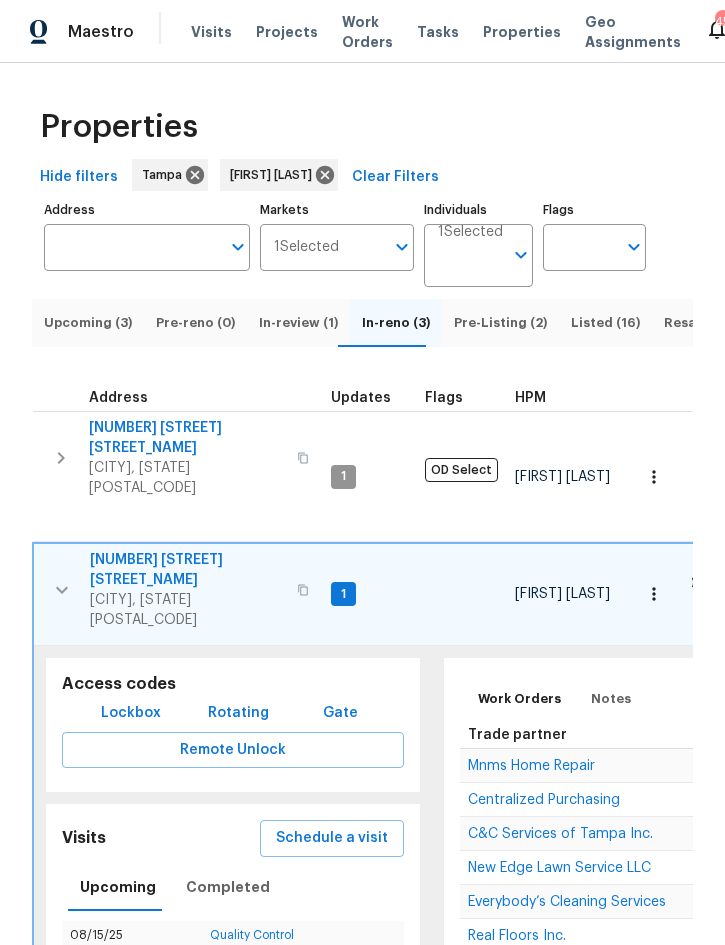 scroll, scrollTop: 0, scrollLeft: 0, axis: both 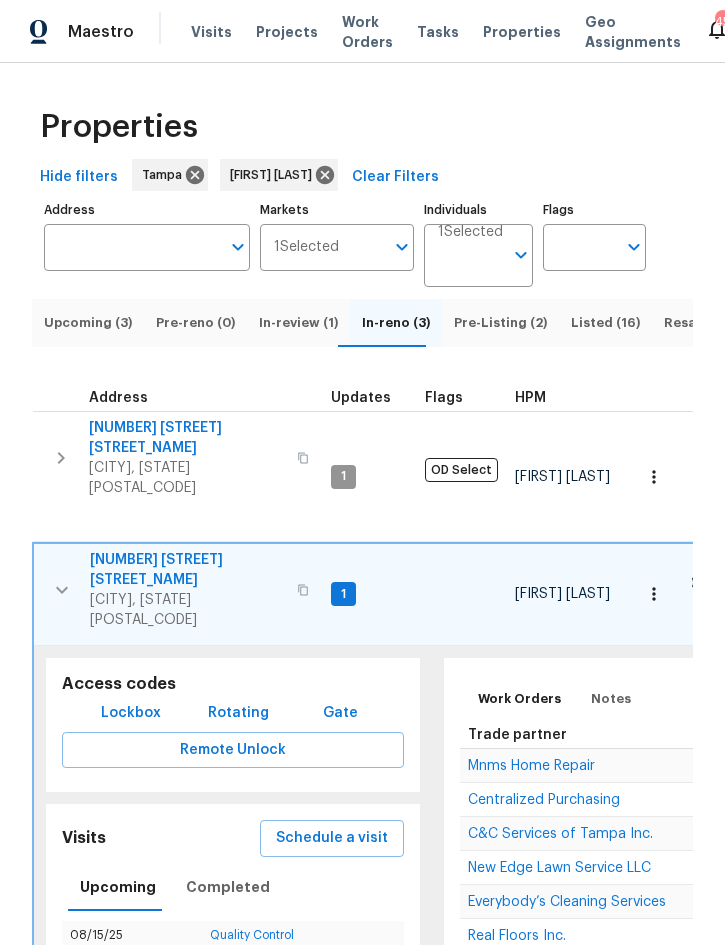 click 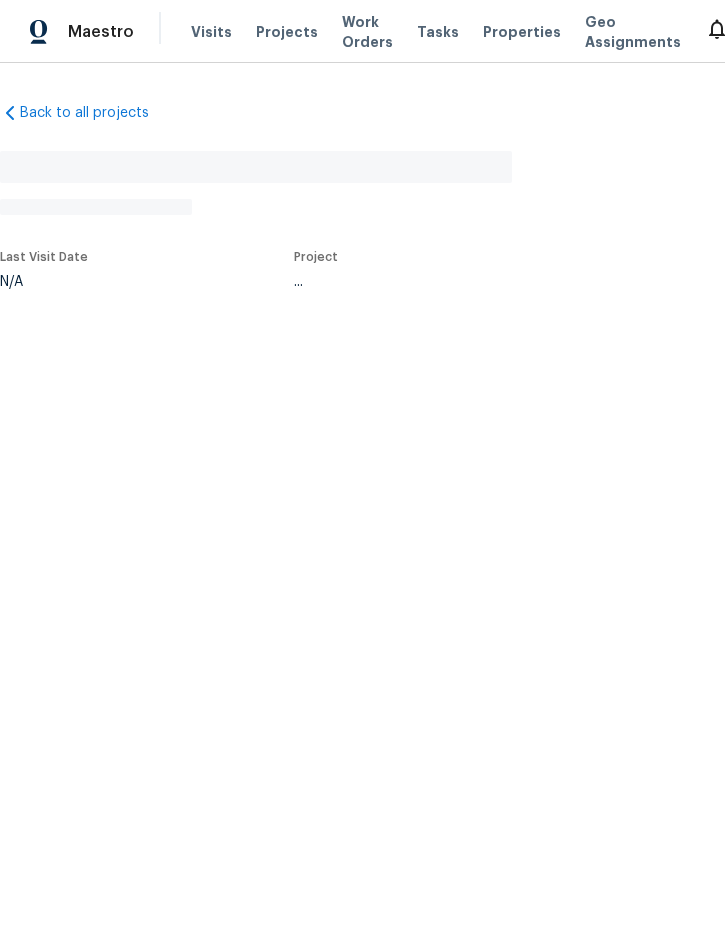 scroll, scrollTop: 0, scrollLeft: 0, axis: both 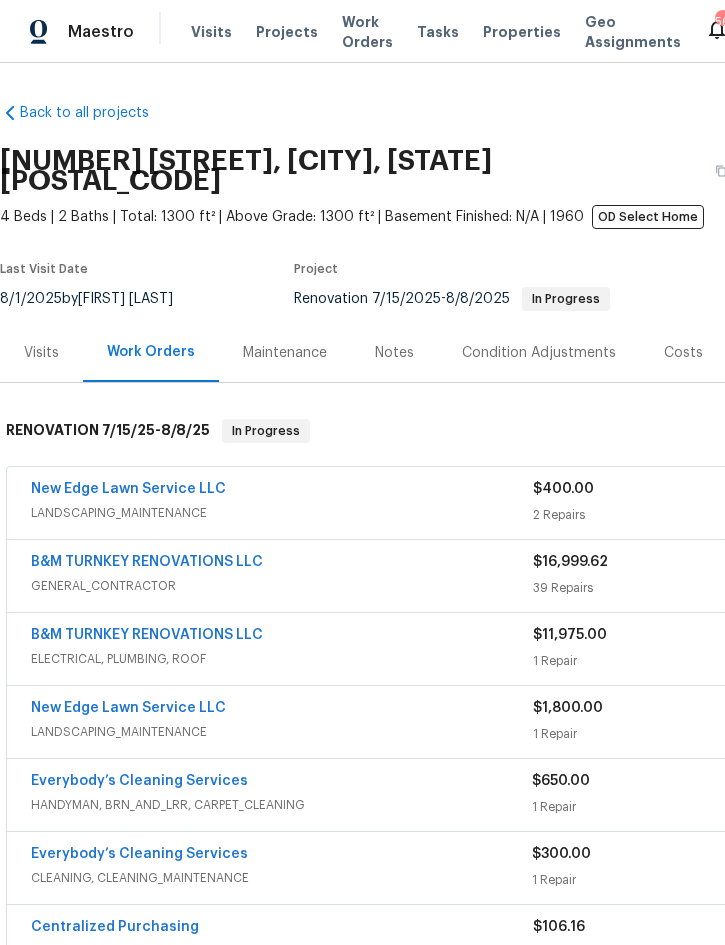 click on "Projects" at bounding box center [287, 32] 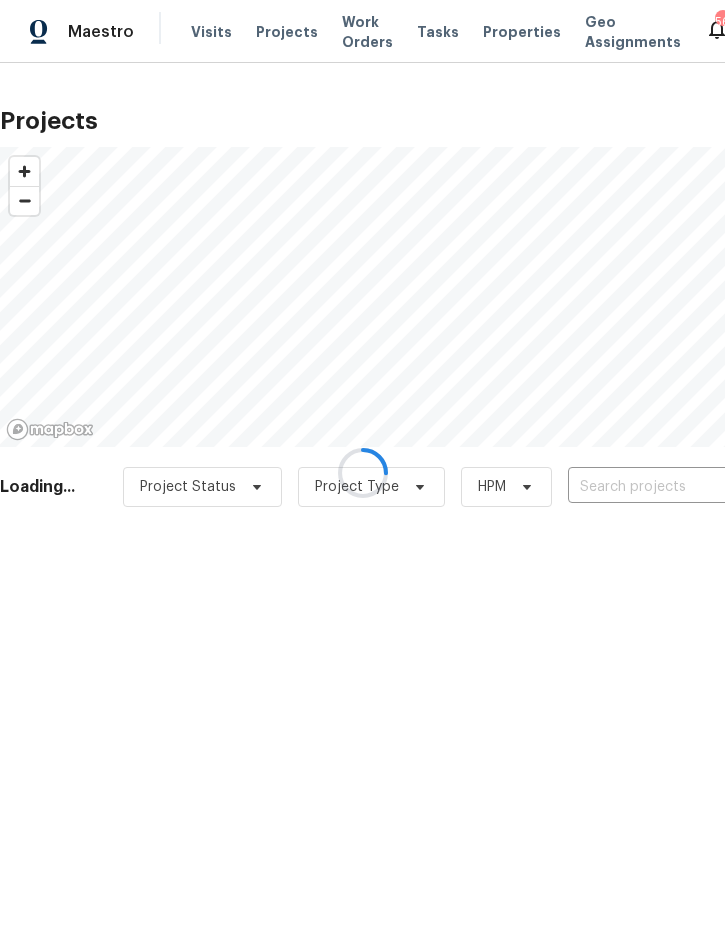 click at bounding box center (362, 472) 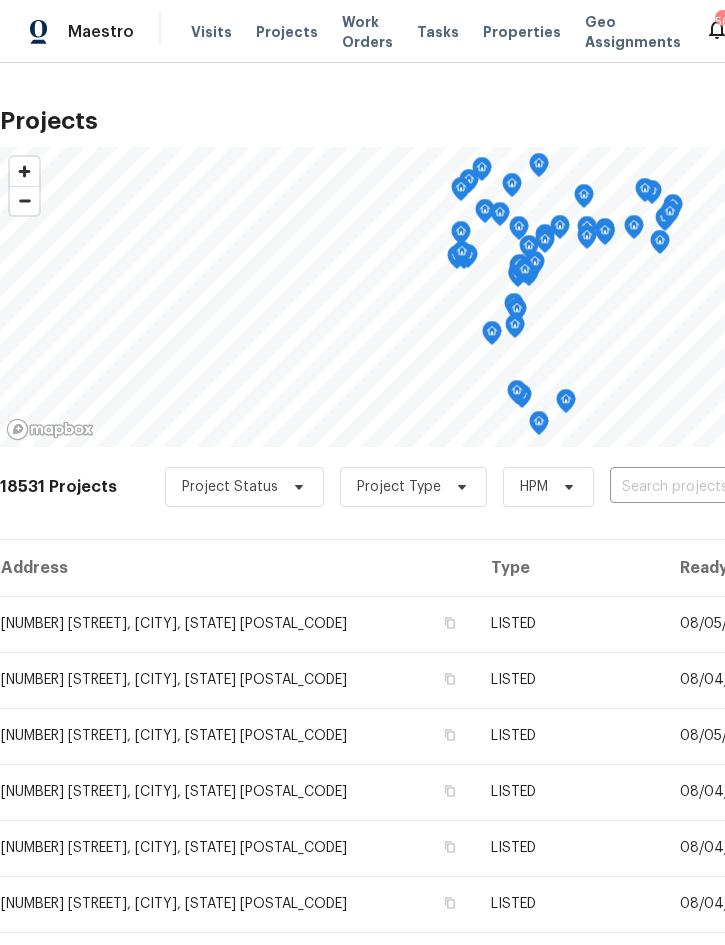 click at bounding box center [724, 487] 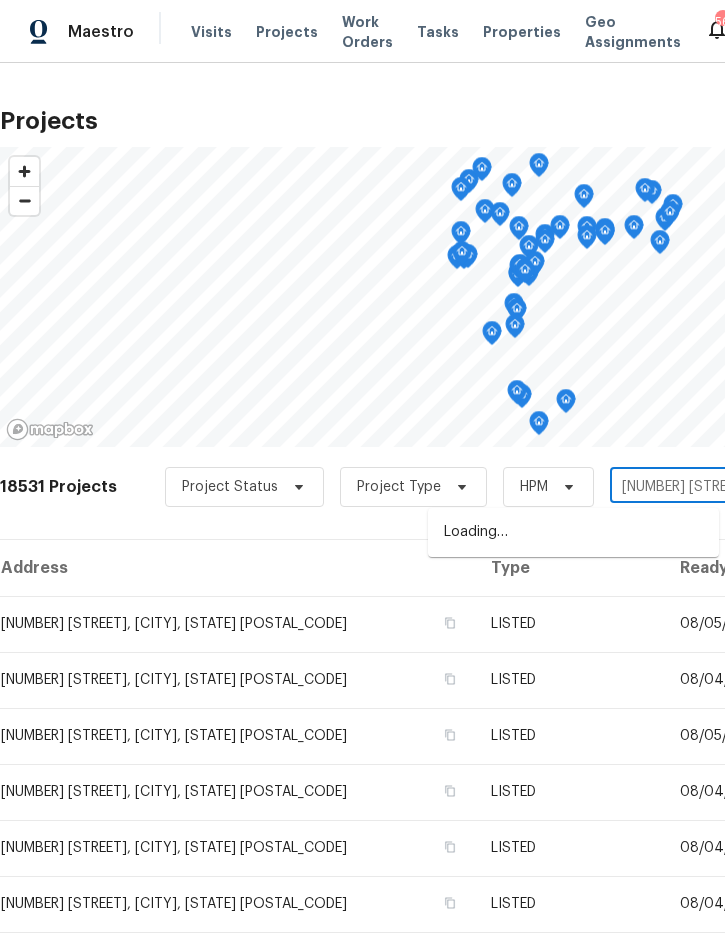type on "1435 swift" 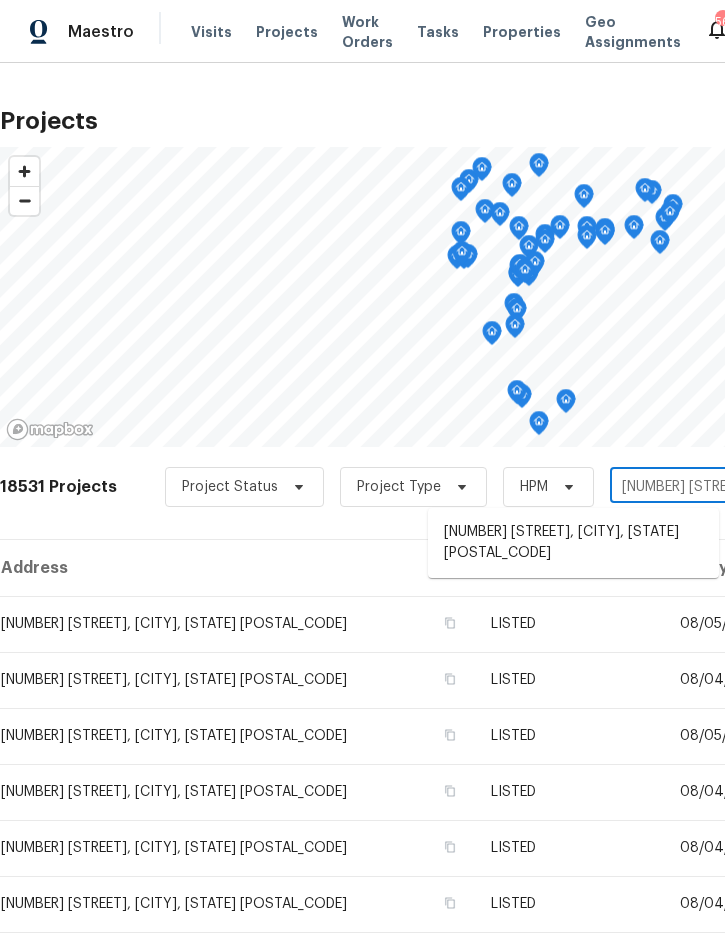 click on "1435 Swift Ct, Kissimmee, FL 34759" at bounding box center [573, 543] 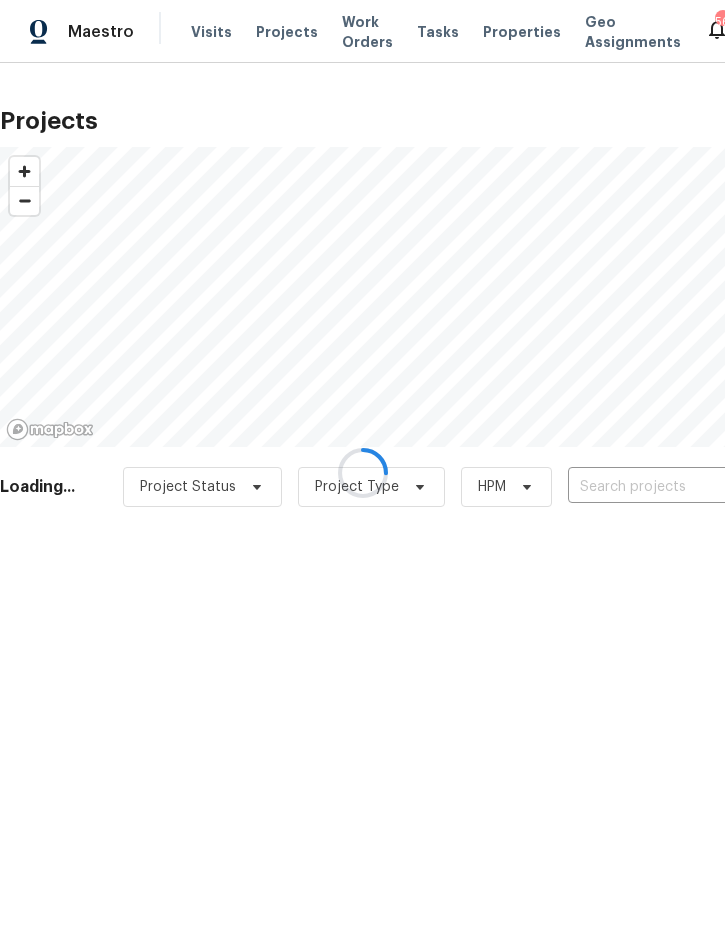 type on "1435 Swift Ct, Kissimmee, FL 34759" 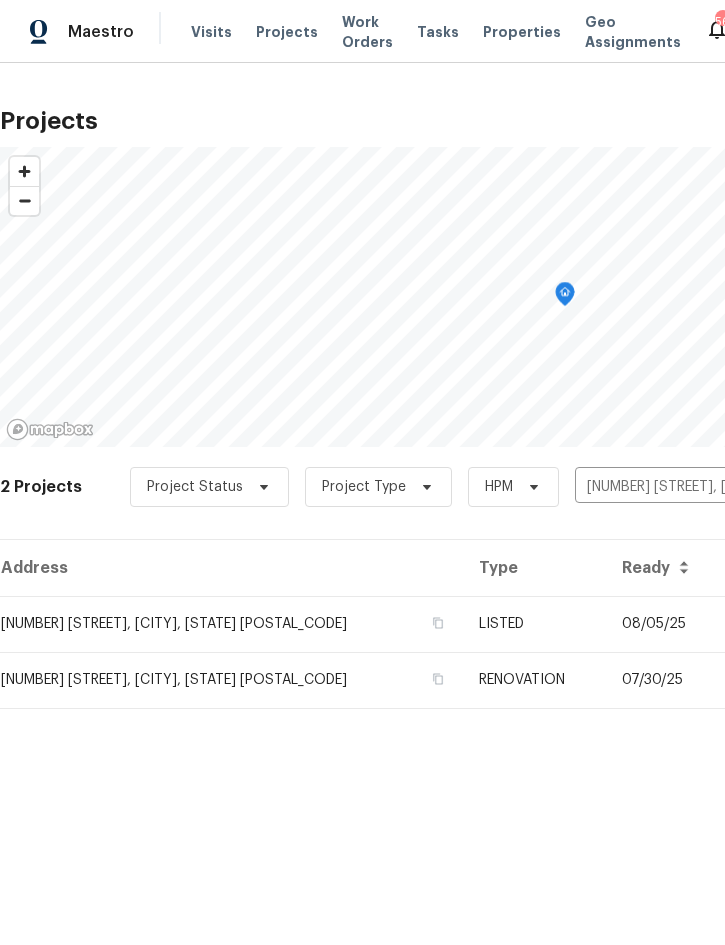 click on "LISTED" at bounding box center (534, 624) 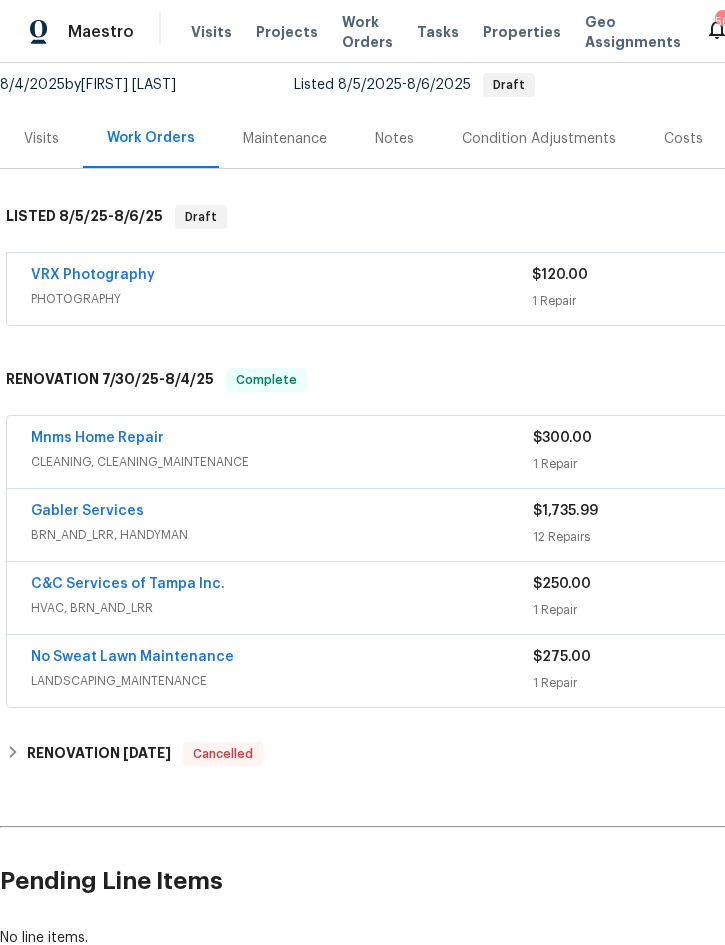 scroll, scrollTop: 211, scrollLeft: 0, axis: vertical 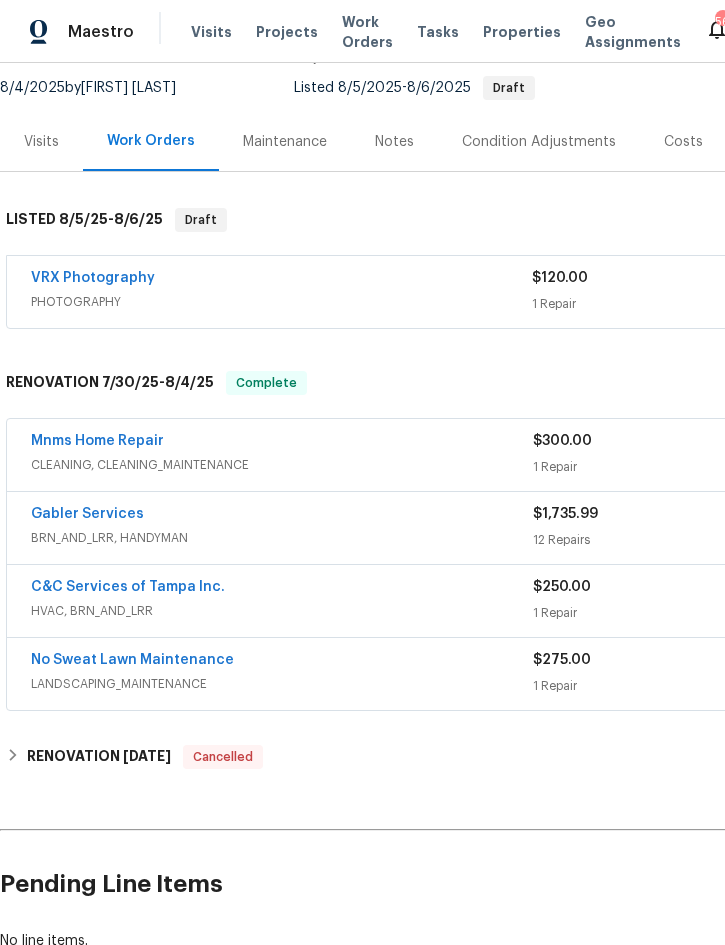 click on "Mnms Home Repair" at bounding box center [282, 443] 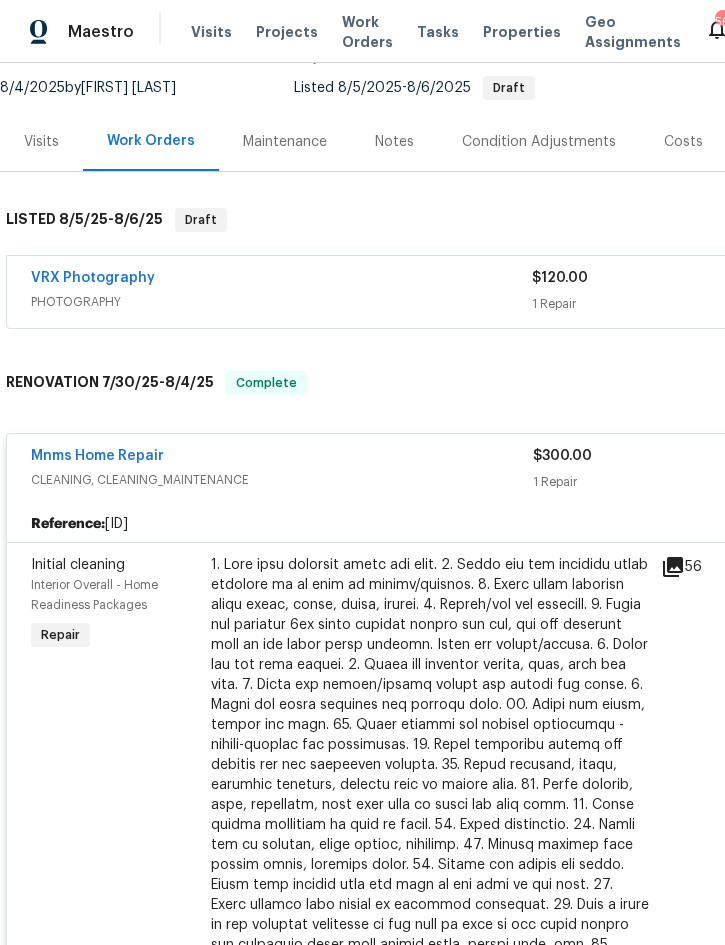 click at bounding box center [430, 765] 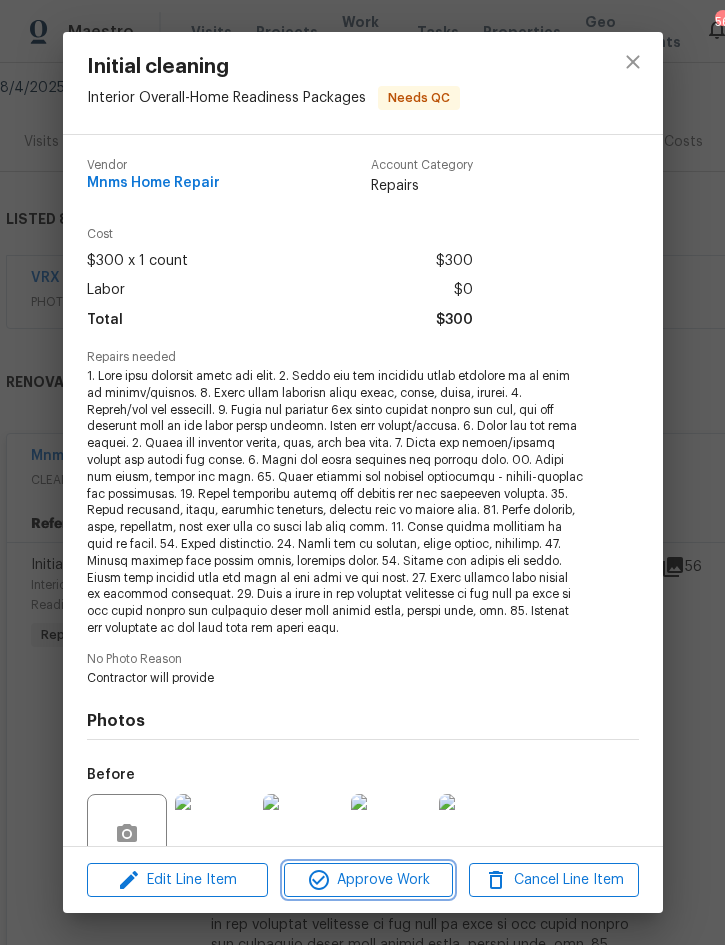 click on "Approve Work" at bounding box center (368, 880) 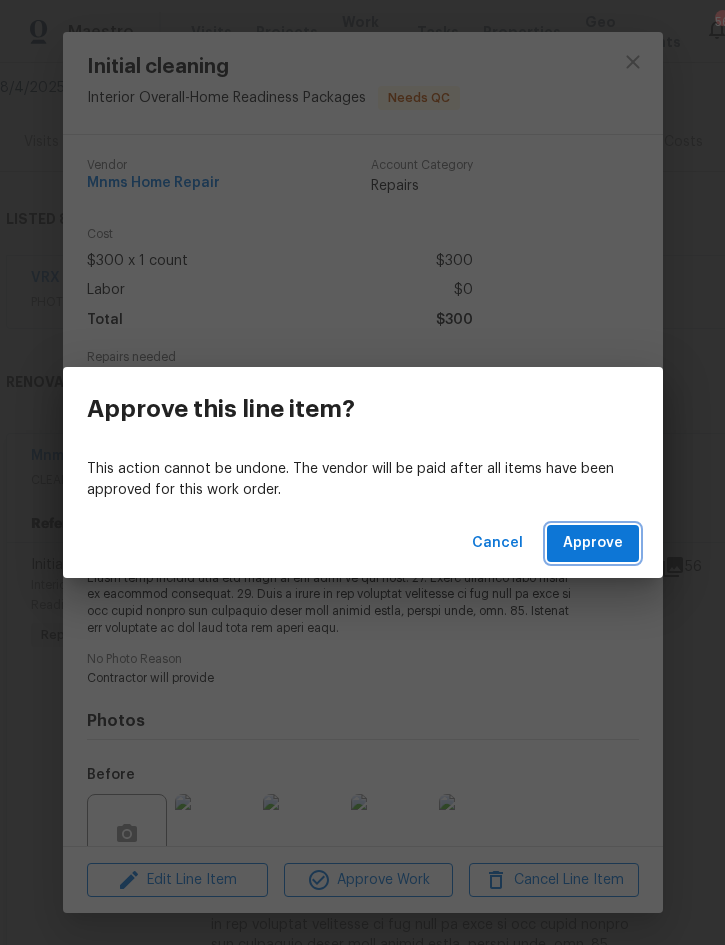 click on "Approve" at bounding box center (593, 543) 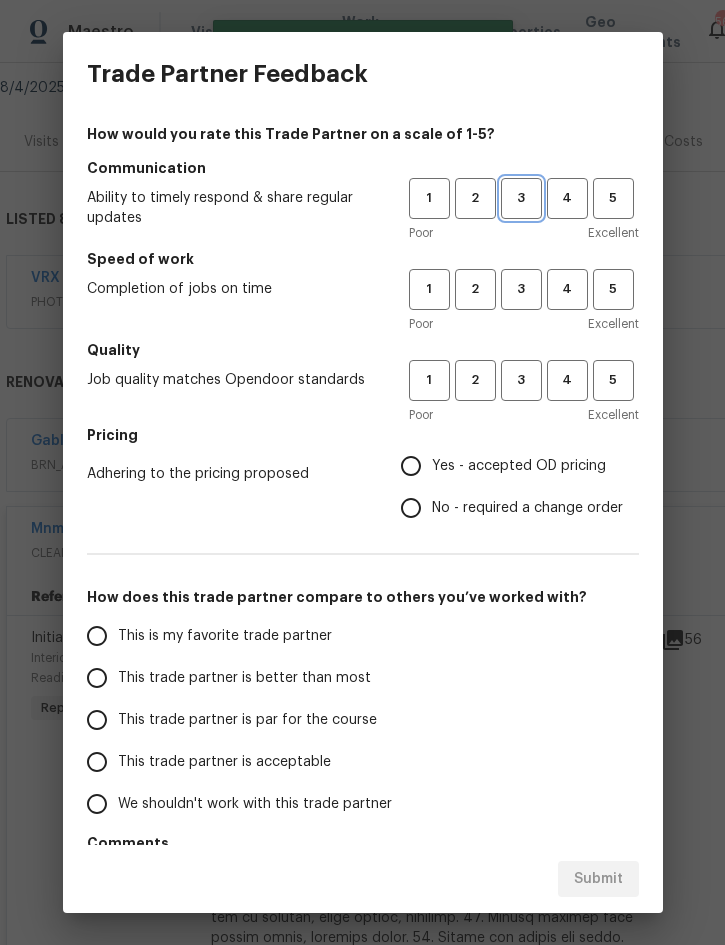 click on "3" at bounding box center (521, 198) 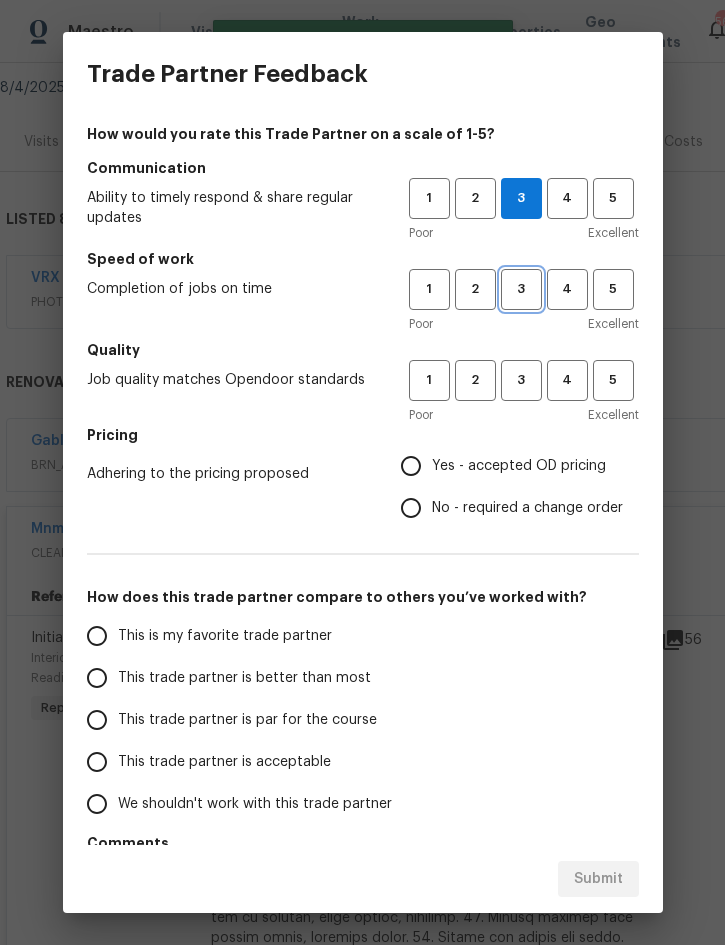 click on "3" at bounding box center (521, 289) 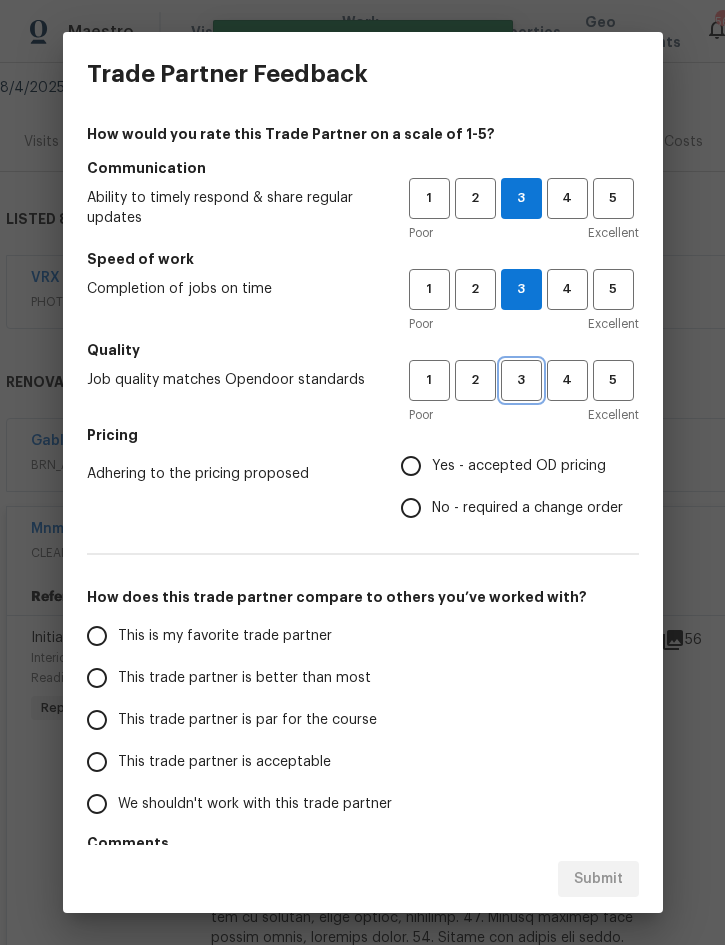 click on "3" at bounding box center (521, 380) 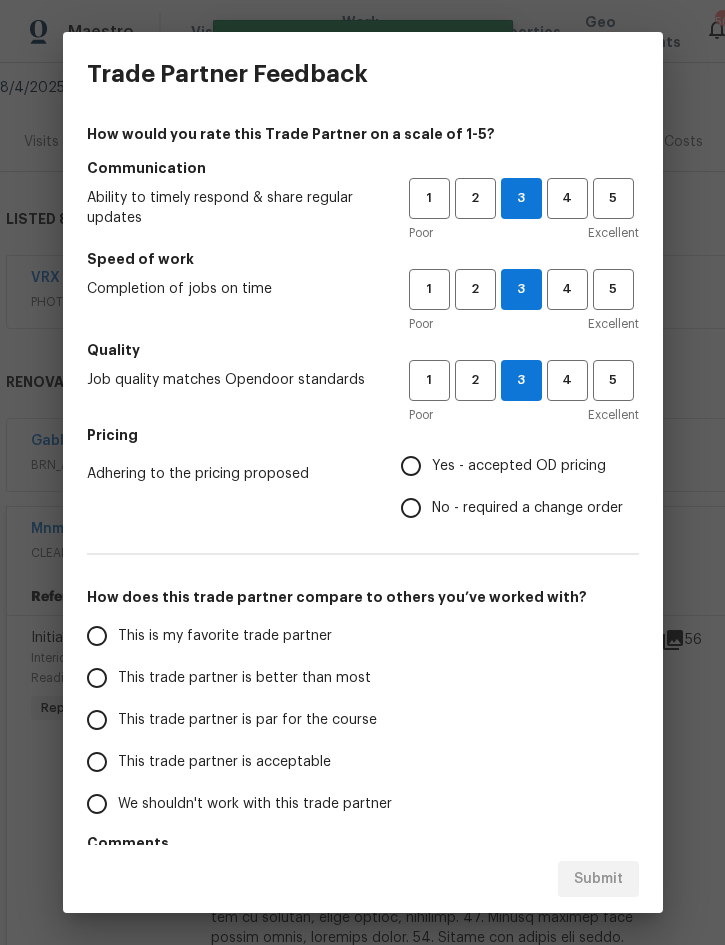 click on "Yes - accepted OD pricing" at bounding box center [506, 466] 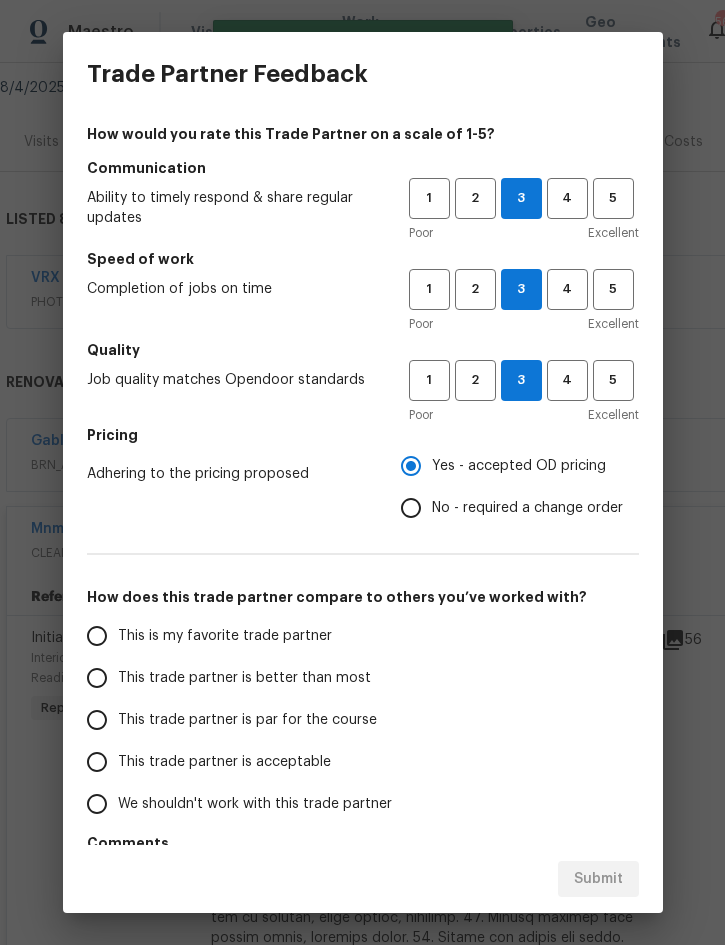 click on "This trade partner is better than most" at bounding box center (244, 678) 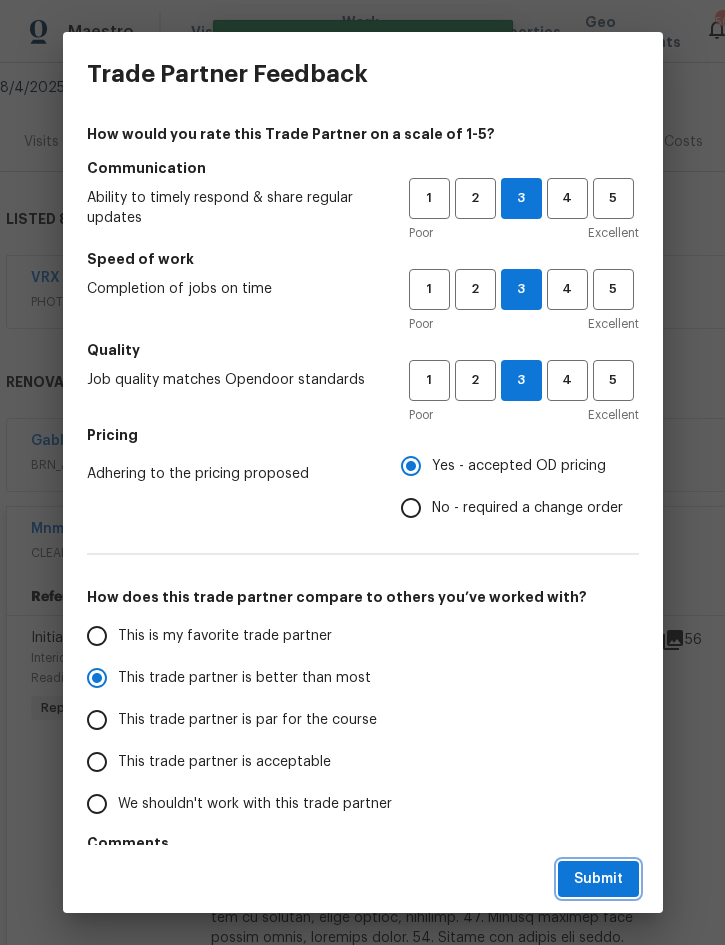 click on "Submit" at bounding box center [598, 879] 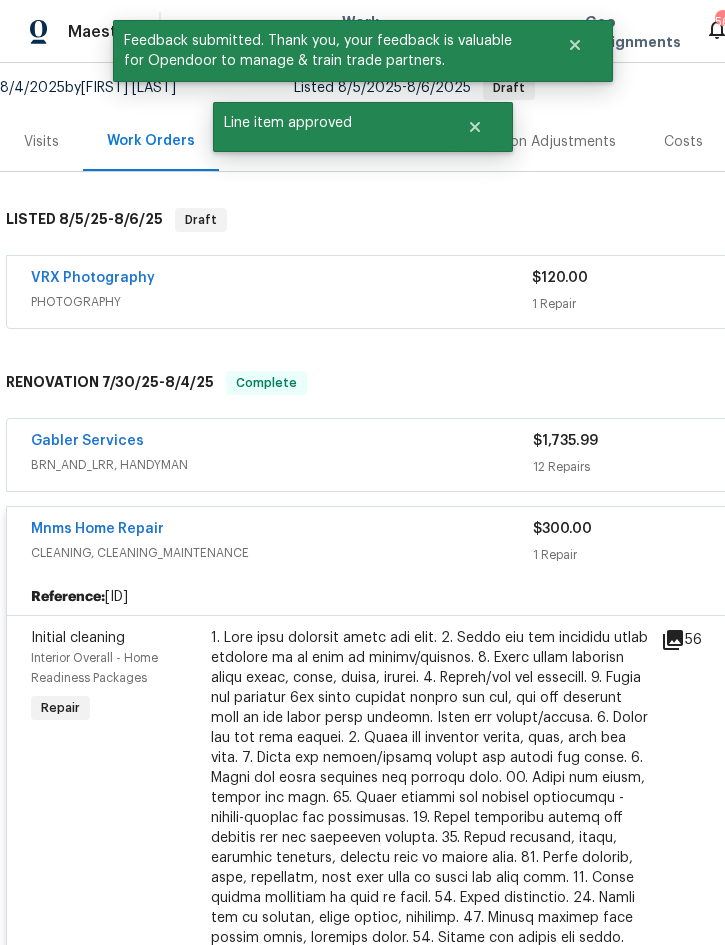 click on "Mnms Home Repair" at bounding box center (282, 531) 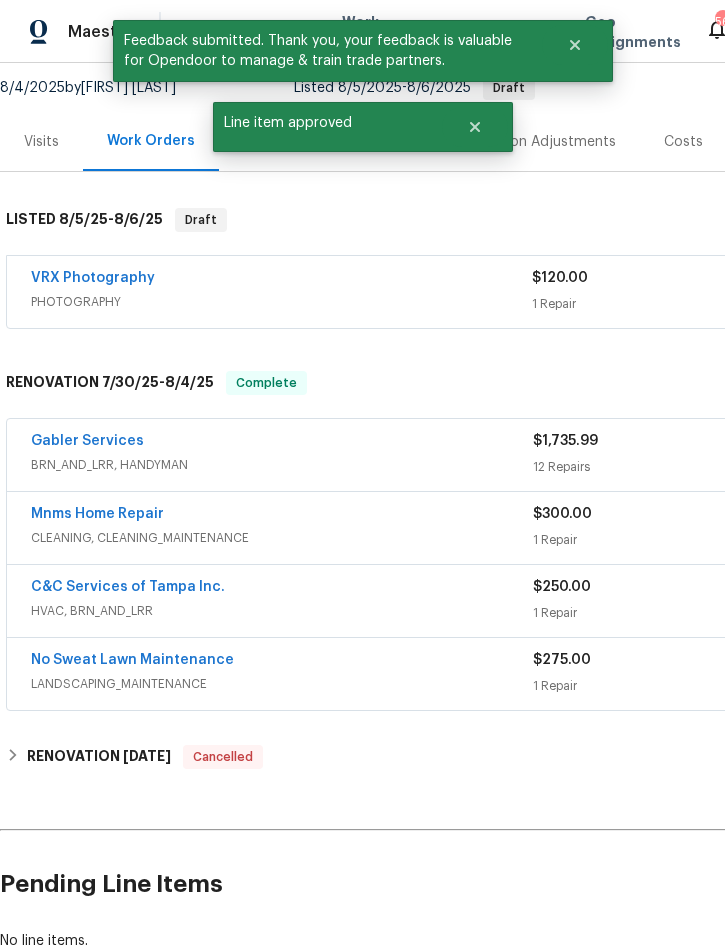 click on "Gabler Services" at bounding box center [282, 443] 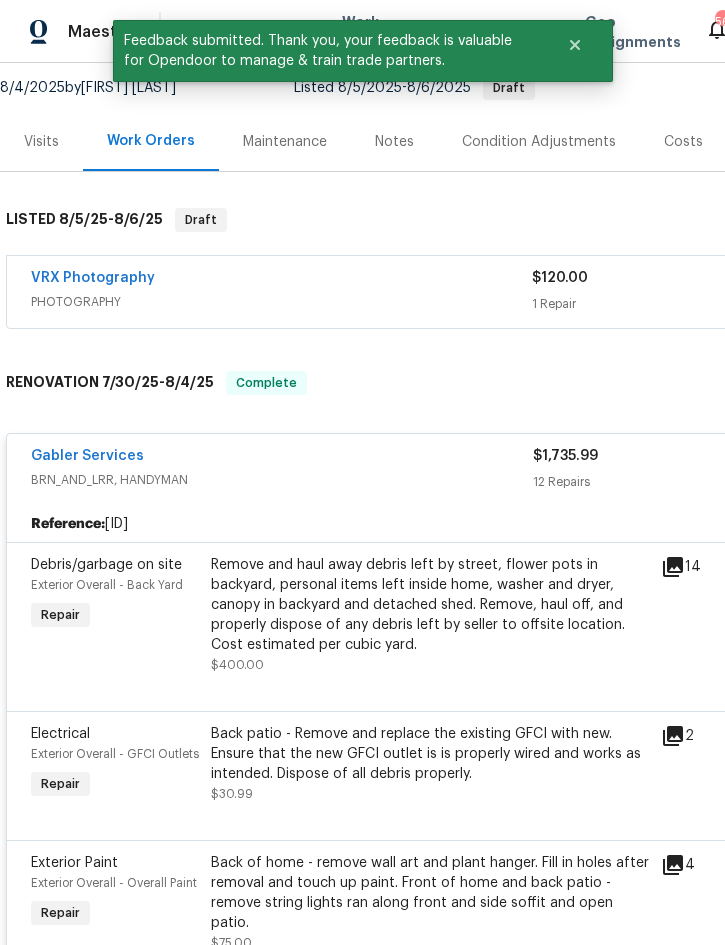 click on "Remove and haul away debris left by street, flower pots in backyard, personal items left inside home, washer and dryer, canopy in backyard and detached shed. Remove, haul off, and properly dispose of any debris left by seller to offsite location. Cost estimated per cubic yard." at bounding box center (430, 605) 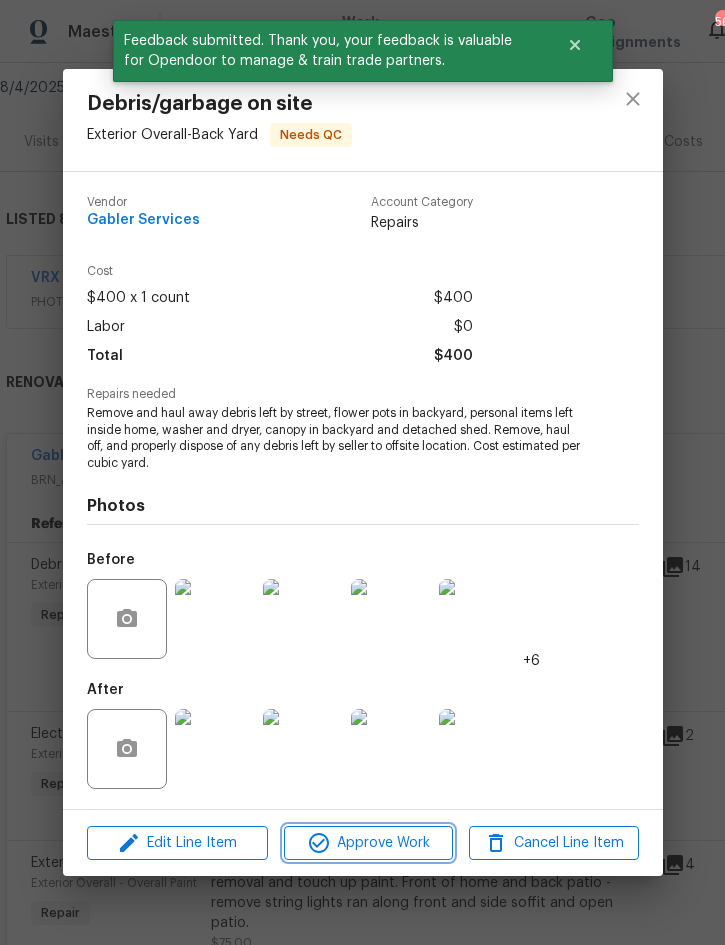 click on "Approve Work" at bounding box center [368, 843] 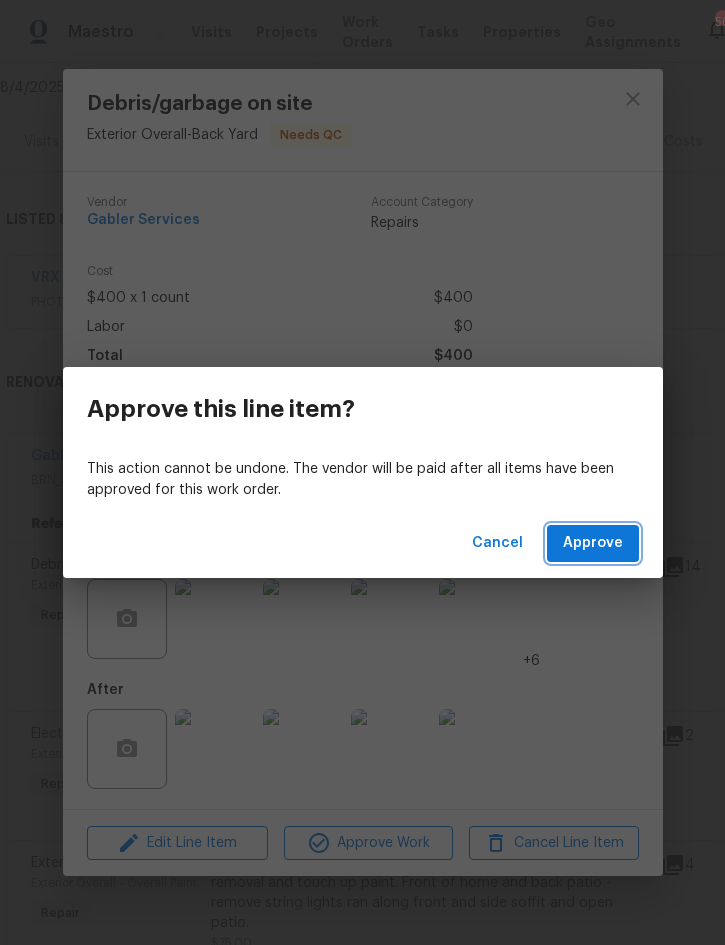 click on "Approve" at bounding box center (593, 543) 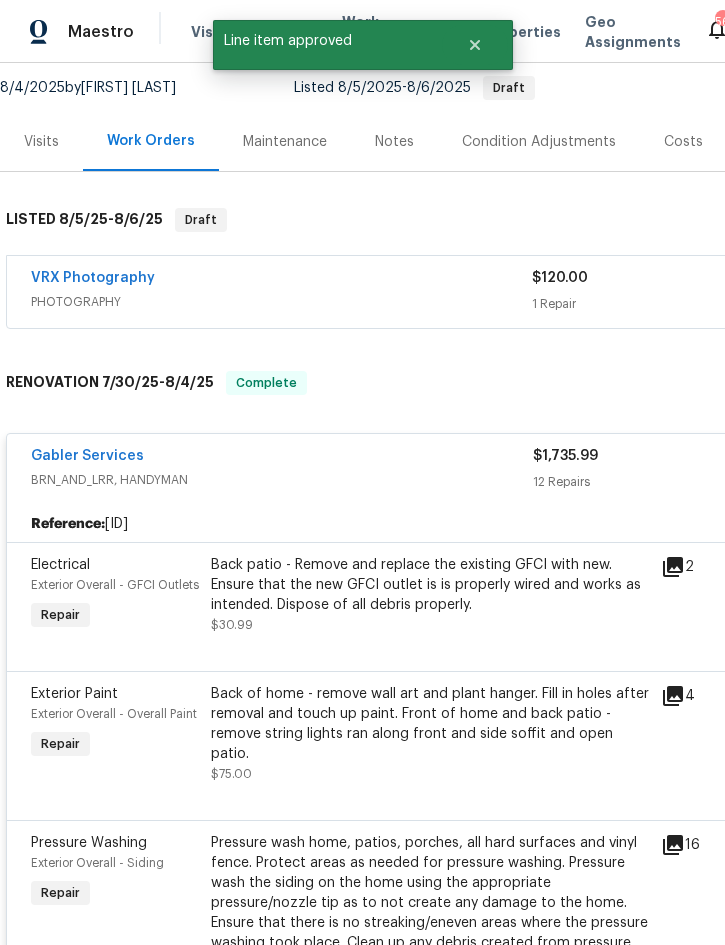 click on "Back patio - Remove and replace the existing GFCI with new. Ensure that the new GFCI outlet is is properly wired and works as intended. Dispose of all debris properly. $30.99" at bounding box center (430, 595) 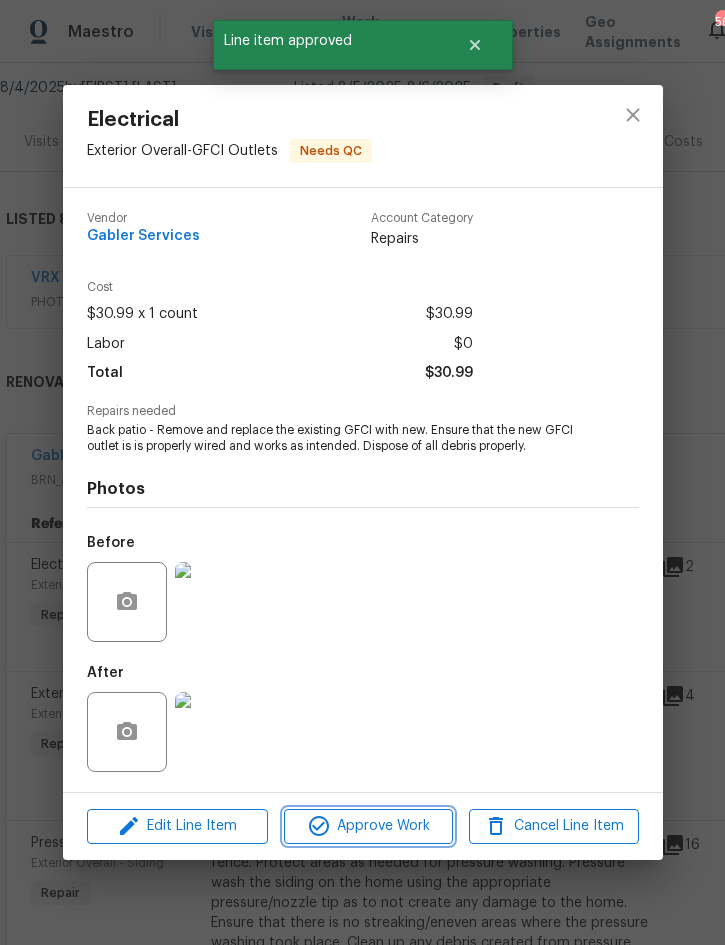 click on "Approve Work" at bounding box center [368, 826] 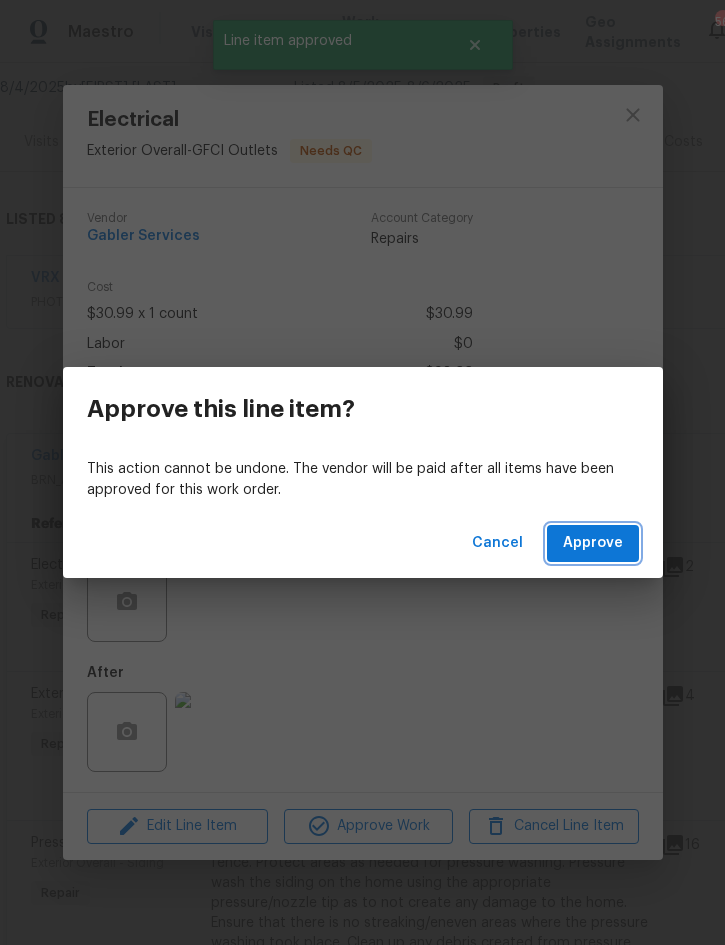 click on "Approve" at bounding box center (593, 543) 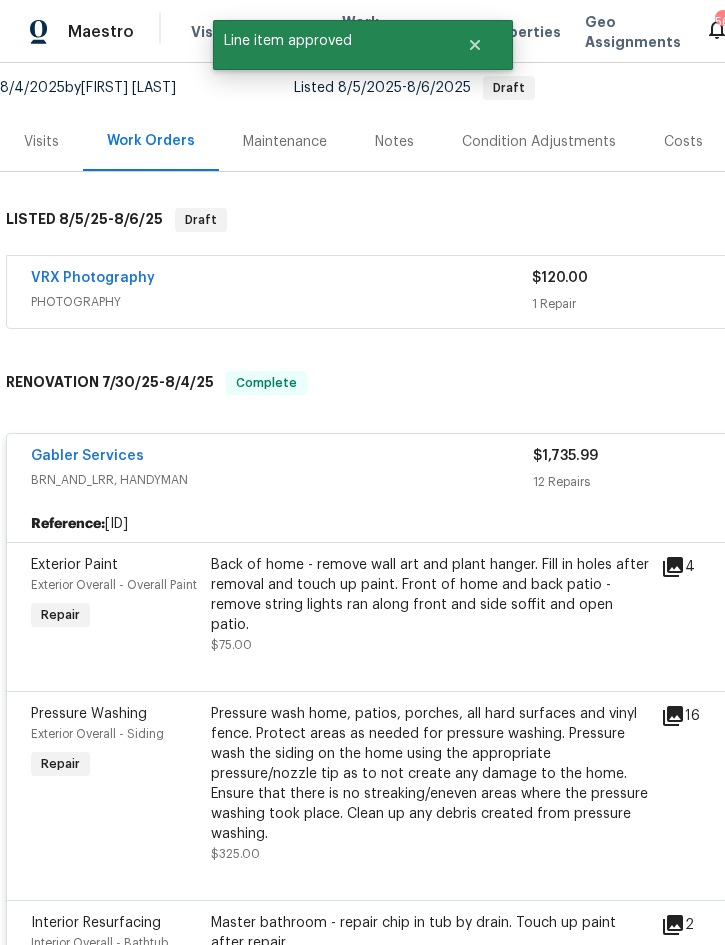 click on "Back of home - remove wall art and plant hanger. Fill in holes after removal and touch up paint.
Front of home and back patio - remove string lights ran along front and side soffit and open patio." at bounding box center (430, 595) 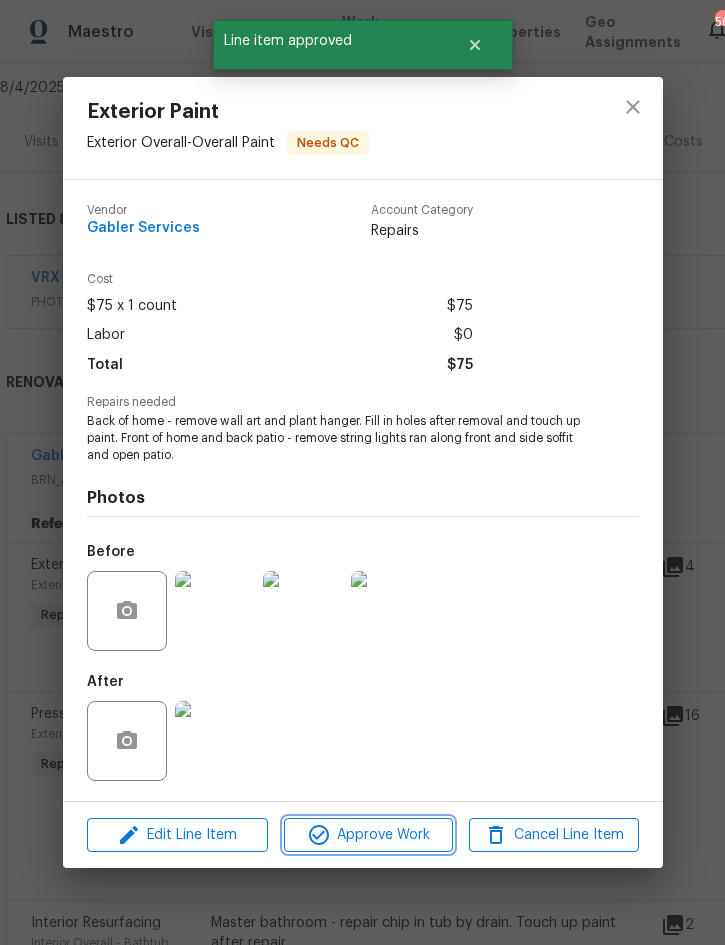 click on "Approve Work" at bounding box center (368, 835) 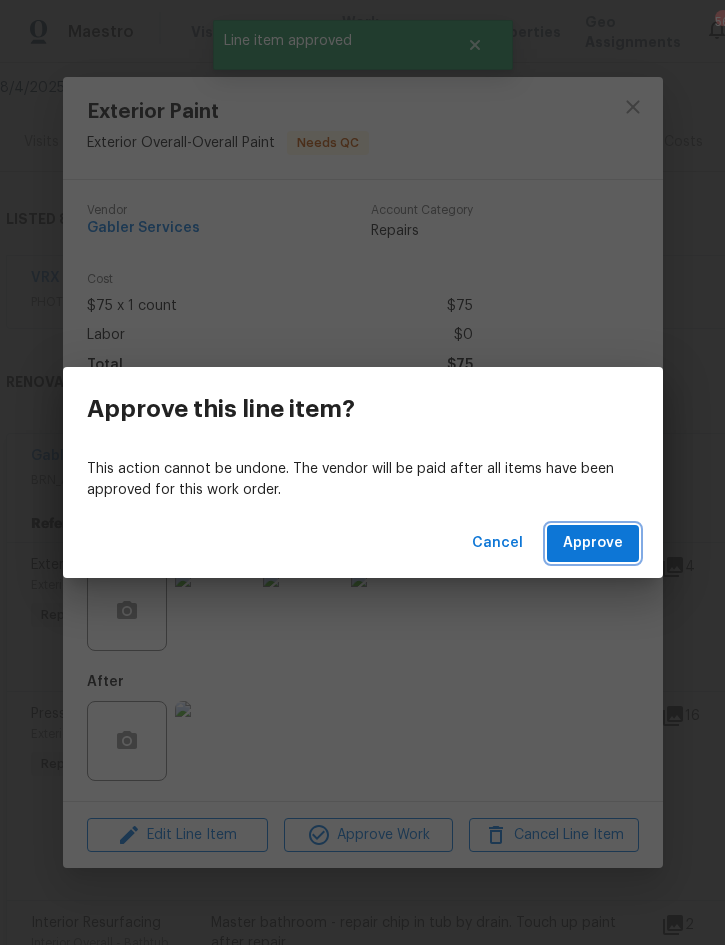 click on "Approve" at bounding box center (593, 543) 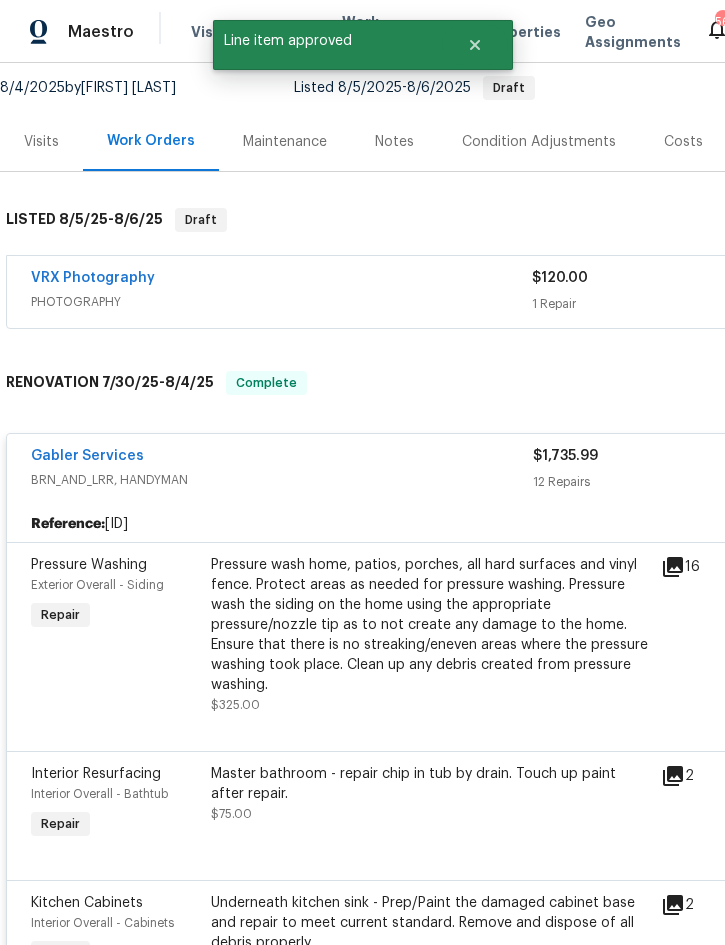 click on "Pressure wash home, patios, porches, all hard surfaces and vinyl fence.
Protect areas as needed for pressure washing. Pressure wash the siding on the home using the appropriate pressure/nozzle tip as to not create any damage to the home. Ensure that there is no streaking/eneven areas where the pressure washing took place. Clean up any debris created from pressure washing." at bounding box center (430, 625) 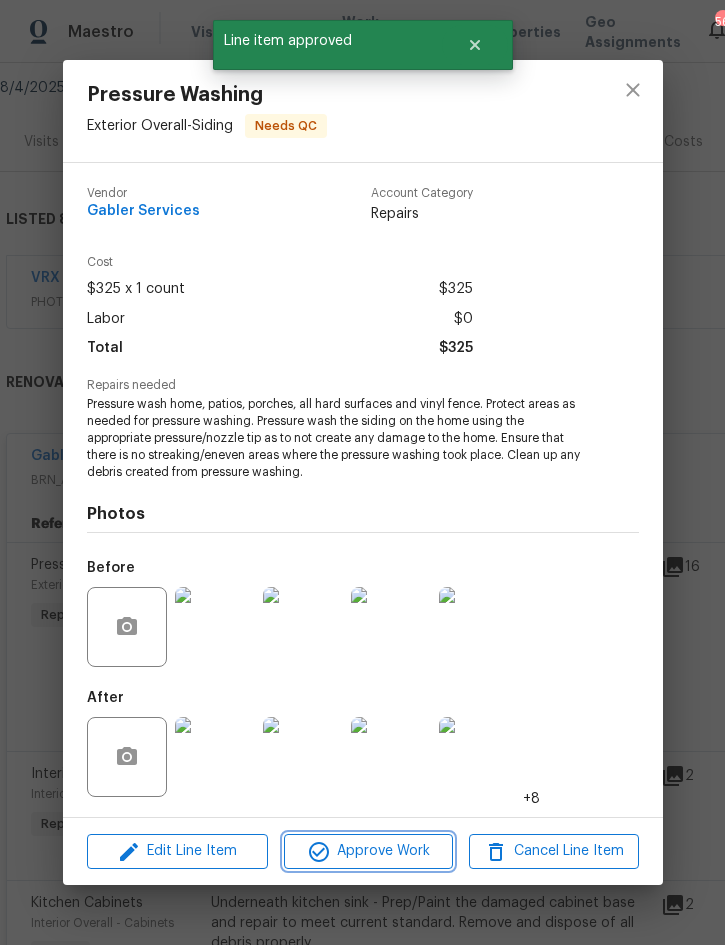 click on "Approve Work" at bounding box center [368, 851] 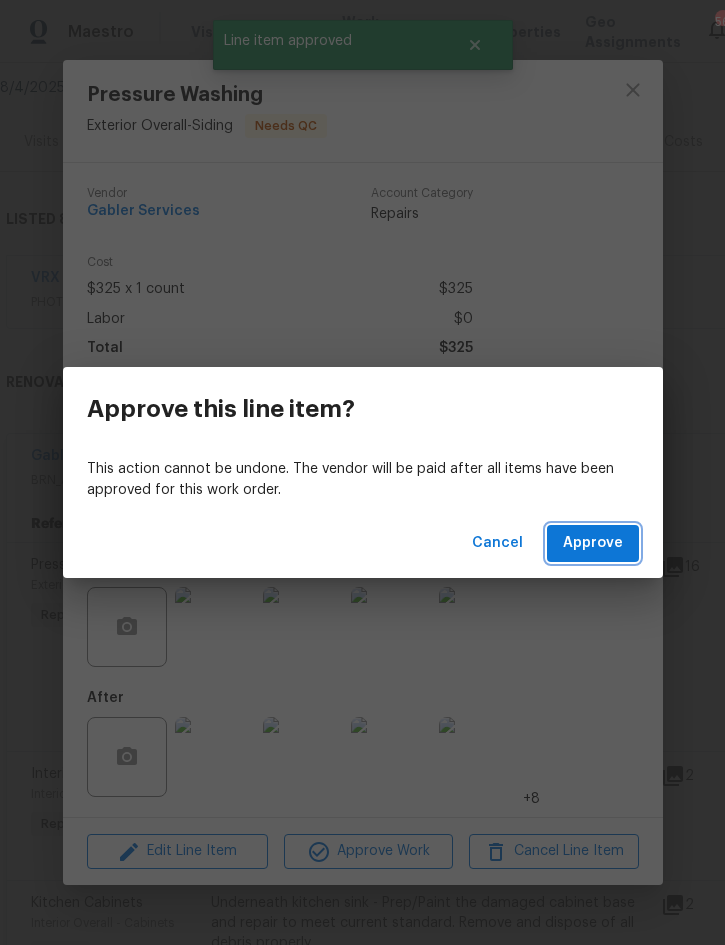click on "Approve" at bounding box center [593, 543] 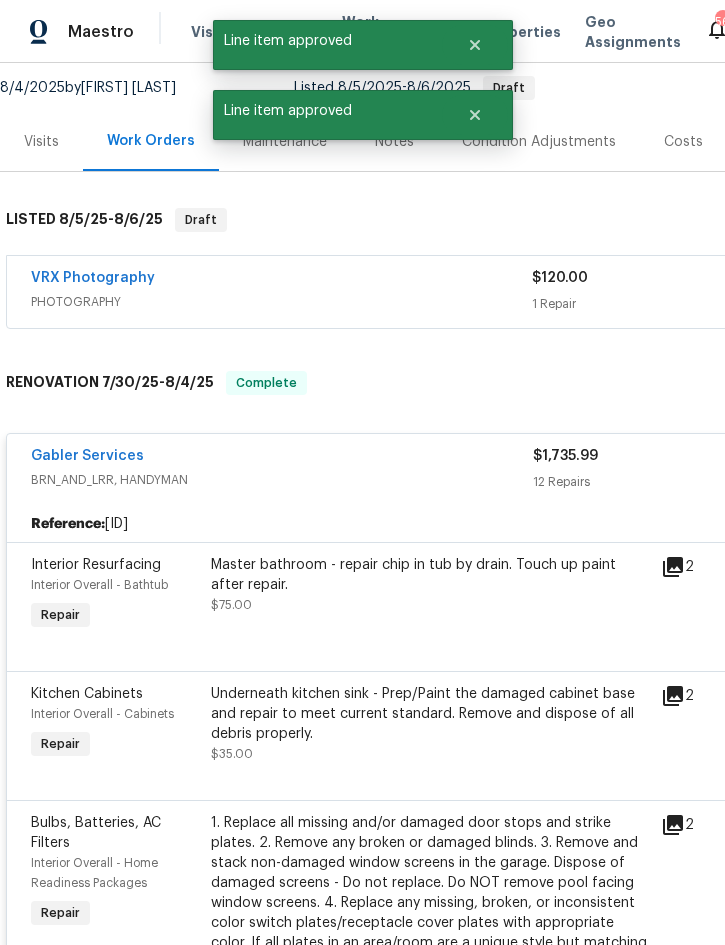 click on "Master bathroom - repair chip in tub by drain. Touch up paint after repair. $75.00" at bounding box center [430, 585] 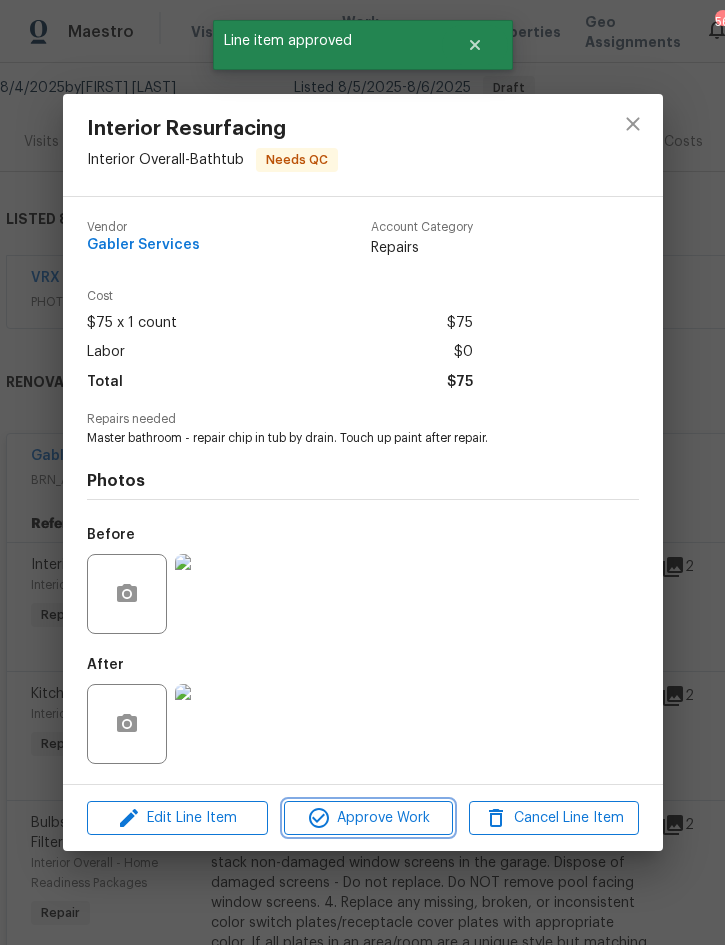 click on "Approve Work" at bounding box center [368, 818] 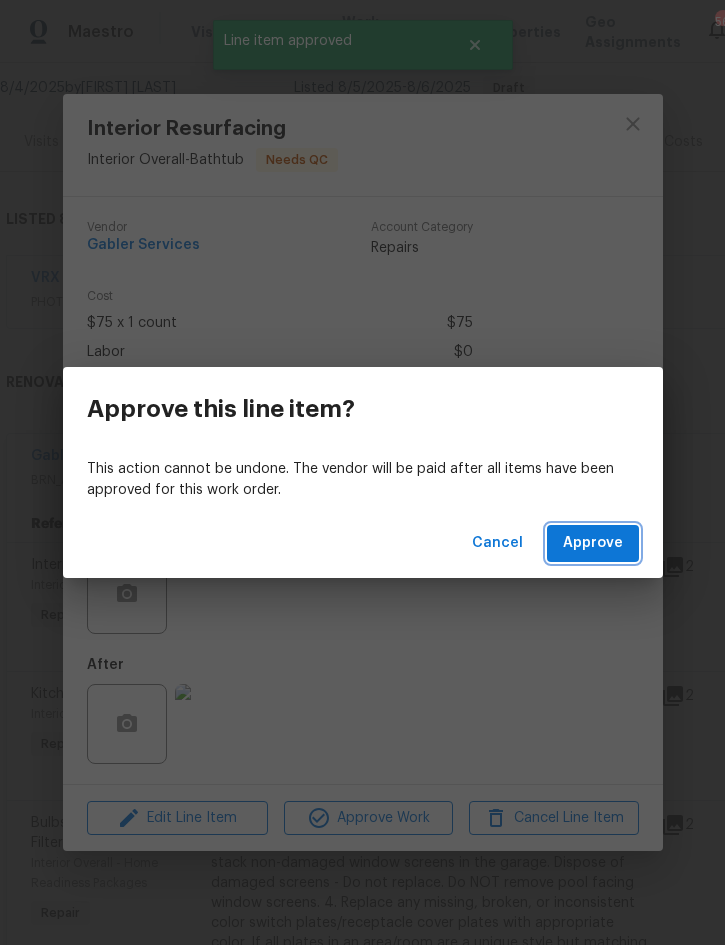 click on "Approve" at bounding box center (593, 543) 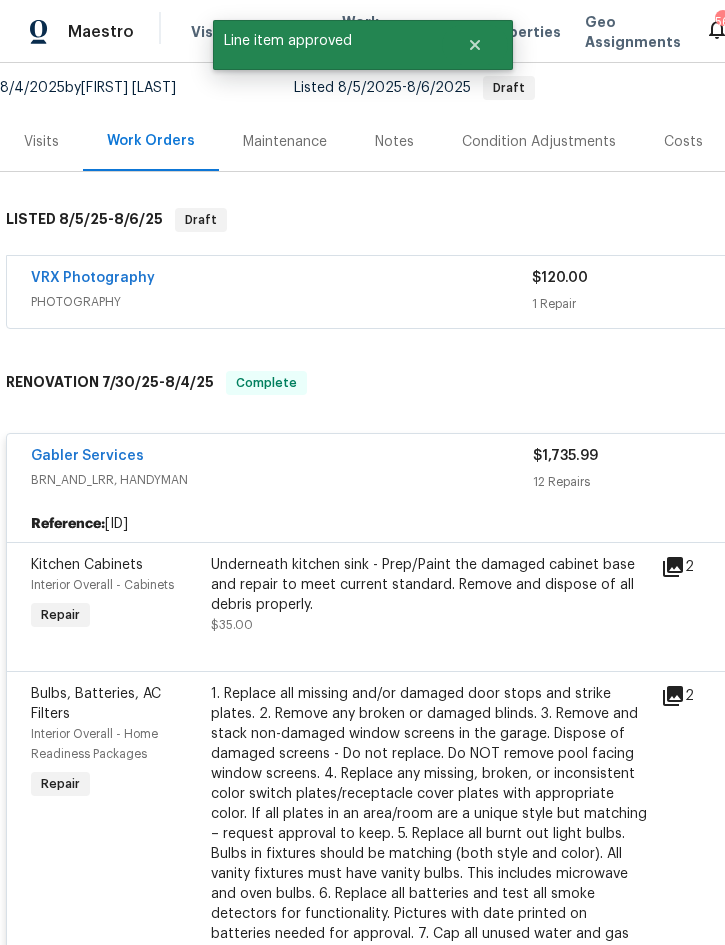 click on "Underneath kitchen sink - Prep/Paint the damaged cabinet base and repair to meet current standard. Remove and dispose of all debris properly." at bounding box center [430, 585] 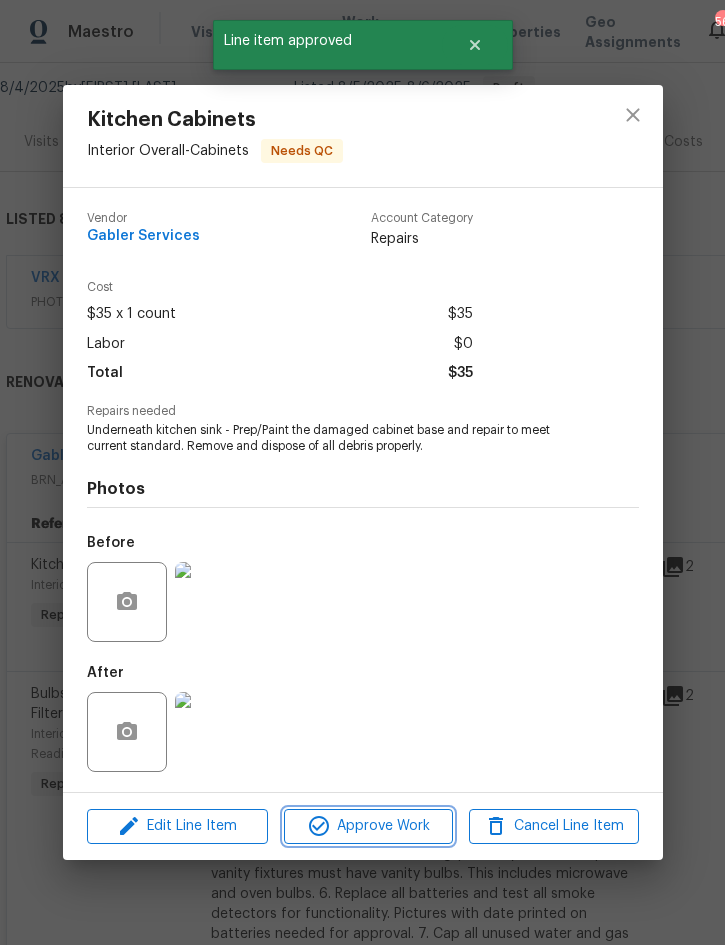 click on "Approve Work" at bounding box center (368, 826) 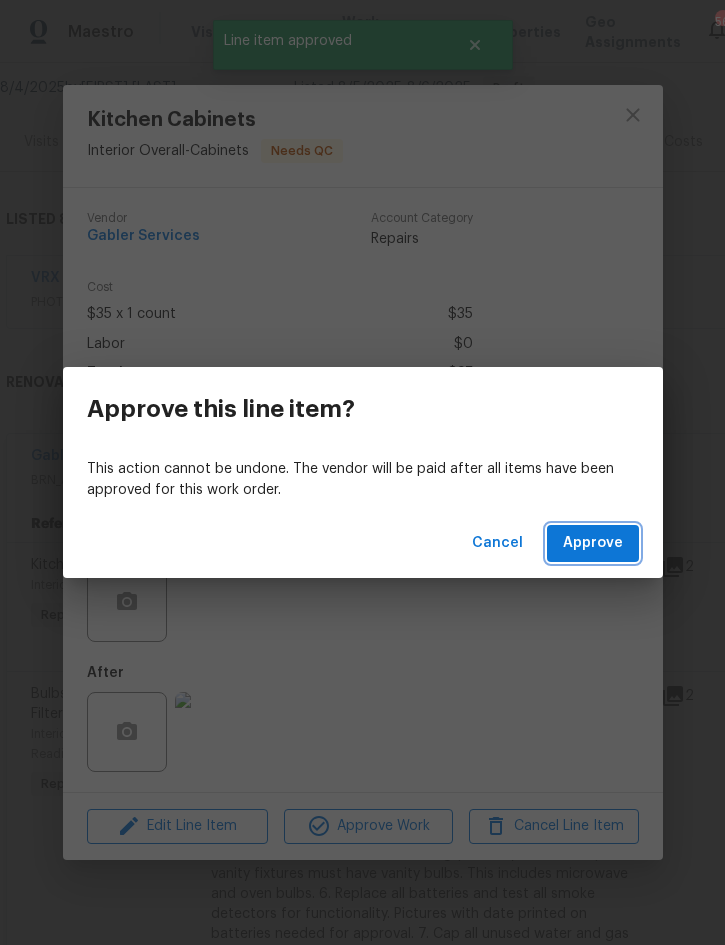 click on "Approve" at bounding box center (593, 543) 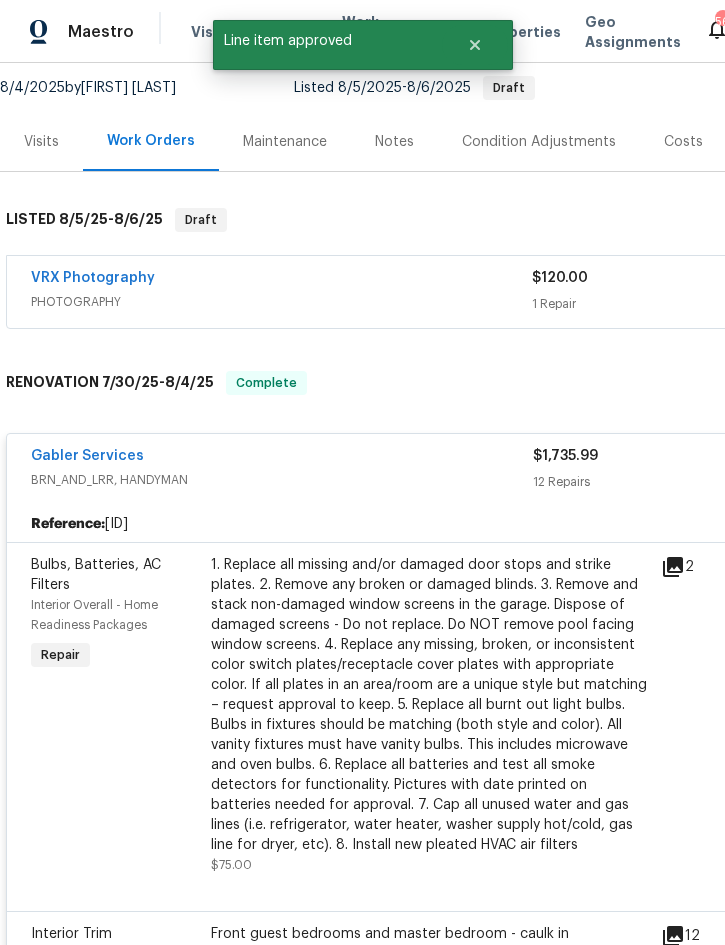 click on "1. Replace all missing and/or damaged door stops and strike plates.  2. Remove any broken or damaged blinds.  3. Remove and stack non-damaged window screens in the garage. Dispose of damaged screens - Do not replace. Do NOT remove pool facing window screens.  4. Replace any missing, broken, or inconsistent color switch plates/receptacle cover plates with appropriate color. If all plates in an area/room are a unique style but matching – request approval to keep.  5. Replace all burnt out light bulbs. Bulbs in fixtures should be matching (both style and color). All vanity fixtures must have vanity bulbs. This includes microwave and oven bulbs.  6. Replace all batteries and test all smoke detectors for functionality. Pictures with date printed on batteries needed for approval.  7. Cap all unused water and gas lines (i.e. refrigerator, water heater, washer supply hot/cold, gas line for dryer, etc).  8. Install new pleated HVAC air filters" at bounding box center [430, 705] 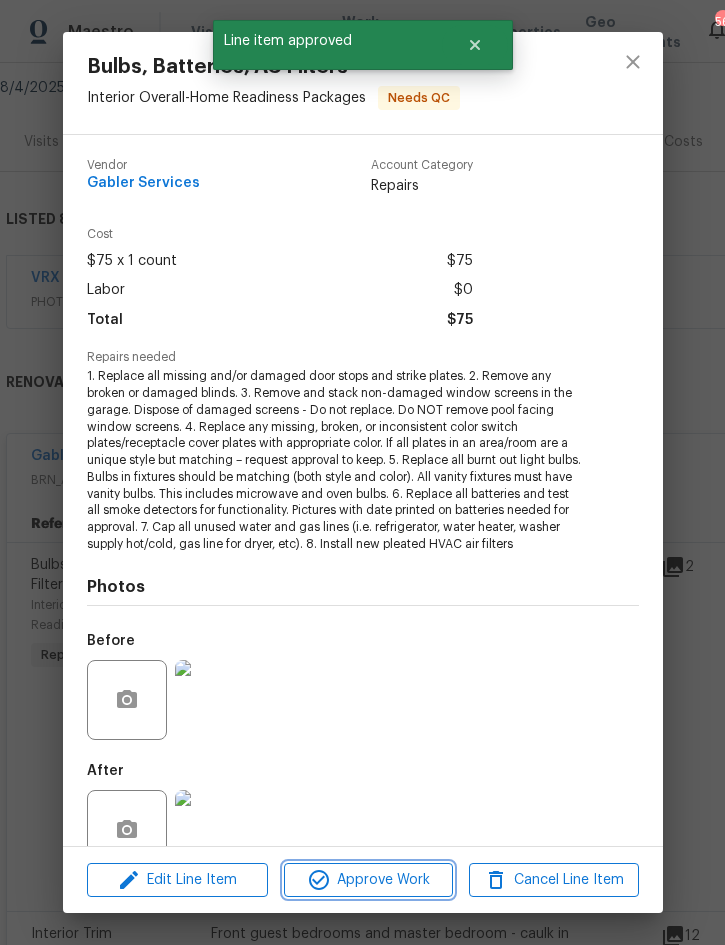 click on "Approve Work" at bounding box center [368, 880] 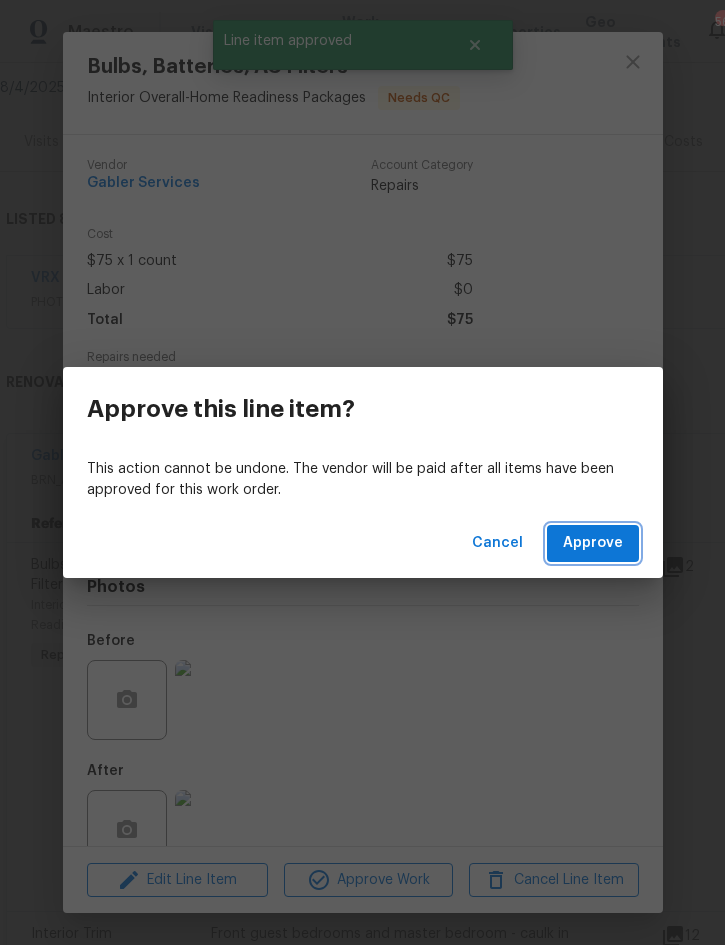 click on "Approve" at bounding box center [593, 543] 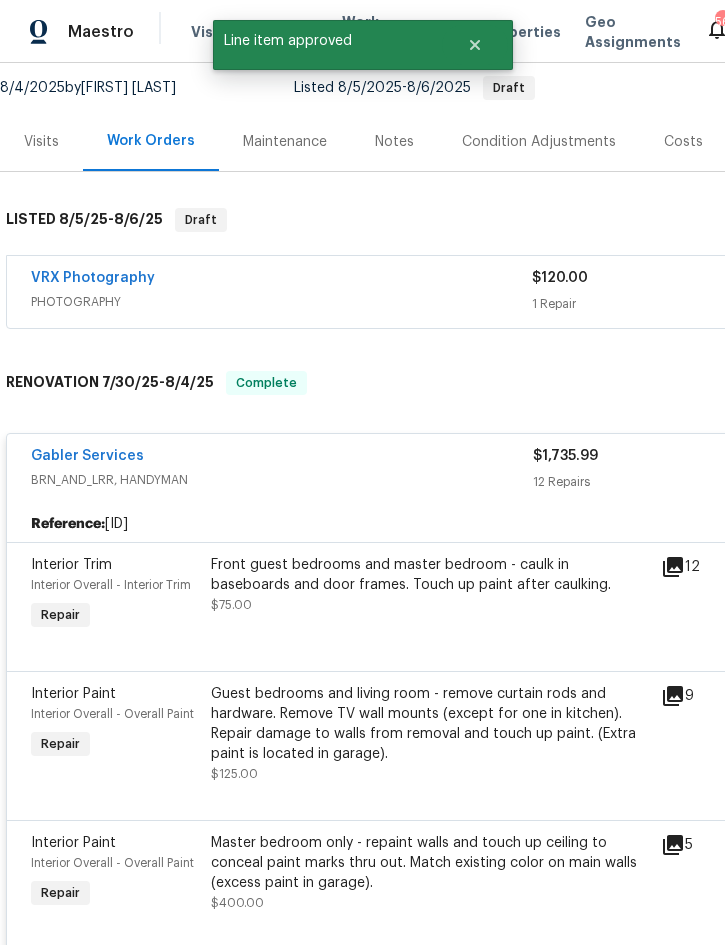 click on "Front guest bedrooms and master bedroom - caulk in baseboards and door frames. Touch up paint after caulking." at bounding box center [430, 575] 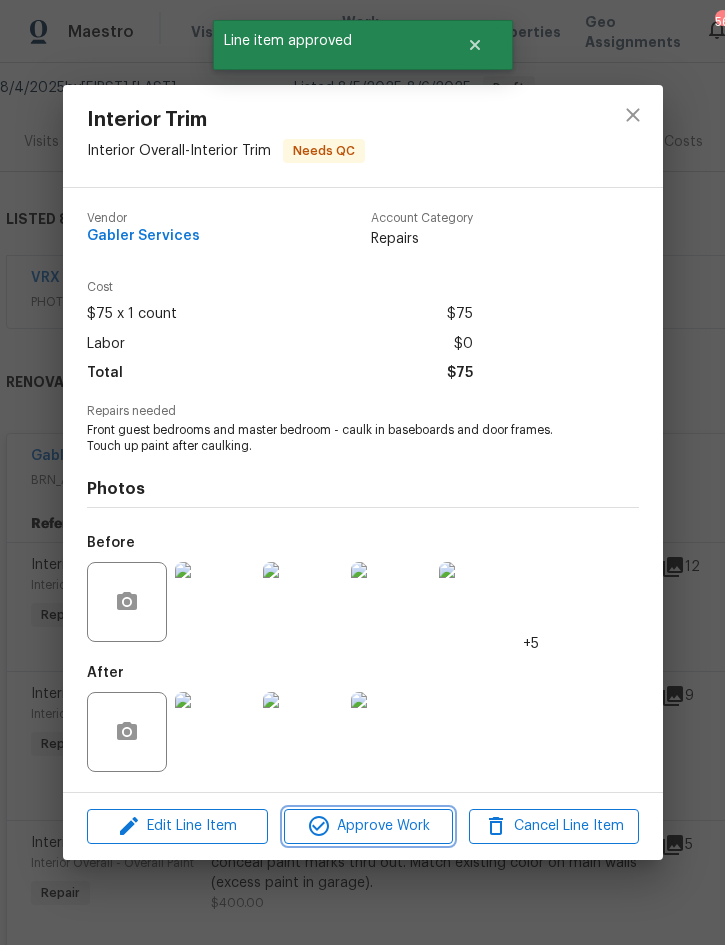 click on "Approve Work" at bounding box center [368, 826] 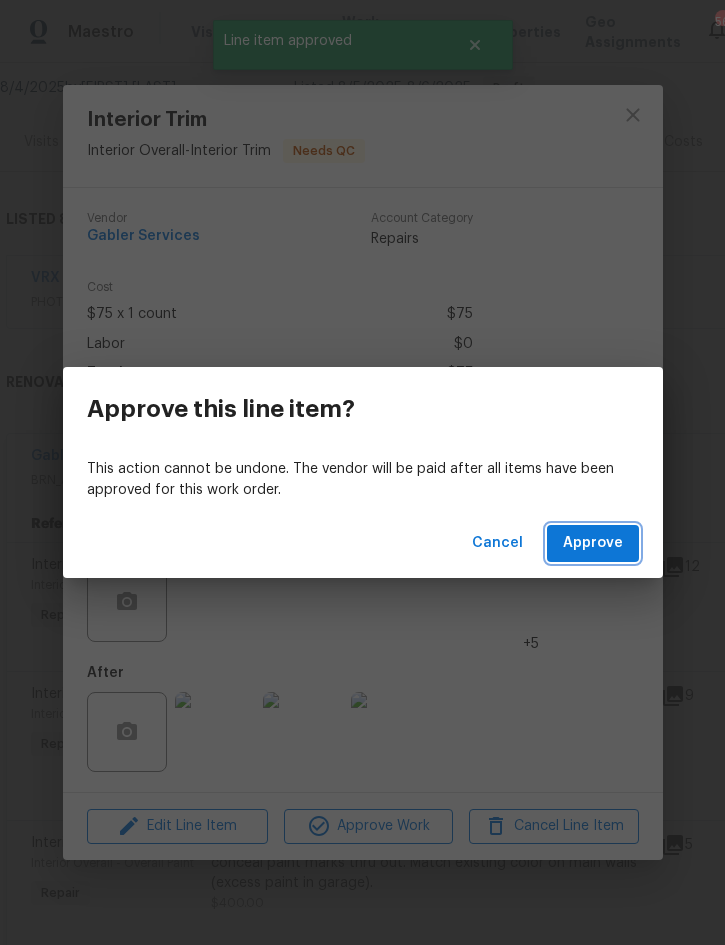 click on "Approve" at bounding box center [593, 543] 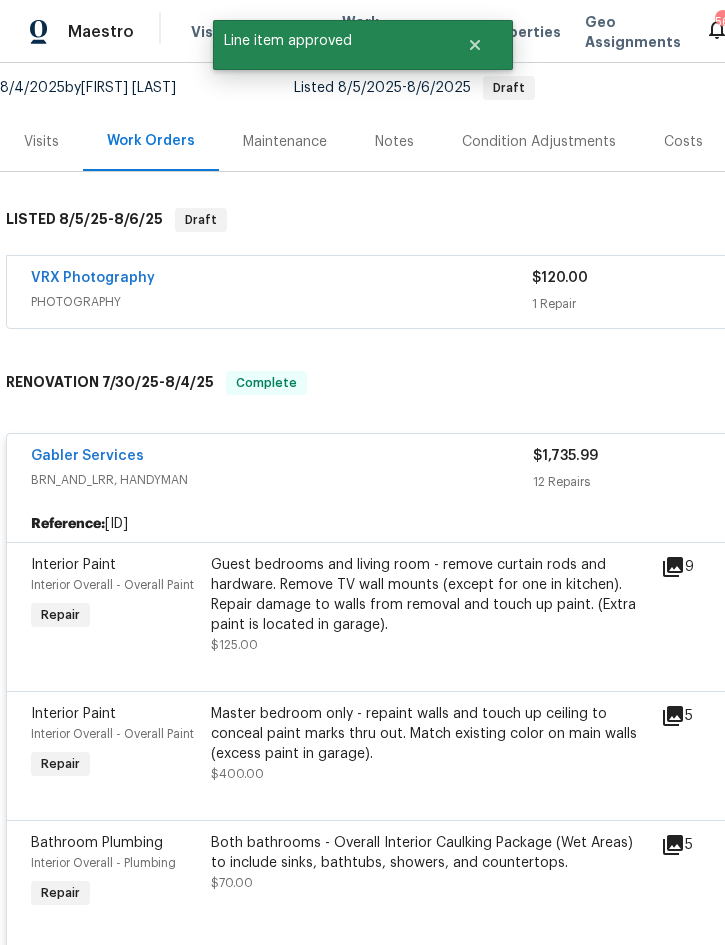 click on "Guest bedrooms and living room - remove curtain rods and hardware. Remove TV wall mounts (except for one in kitchen). Repair damage to walls from removal and touch up paint. (Extra paint is located in garage)." at bounding box center (430, 595) 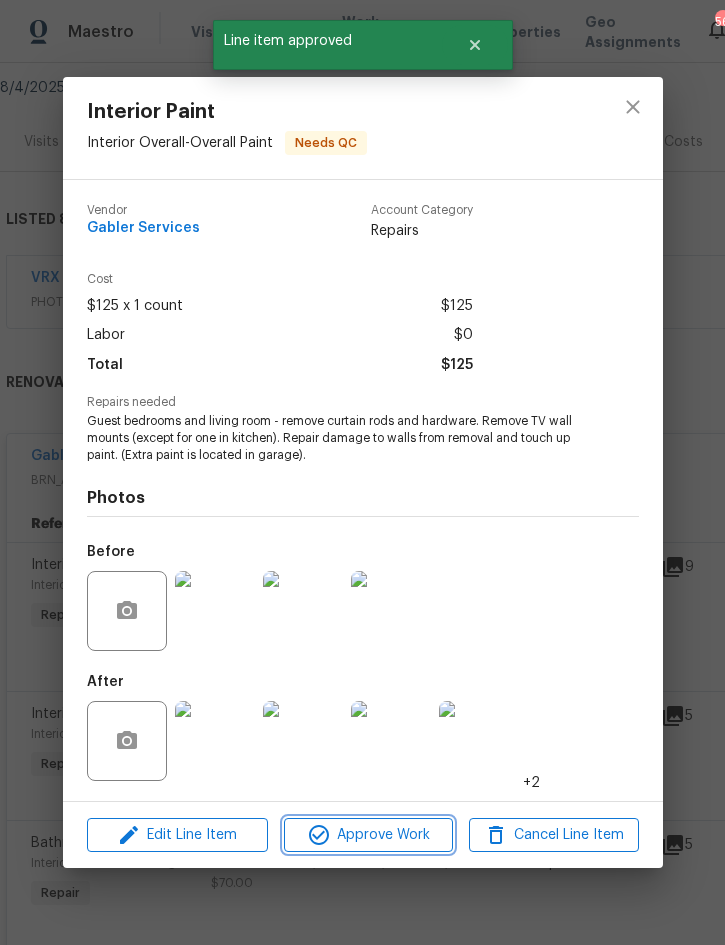 click on "Approve Work" at bounding box center (368, 835) 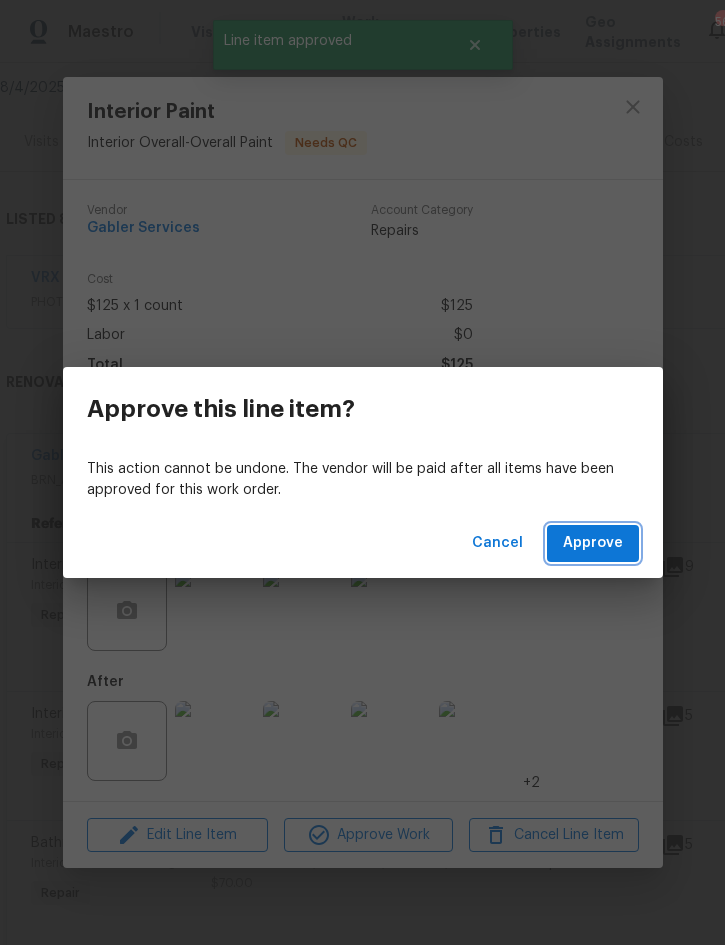 click on "Approve" at bounding box center (593, 543) 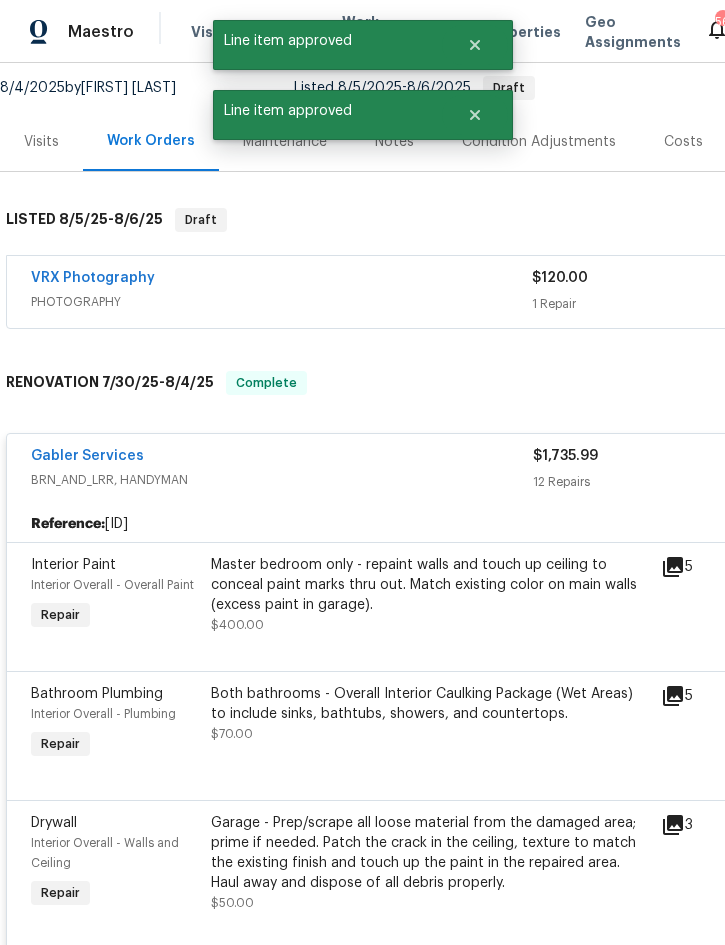 click on "Master bedroom only - repaint walls and touch up ceiling to conceal paint marks thru out. Match existing color on main walls (excess paint in garage)." at bounding box center (430, 585) 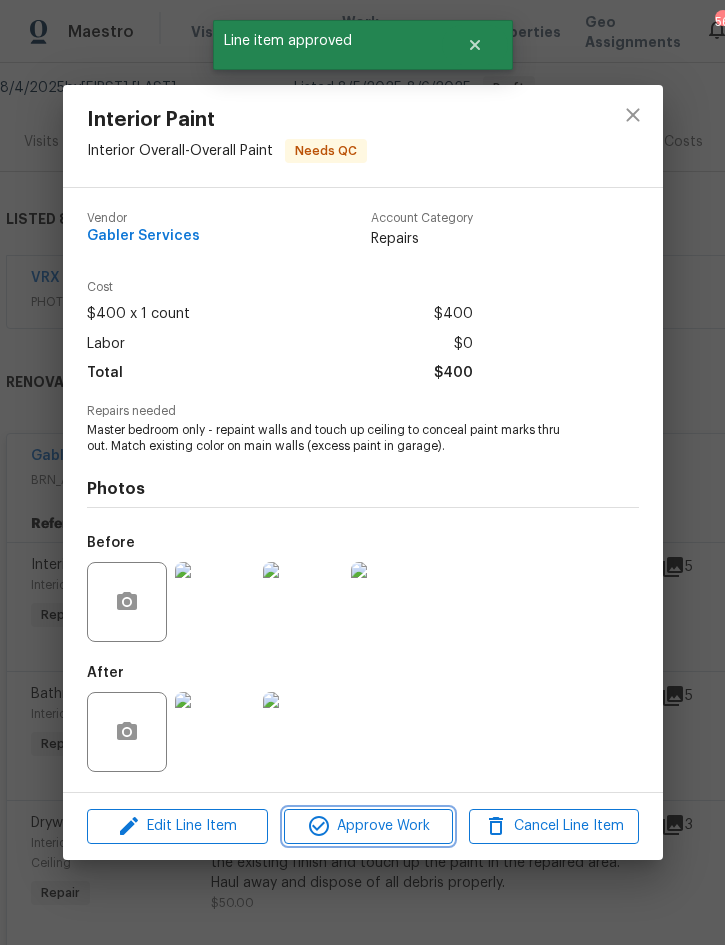 click on "Approve Work" at bounding box center [368, 826] 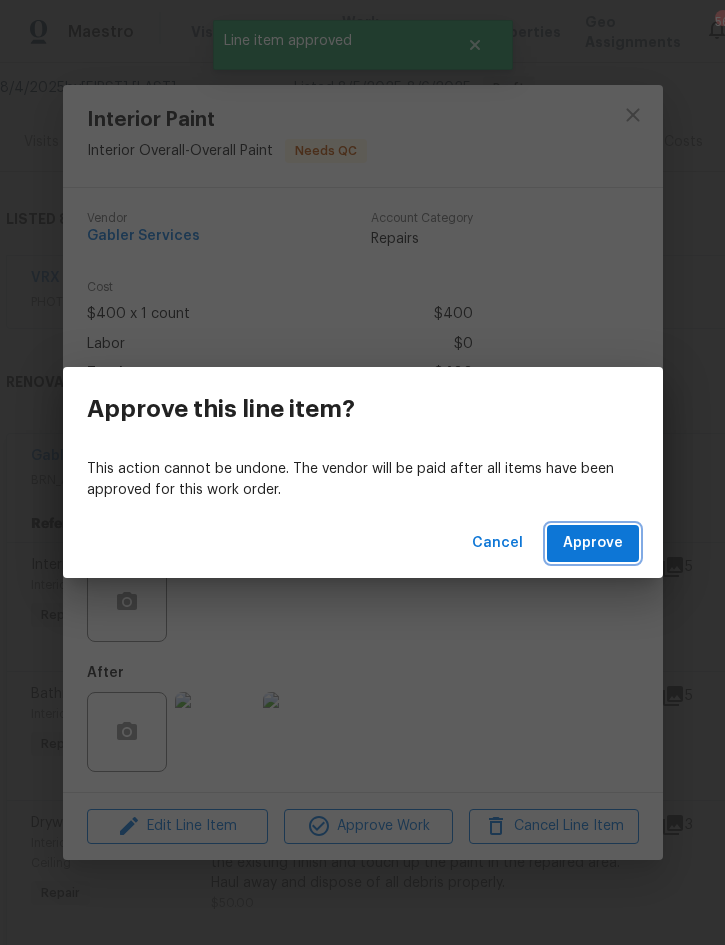click on "Approve" at bounding box center (593, 543) 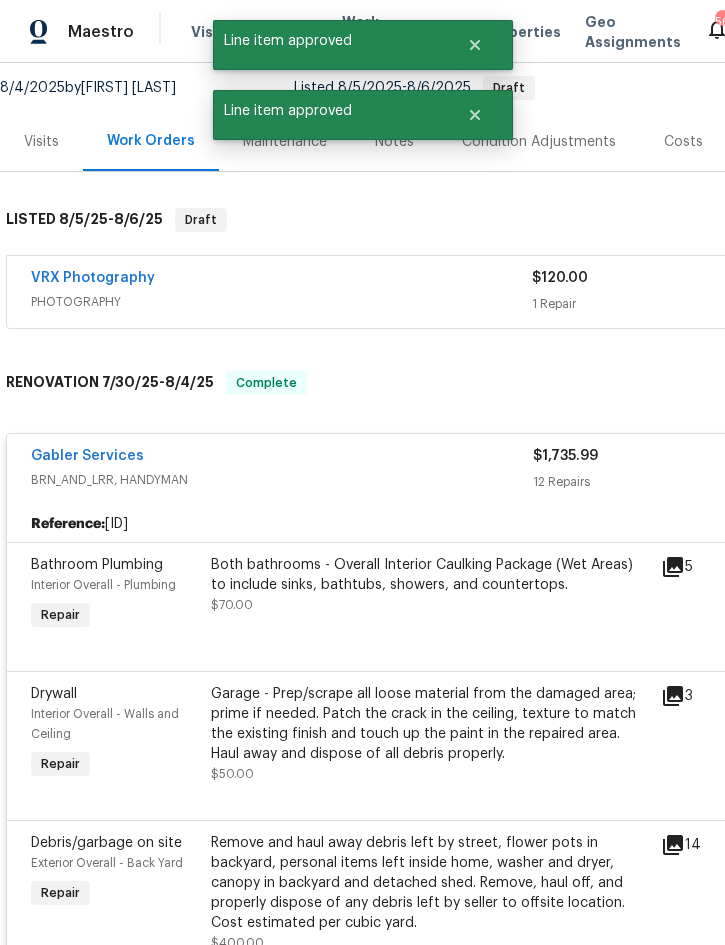 click on "Both bathrooms - Overall Interior Caulking Package (Wet Areas) to include sinks, bathtubs, showers, and countertops. $70.00" at bounding box center [430, 585] 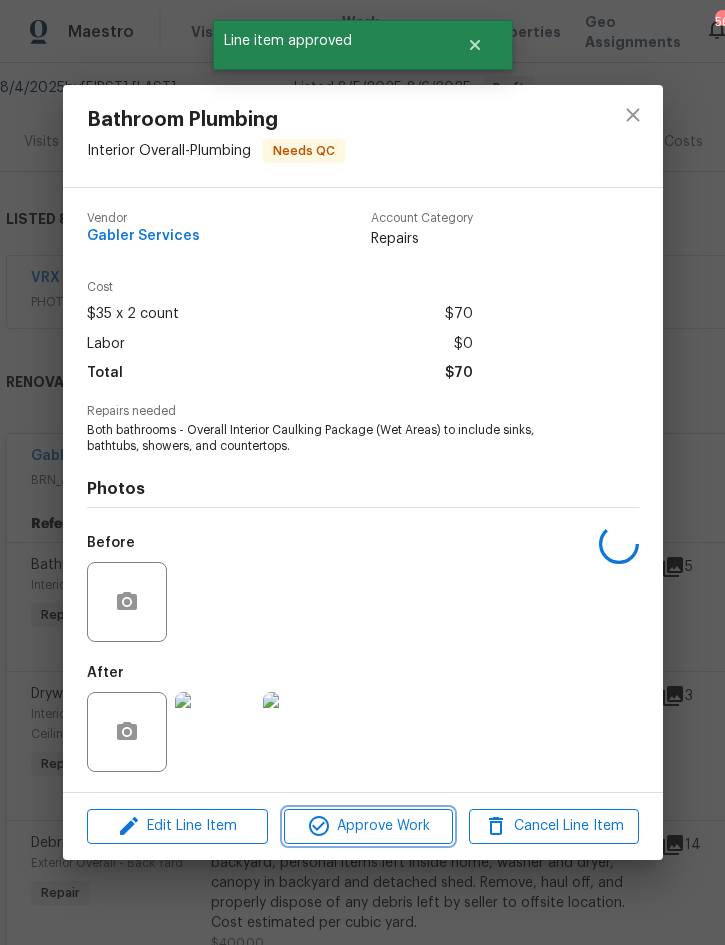 click on "Approve Work" at bounding box center [368, 826] 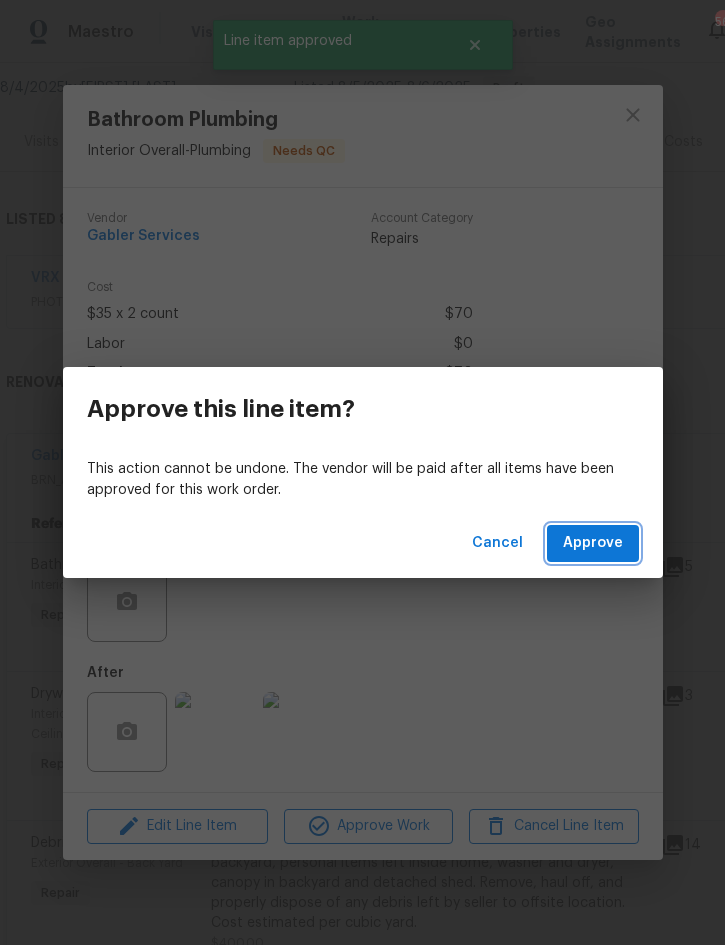 click on "Approve" at bounding box center (593, 543) 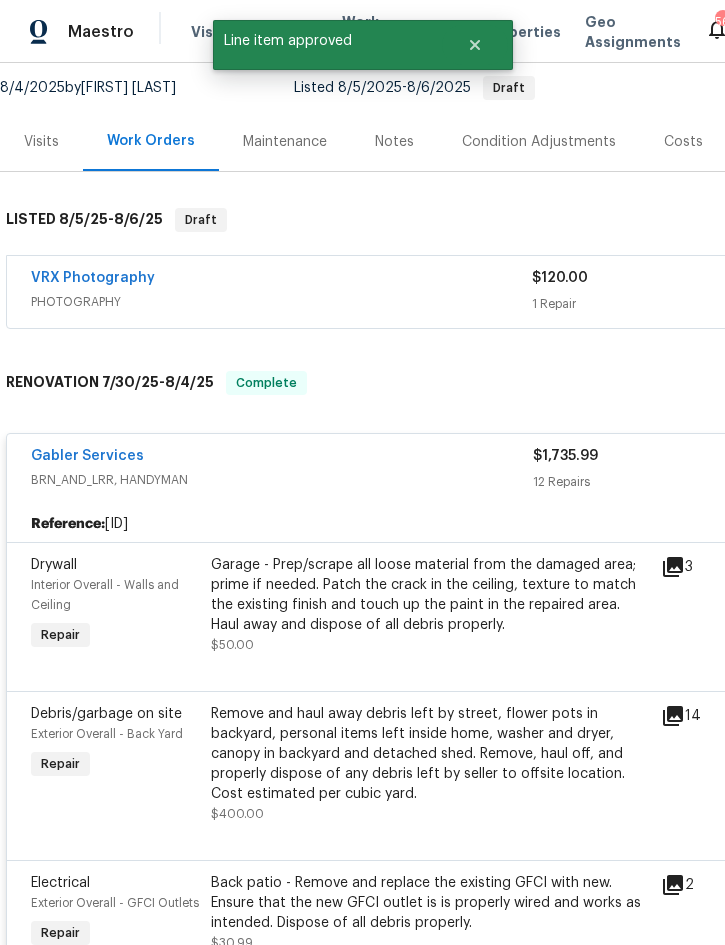 click on "Garage - Prep/scrape all loose material from the damaged area; prime if needed. Patch the crack in the ceiling, texture to match the existing finish and touch up the paint in the repaired area. Haul away and dispose of all debris properly." at bounding box center (430, 595) 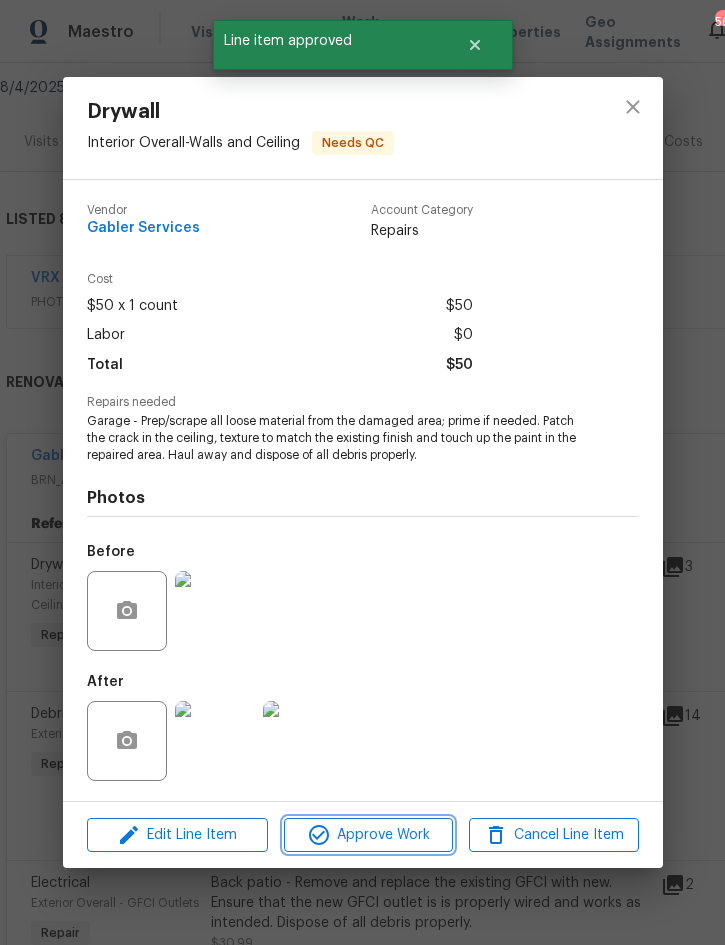 click on "Approve Work" at bounding box center [368, 835] 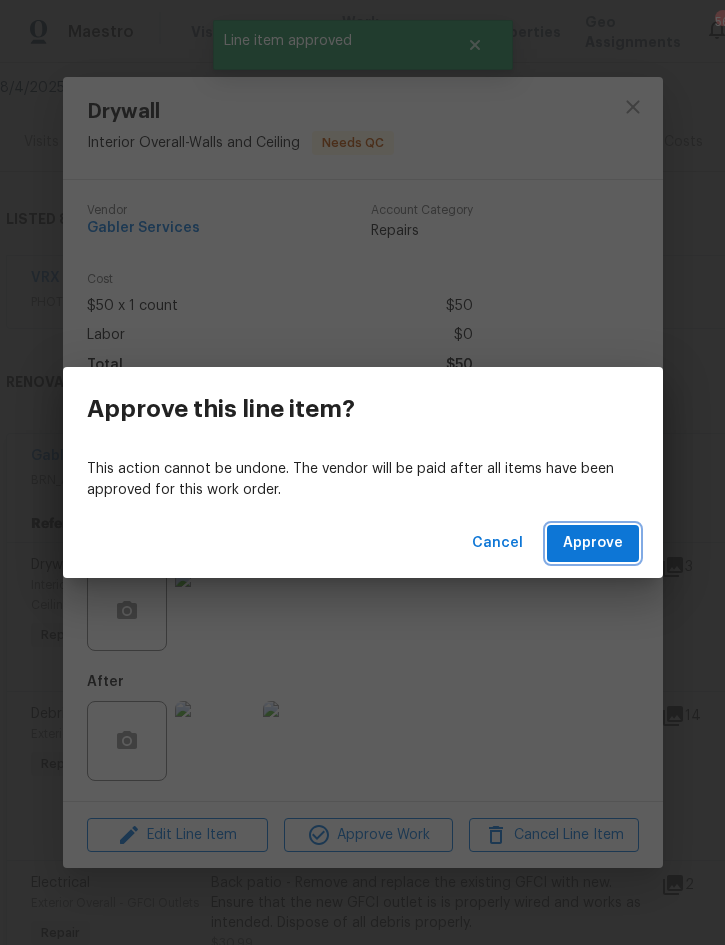 click on "Approve" at bounding box center [593, 543] 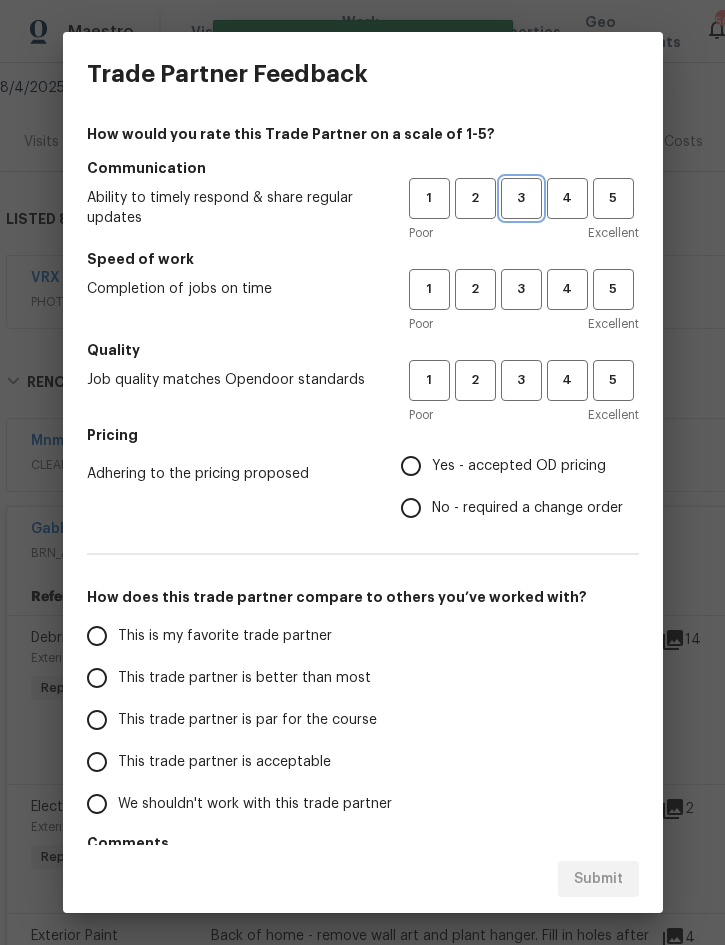 click on "3" at bounding box center [521, 198] 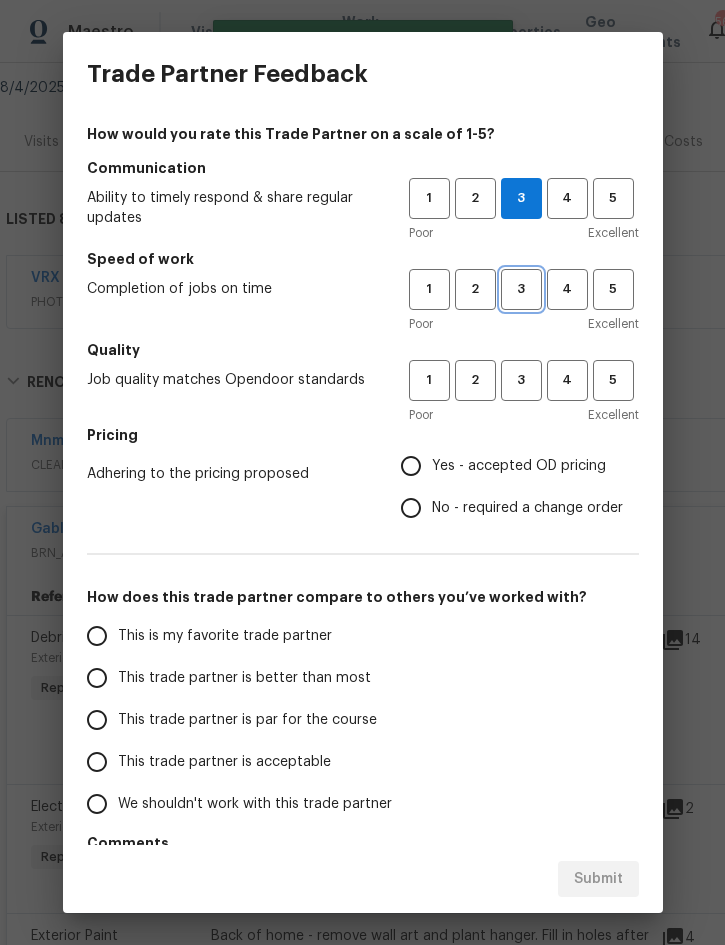 click on "3" at bounding box center (521, 289) 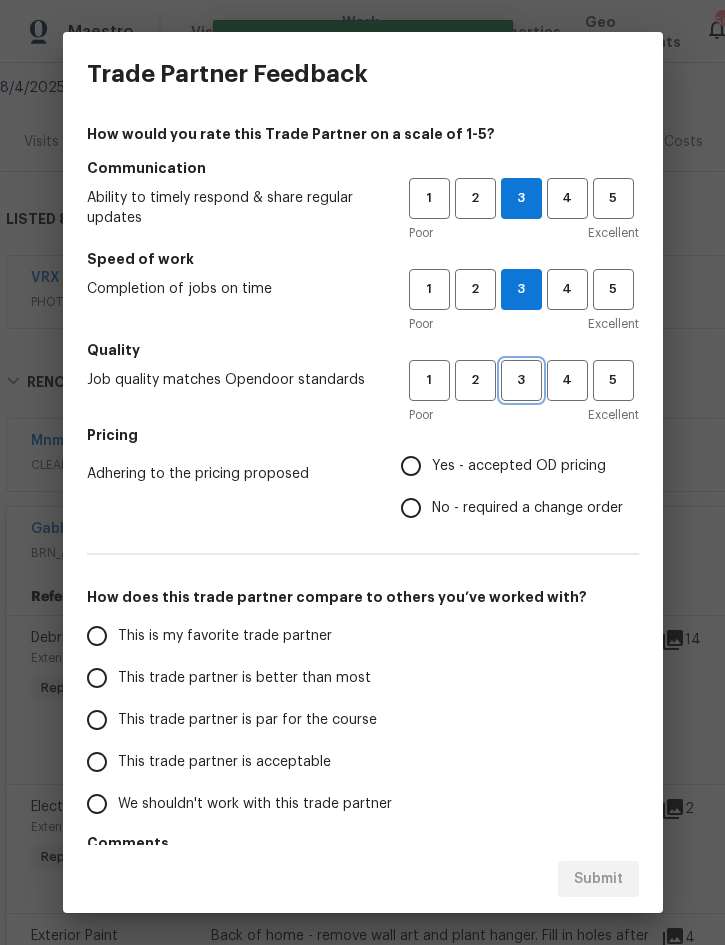click on "3" at bounding box center [521, 380] 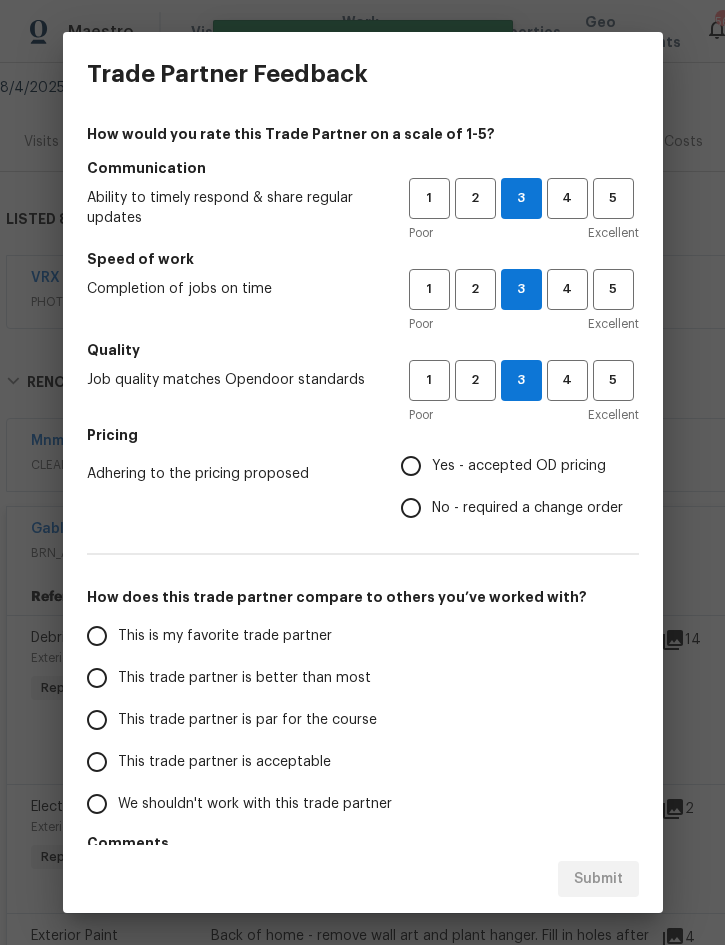 click on "Yes - accepted OD pricing" at bounding box center (519, 466) 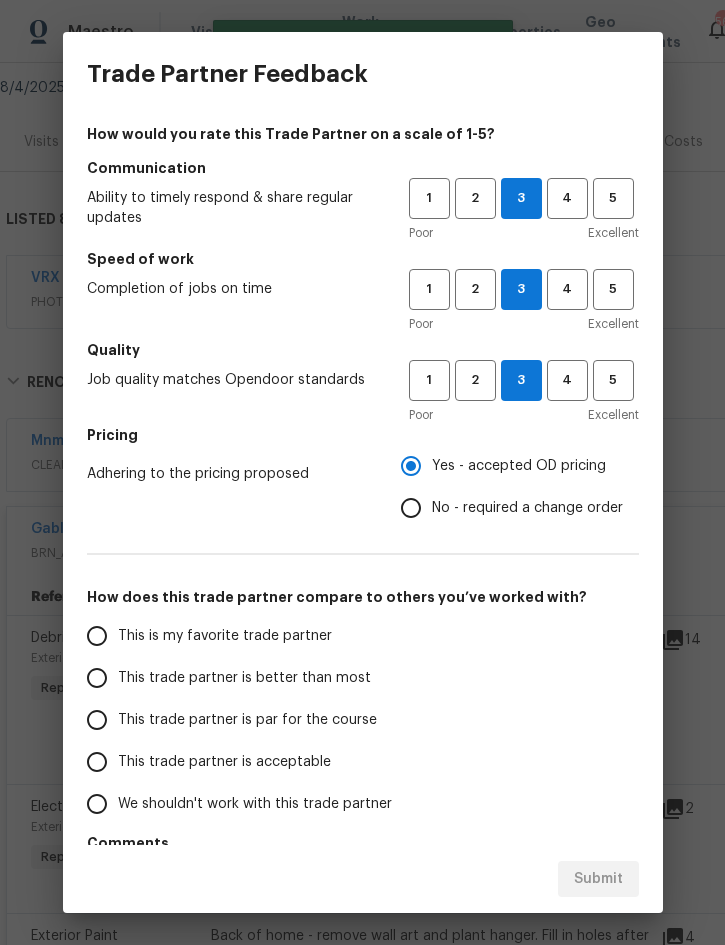 click on "This trade partner is better than most" at bounding box center (244, 678) 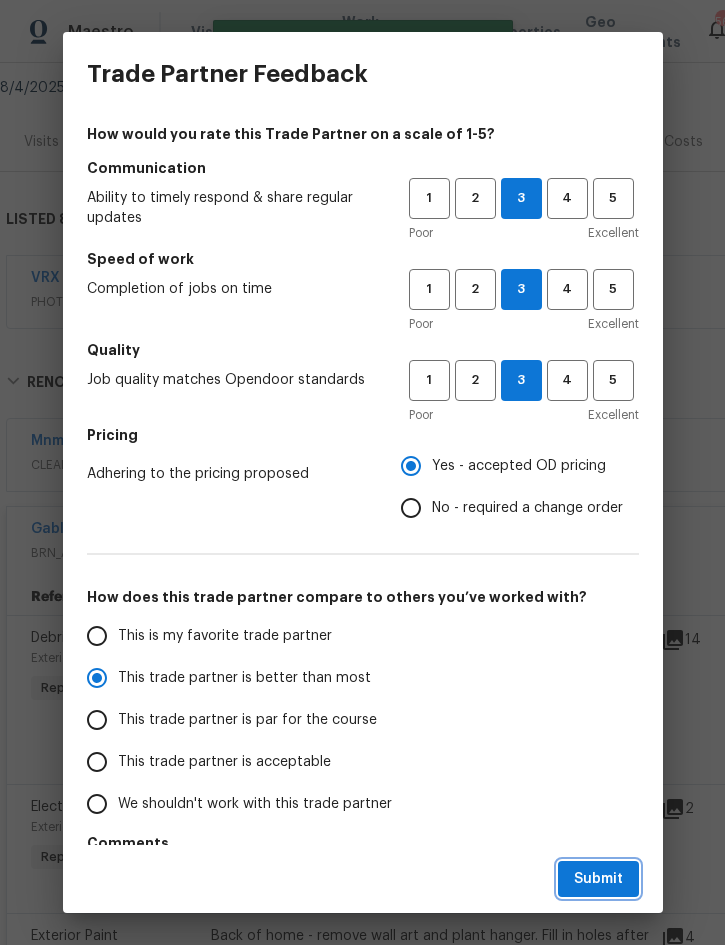 click on "Submit" at bounding box center (598, 879) 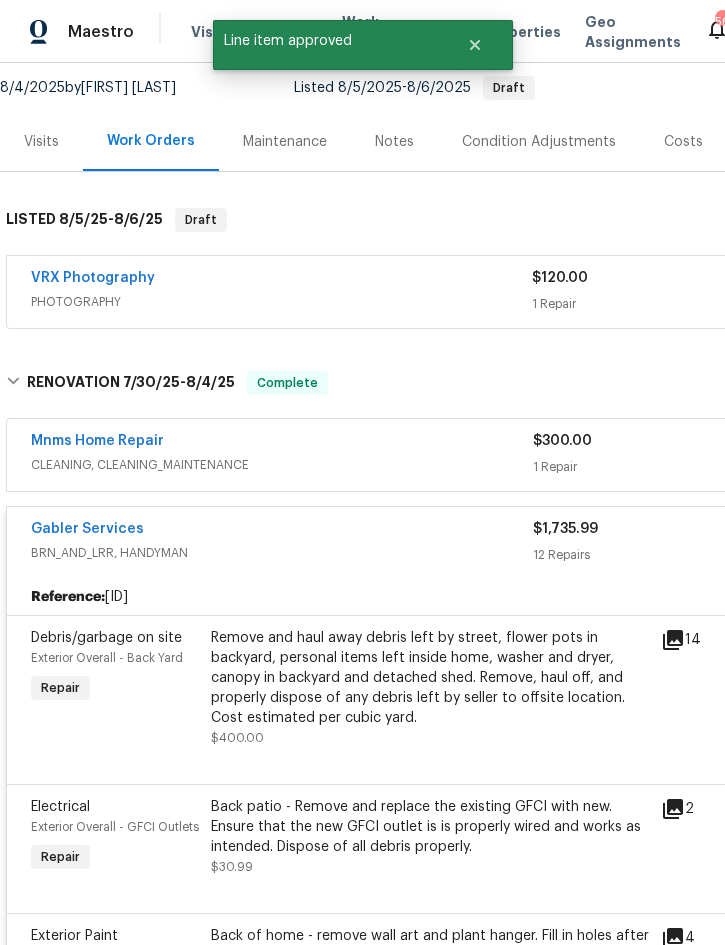 radio on "false" 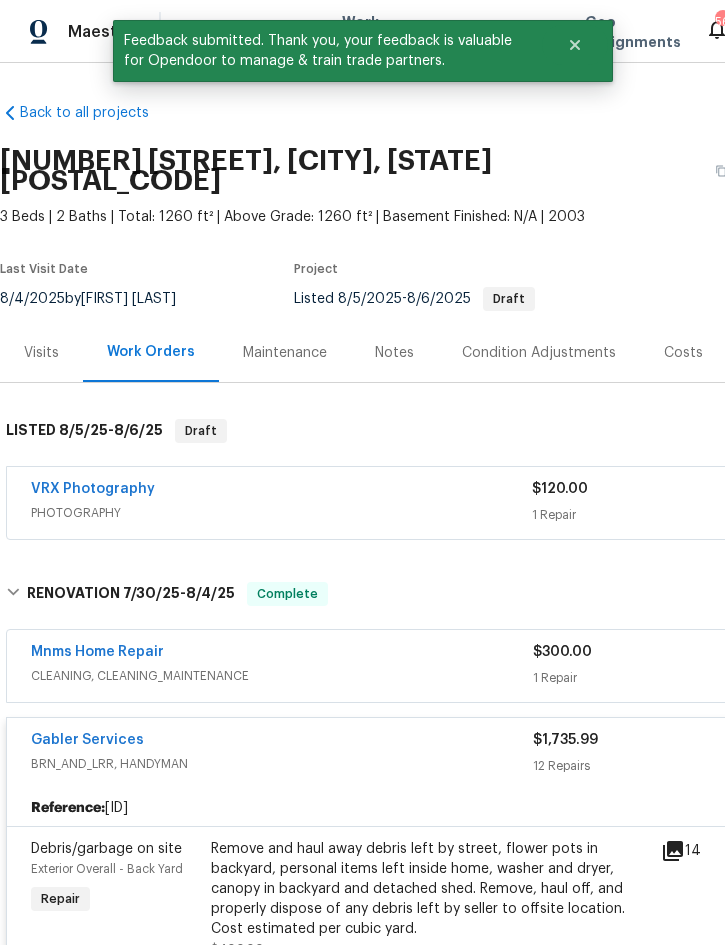 scroll, scrollTop: 0, scrollLeft: 0, axis: both 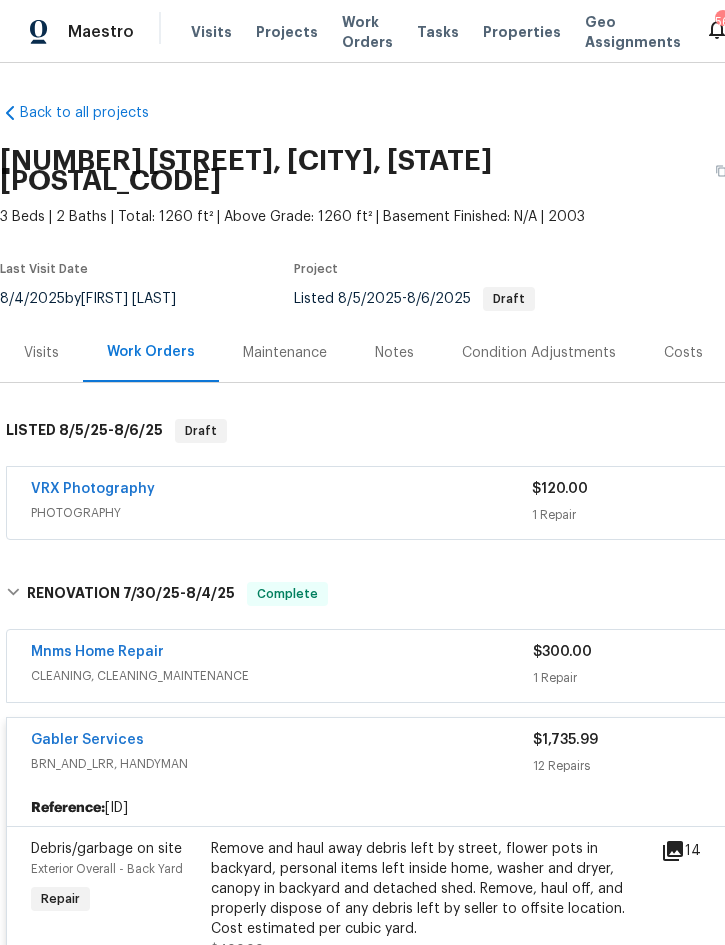 click on "Projects" at bounding box center [287, 32] 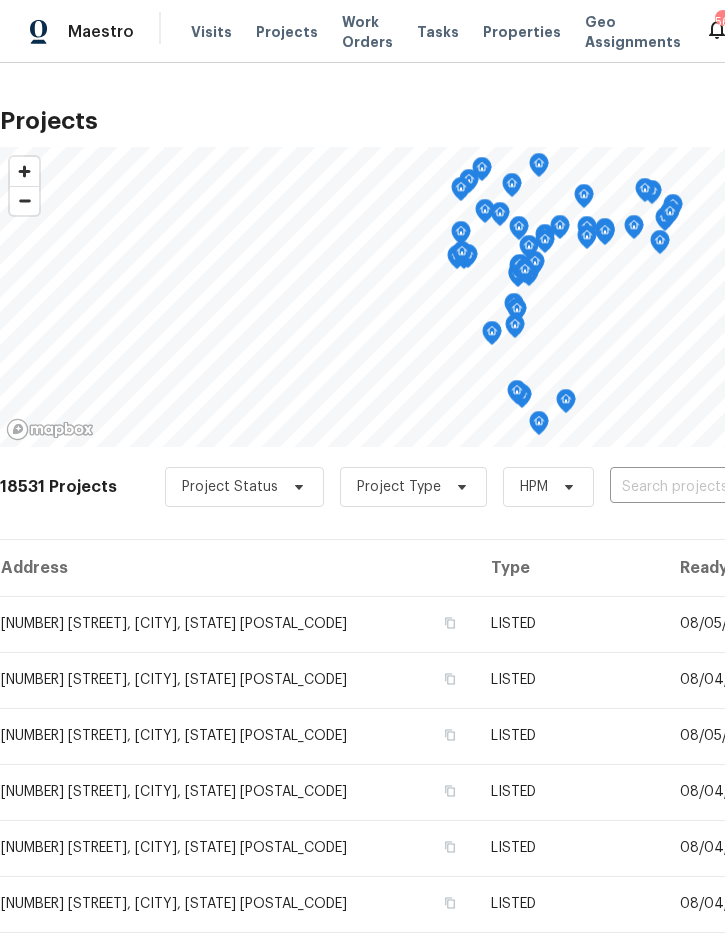 click at bounding box center (724, 487) 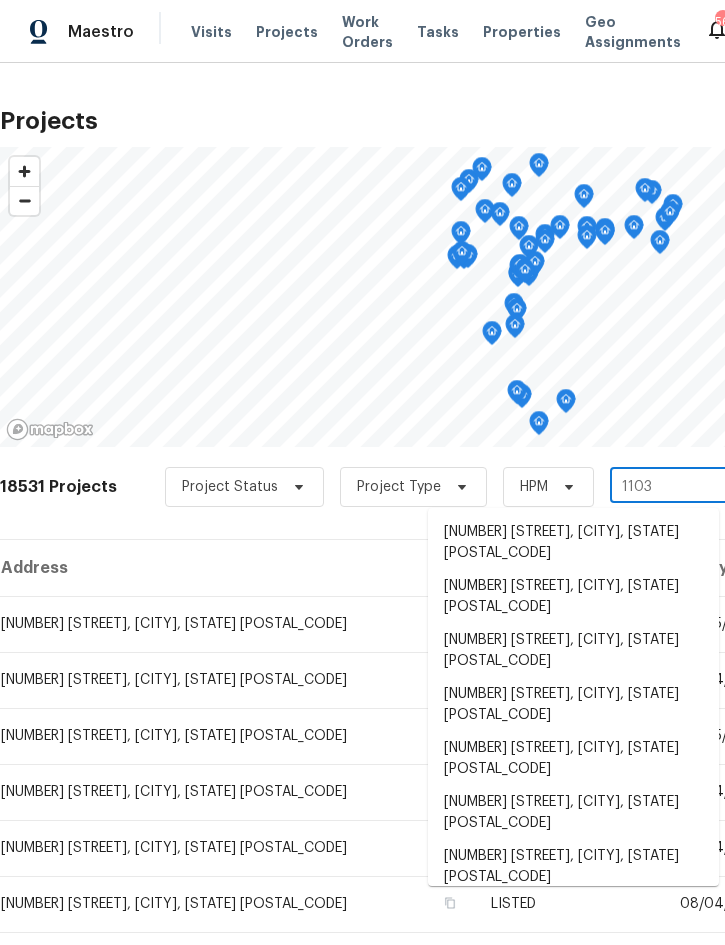 type on "1103 n" 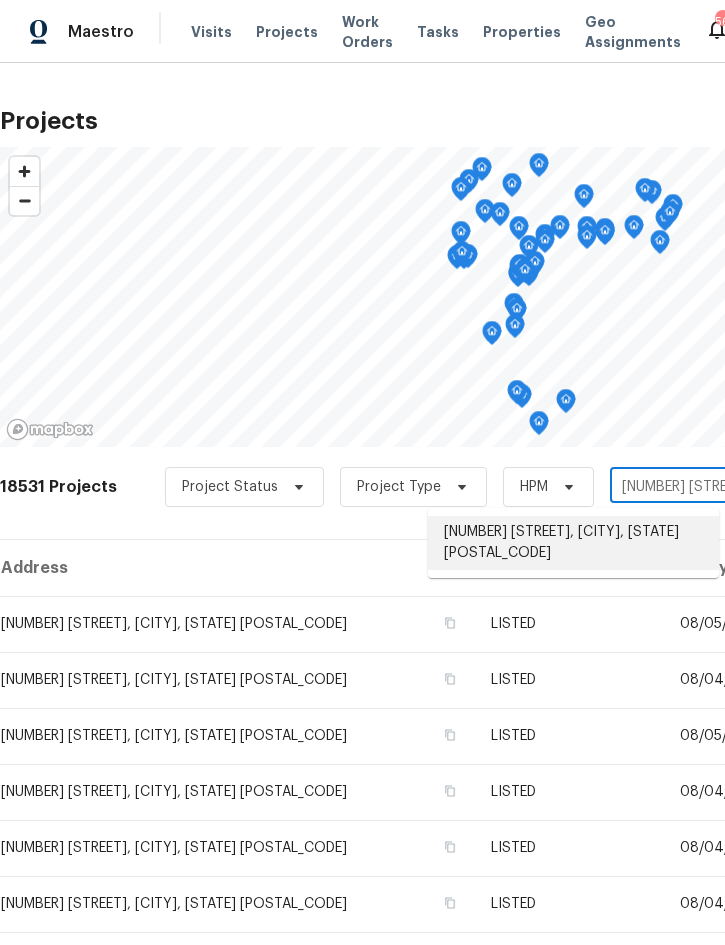 click on "1103 N Nancy Ter, Plant City, FL 33563" at bounding box center [573, 543] 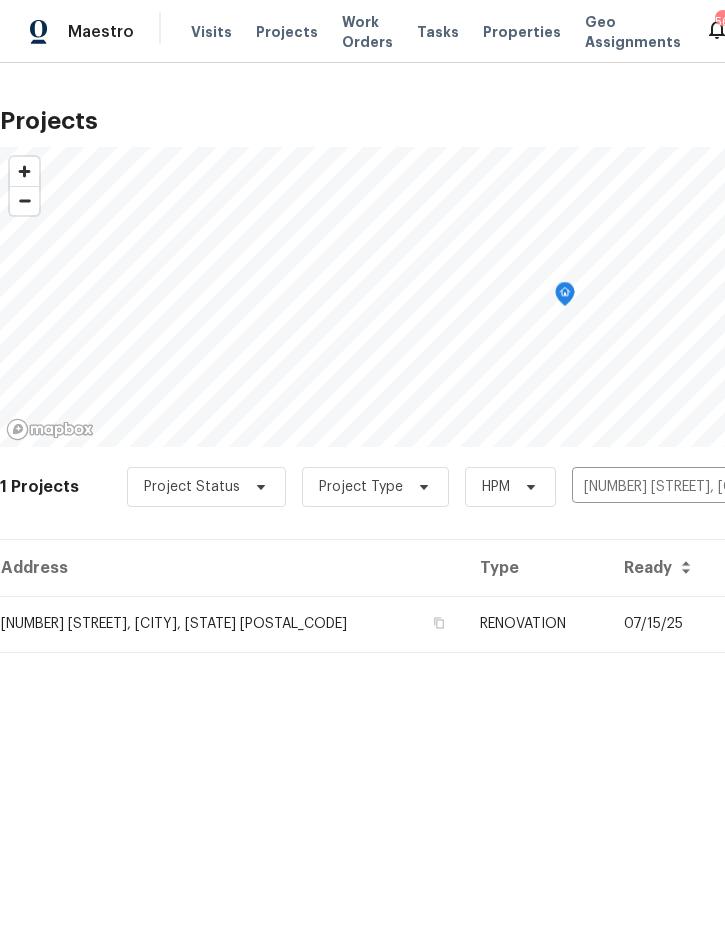 click on "07/15/25" at bounding box center (670, 624) 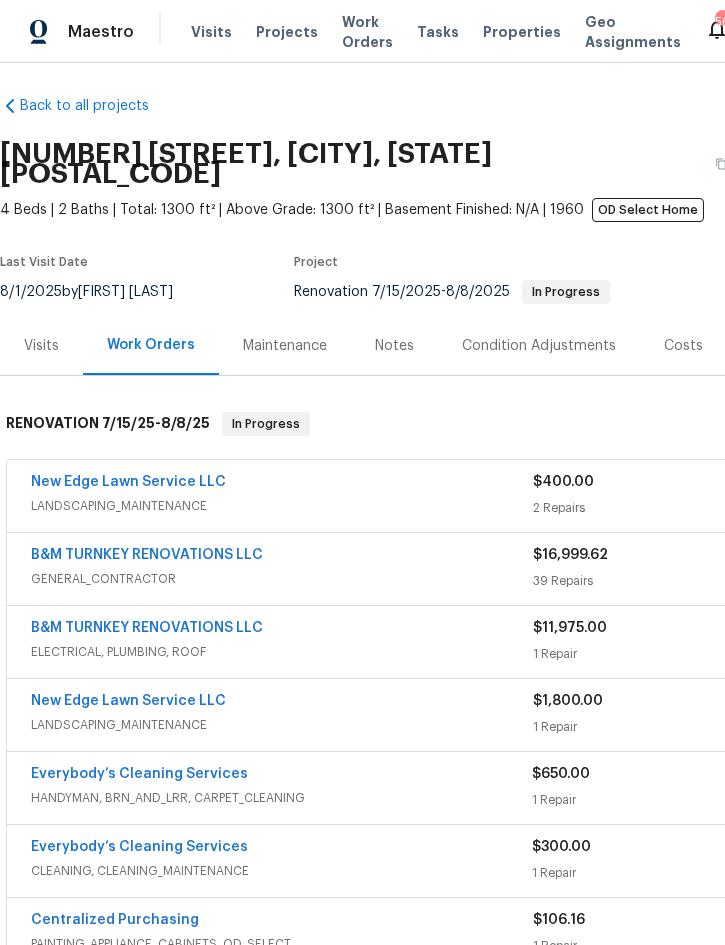 scroll, scrollTop: 7, scrollLeft: 0, axis: vertical 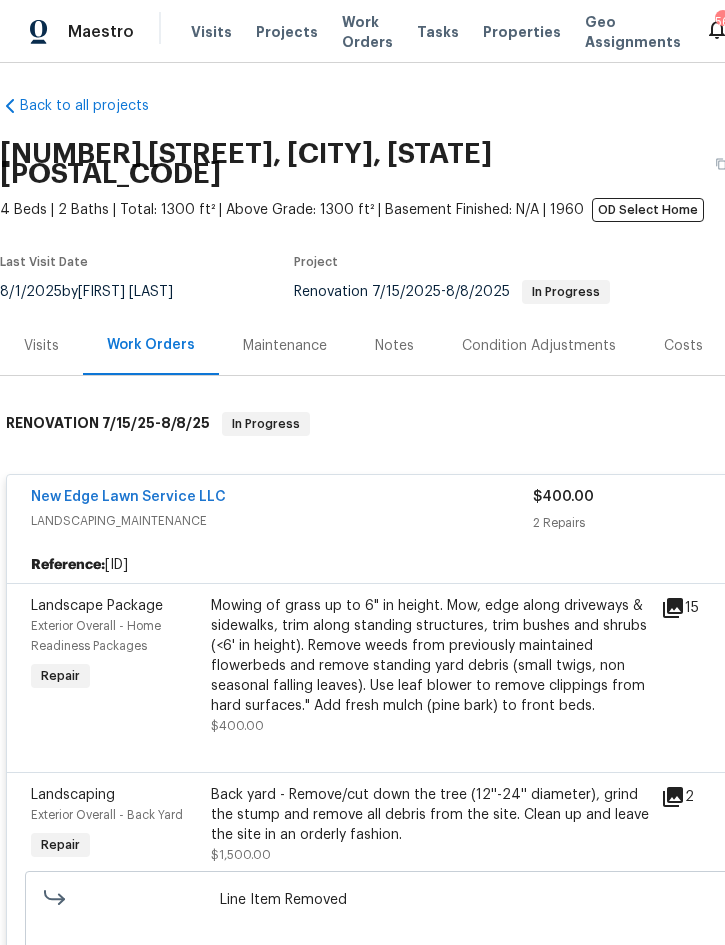 click on "Mowing of grass up to 6" in height. Mow, edge along driveways & sidewalks, trim along standing structures, trim bushes and shrubs (<6' in height). Remove weeds from previously maintained flowerbeds and remove standing yard debris (small twigs, non seasonal falling leaves).  Use leaf blower to remove clippings from hard surfaces."  Add fresh mulch (pine bark) to front beds." at bounding box center [430, 656] 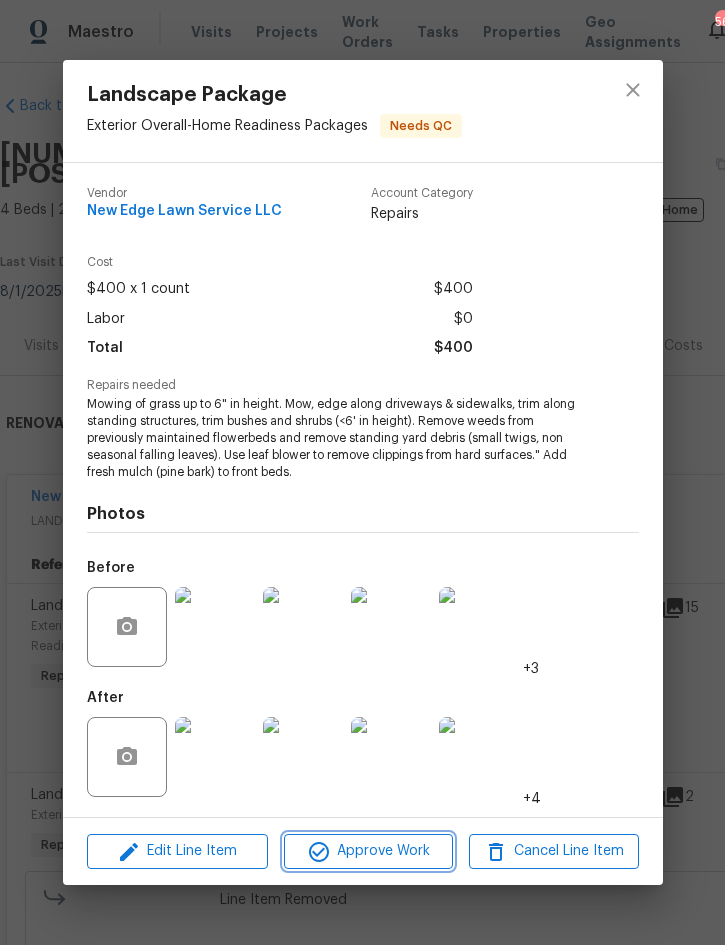 click on "Approve Work" at bounding box center (368, 851) 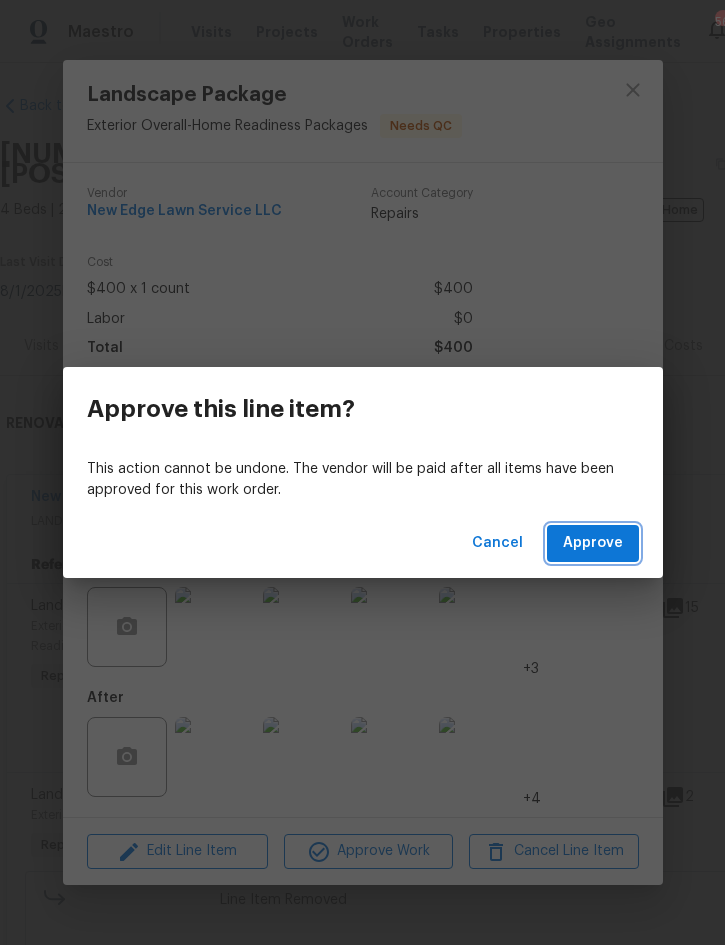 click on "Approve" at bounding box center (593, 543) 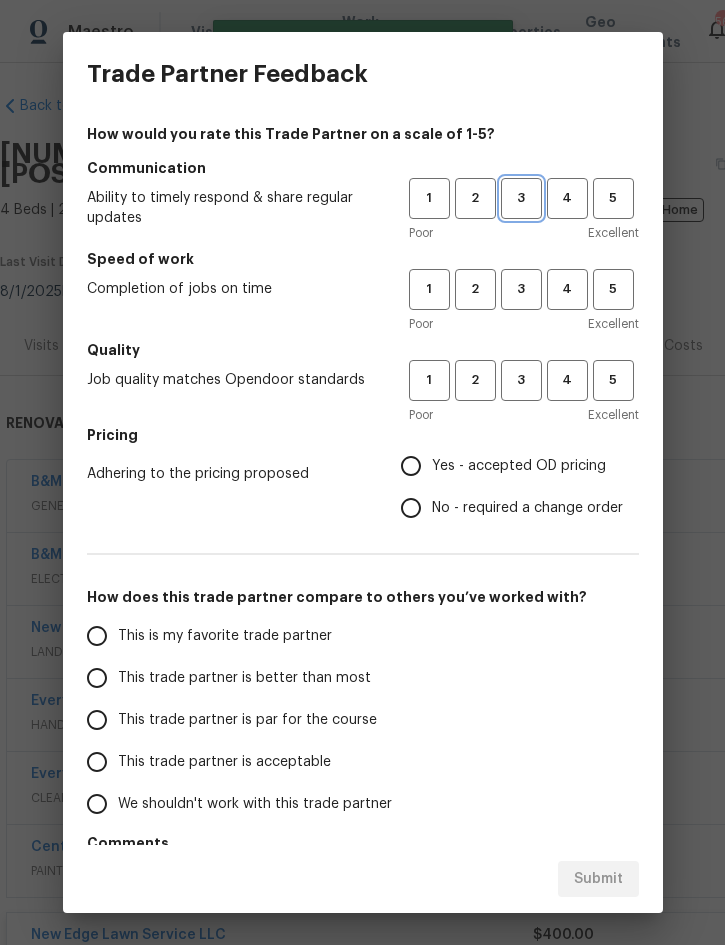 click on "3" at bounding box center [521, 198] 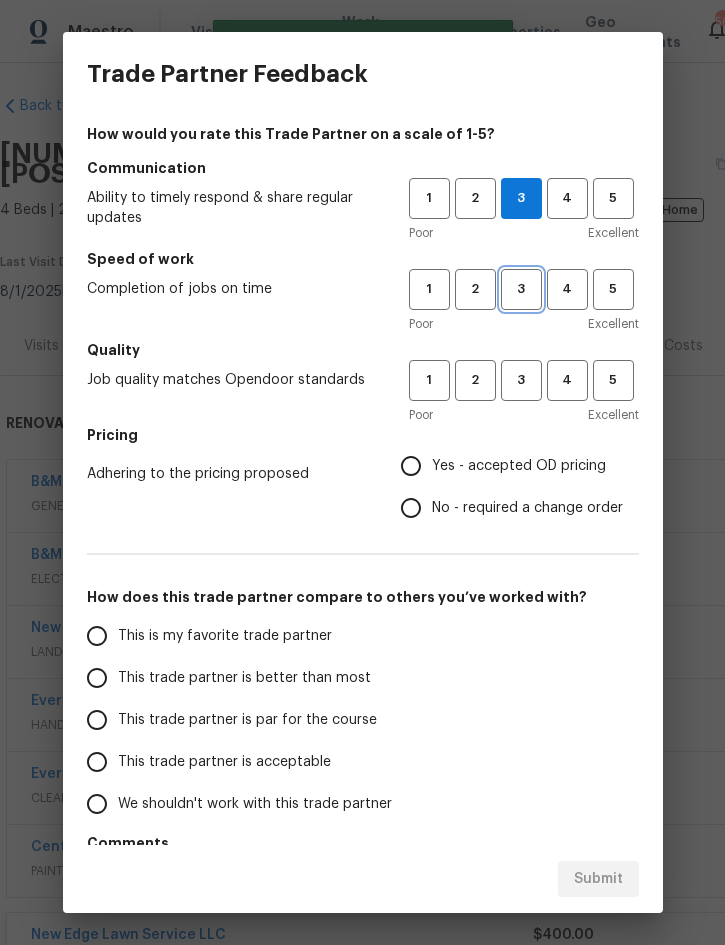 click on "3" at bounding box center (521, 289) 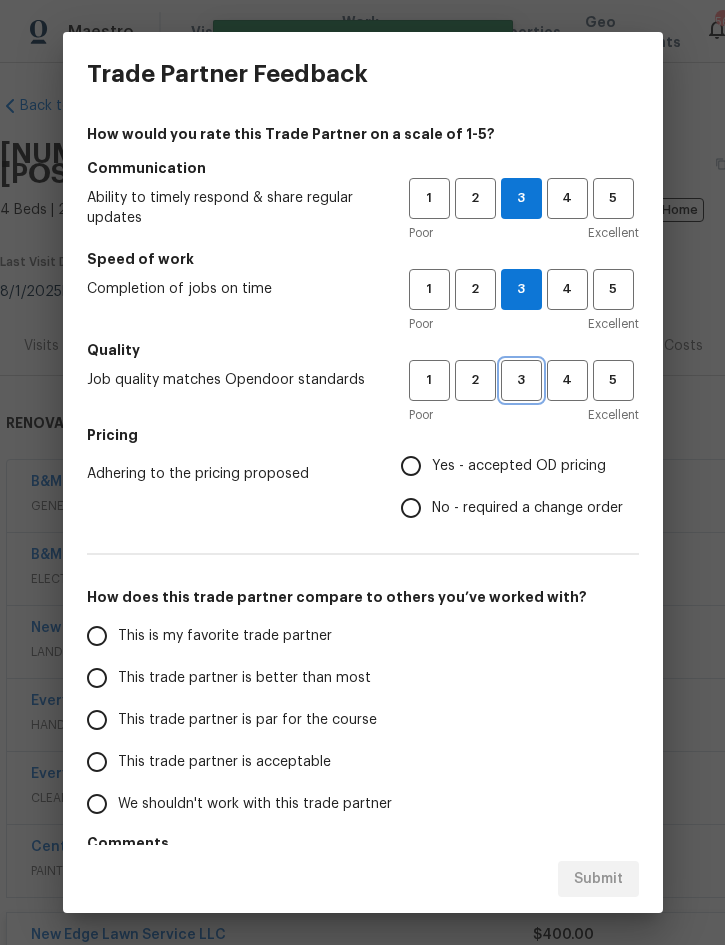 click on "3" at bounding box center [521, 380] 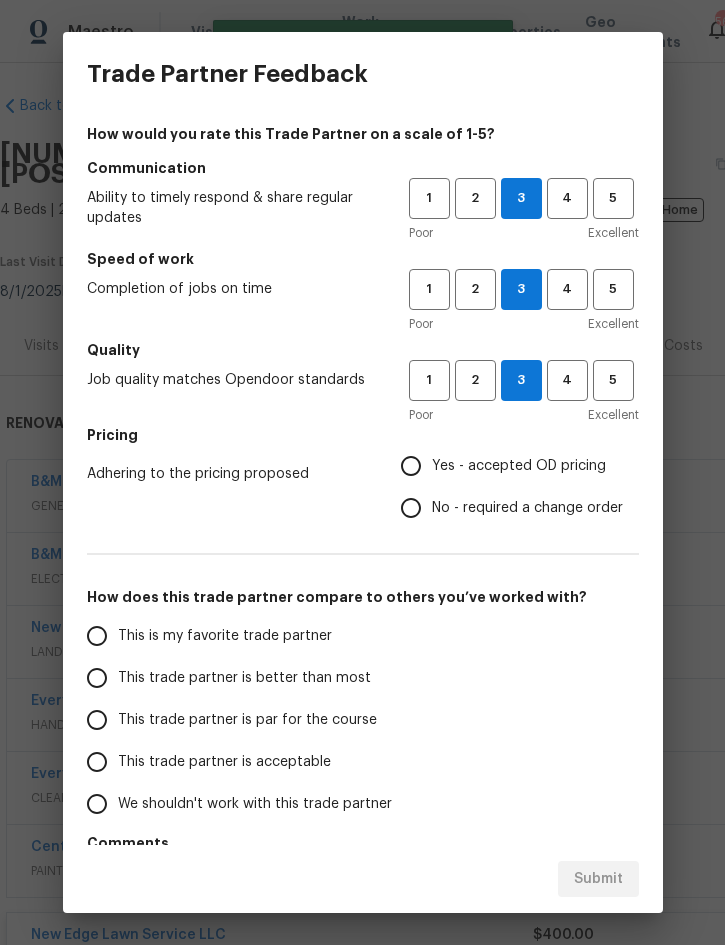click on "Yes - accepted OD pricing" at bounding box center (519, 466) 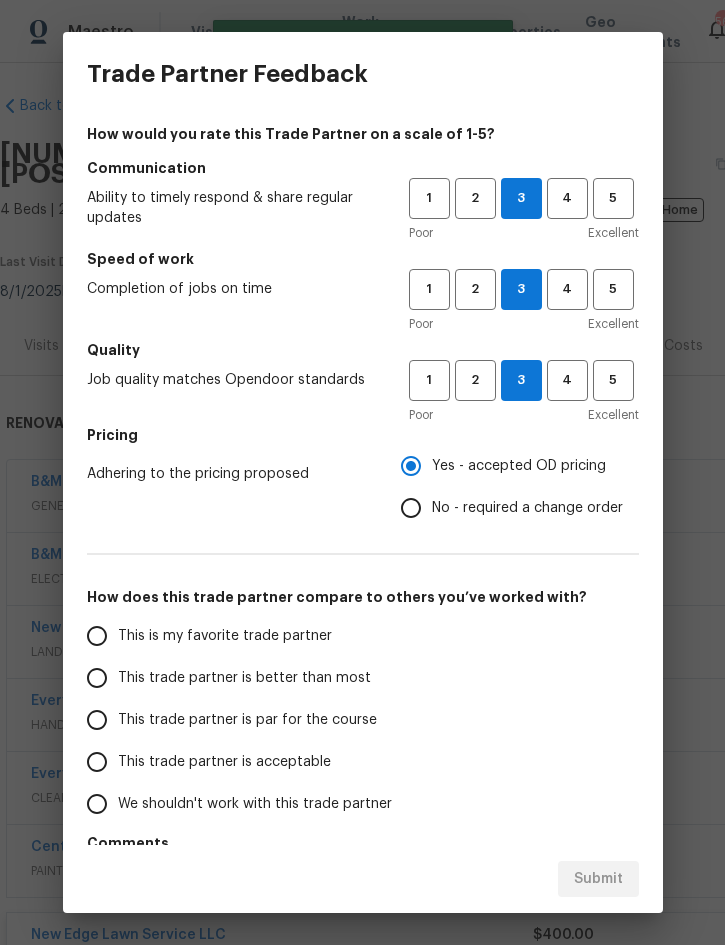 click on "This trade partner is better than most" at bounding box center [244, 678] 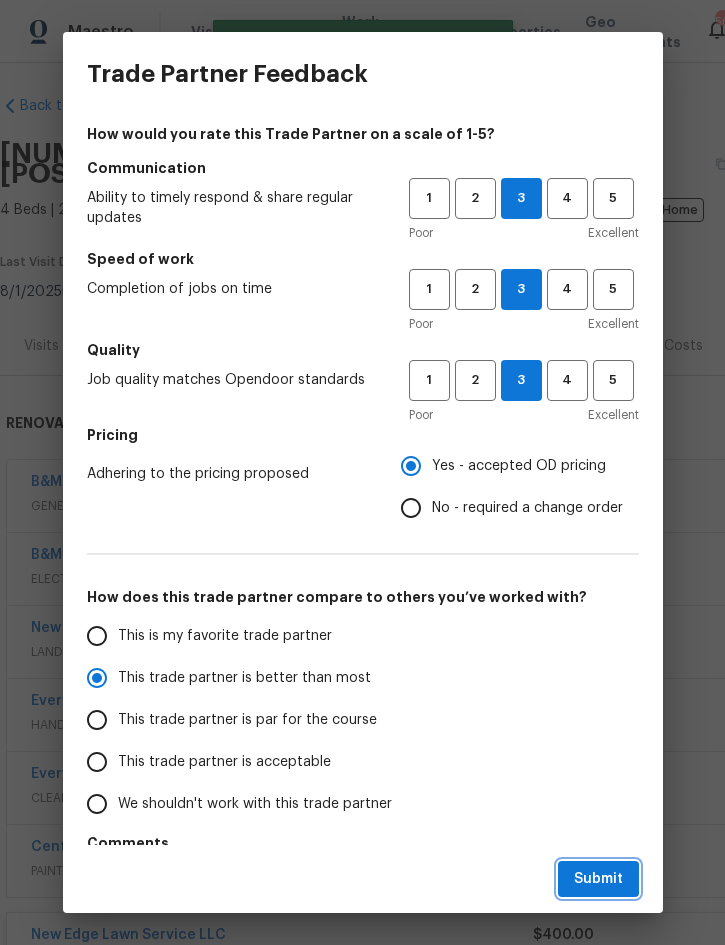 click on "Submit" at bounding box center [598, 879] 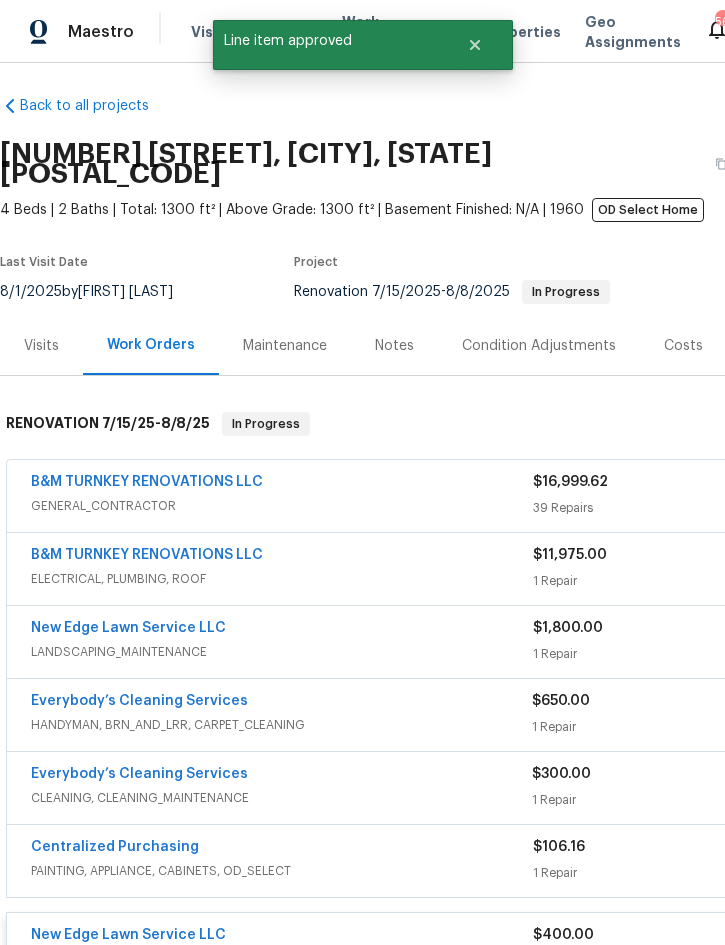 radio on "false" 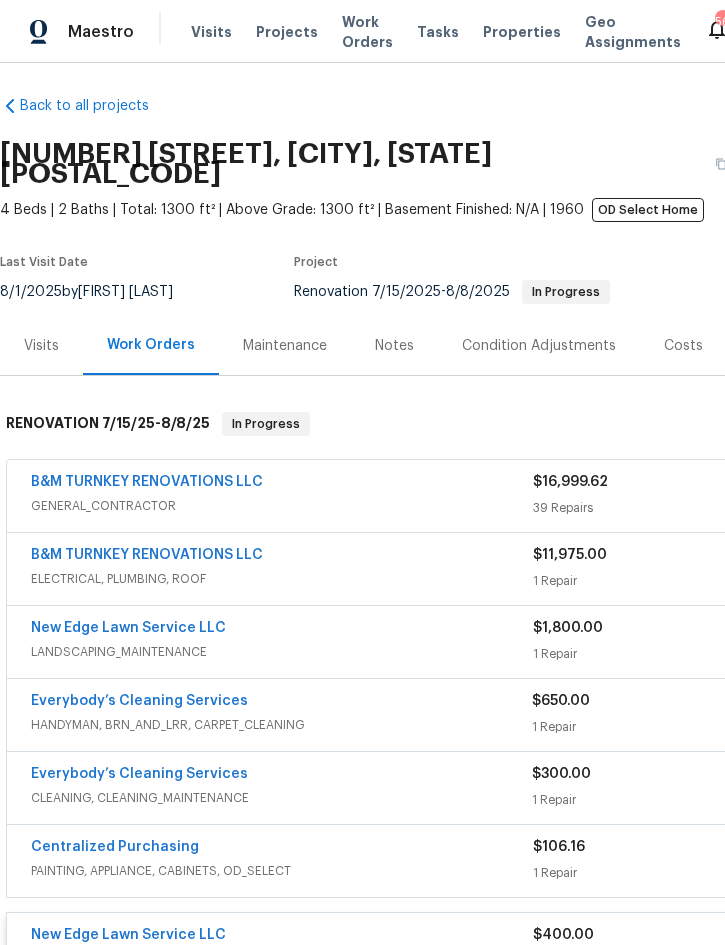 click on "Projects" at bounding box center [287, 32] 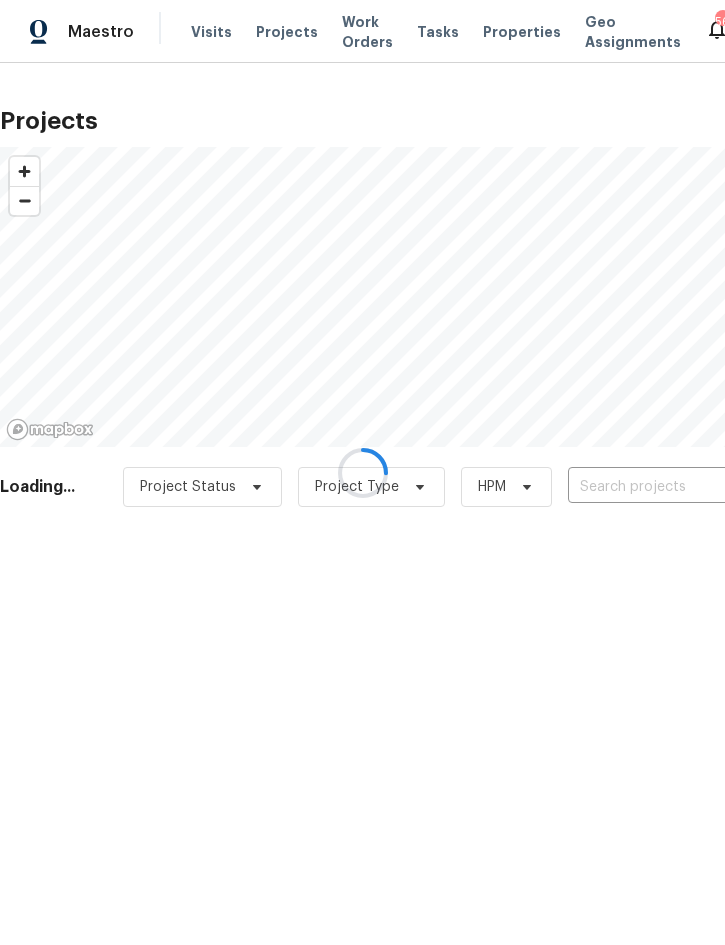 click at bounding box center (682, 487) 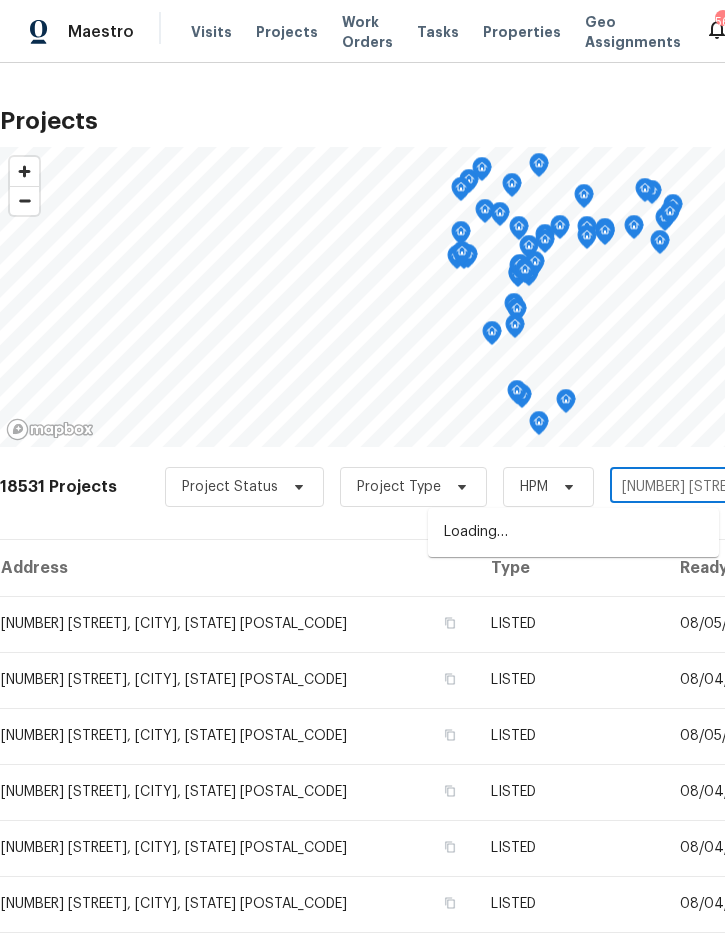 type on "1222 druid" 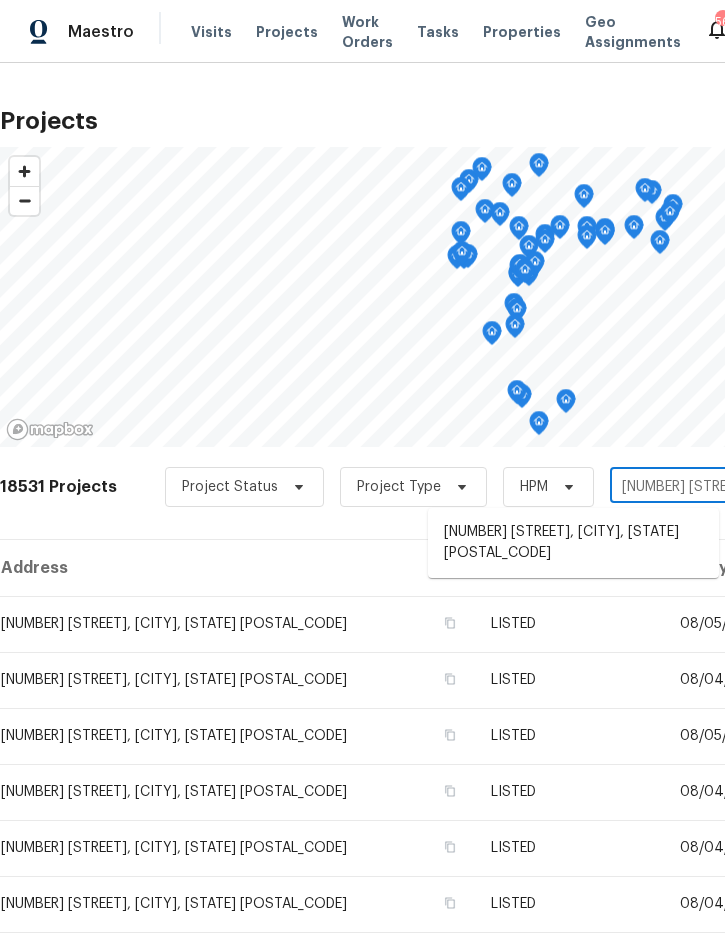 click on "1222 Druid Cir, Lake Wales, FL 33853" at bounding box center [573, 543] 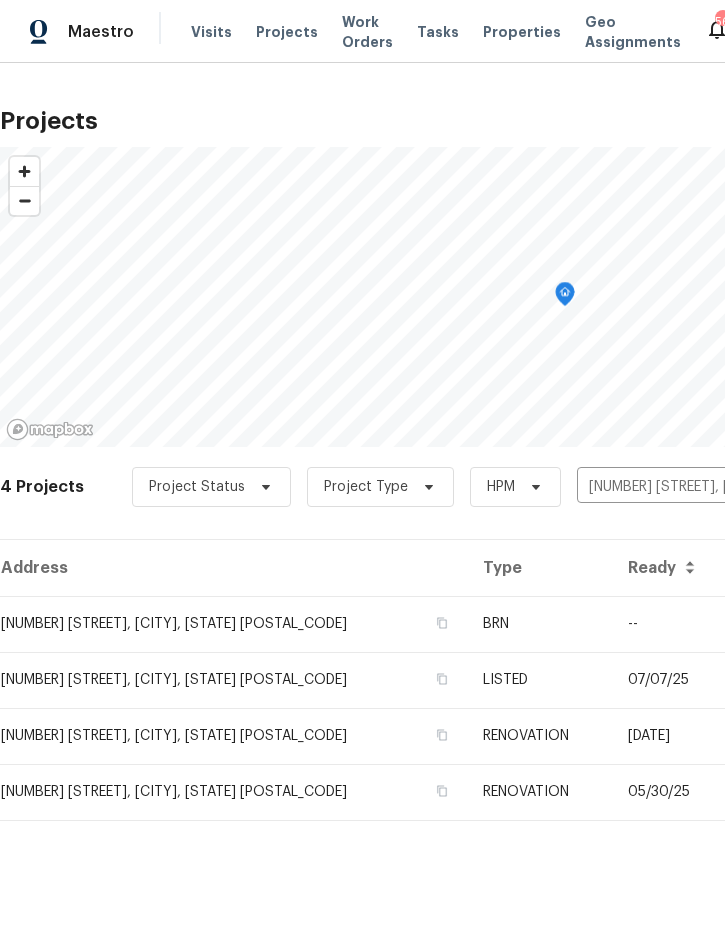 click on "BRN" at bounding box center (539, 624) 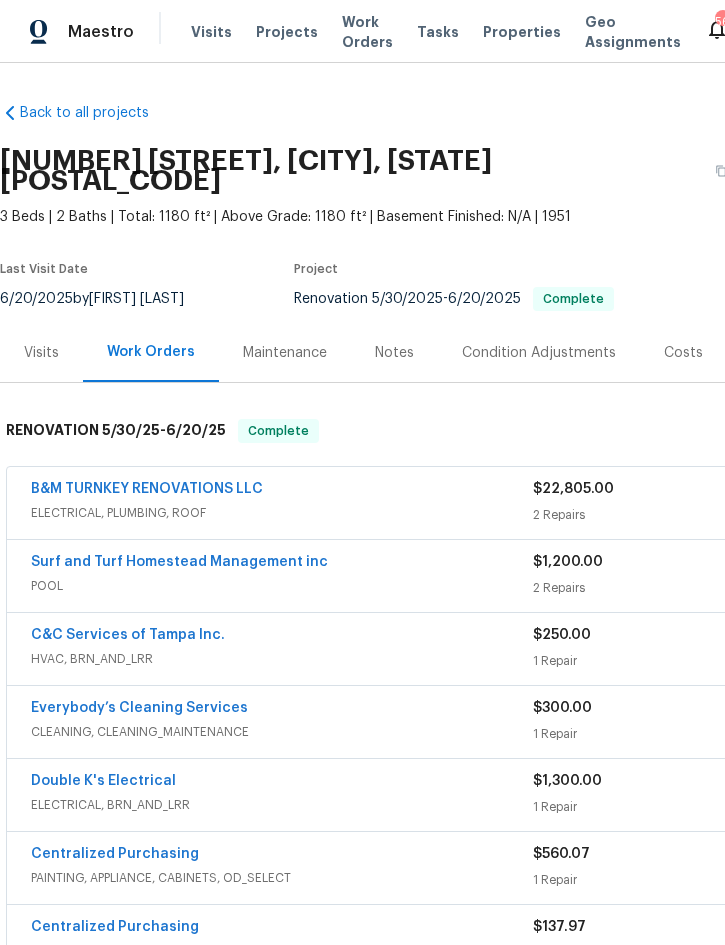 scroll, scrollTop: 0, scrollLeft: 0, axis: both 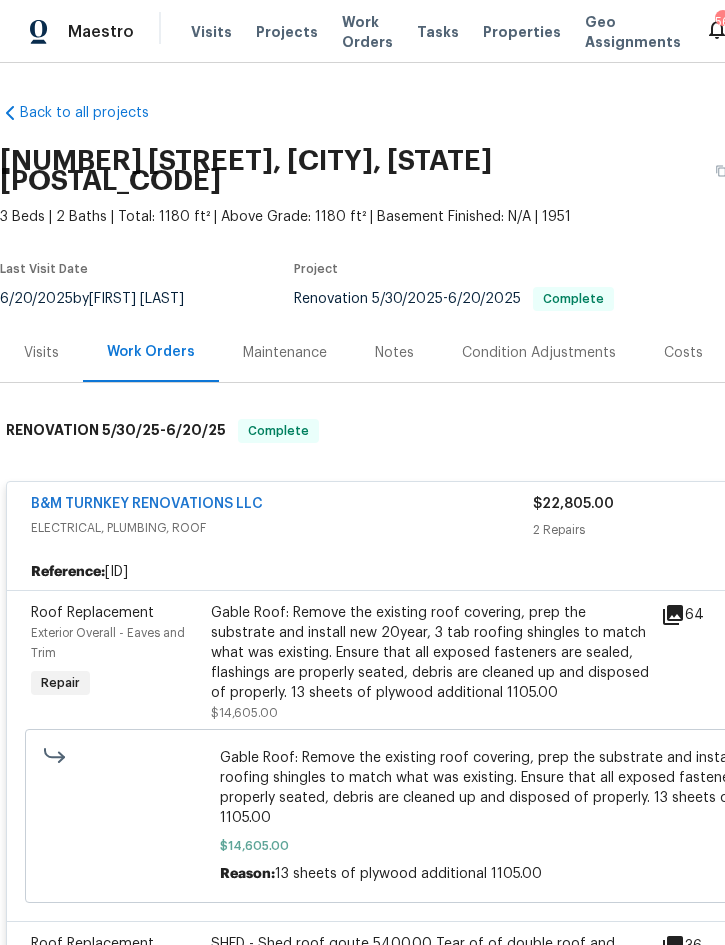 click on "Gable Roof: Remove the existing roof covering, prep the substrate and install new 20year, 3 tab roofing shingles to match what was existing. Ensure that all exposed fasteners are sealed, flashings are properly seated, debris are cleaned up and disposed of properly.
13 sheets of plywood additional 1105.00" at bounding box center [430, 653] 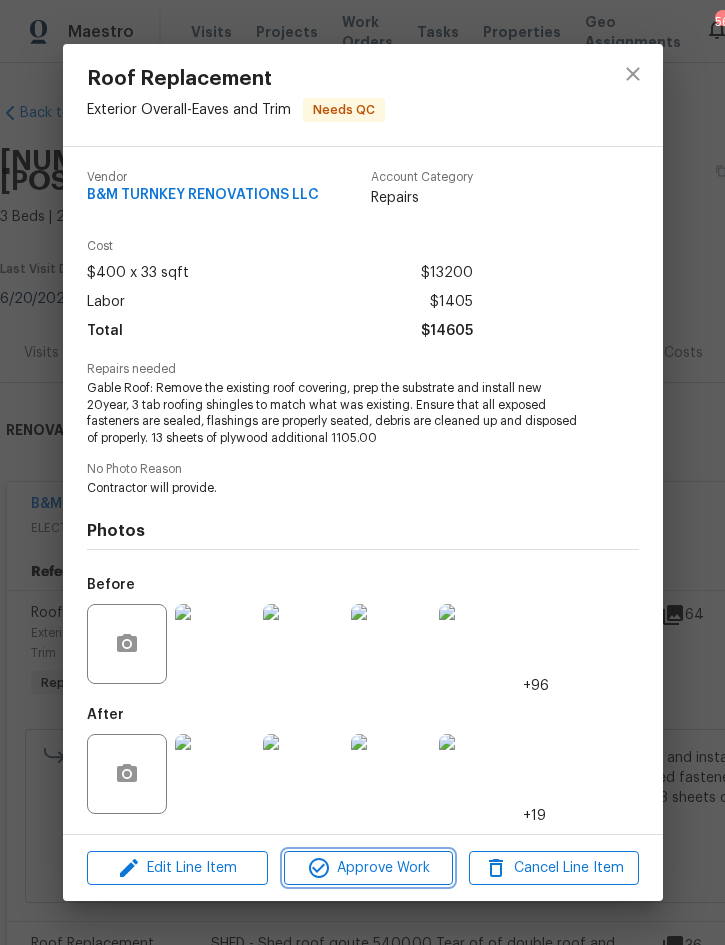 click on "Approve Work" at bounding box center [368, 868] 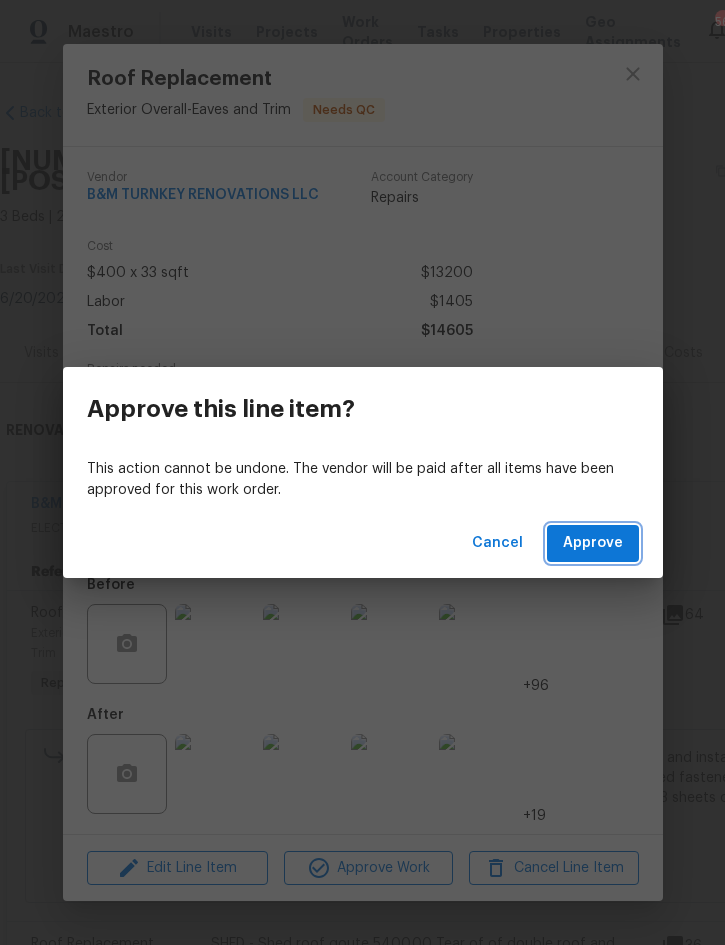 click on "Approve" at bounding box center [593, 543] 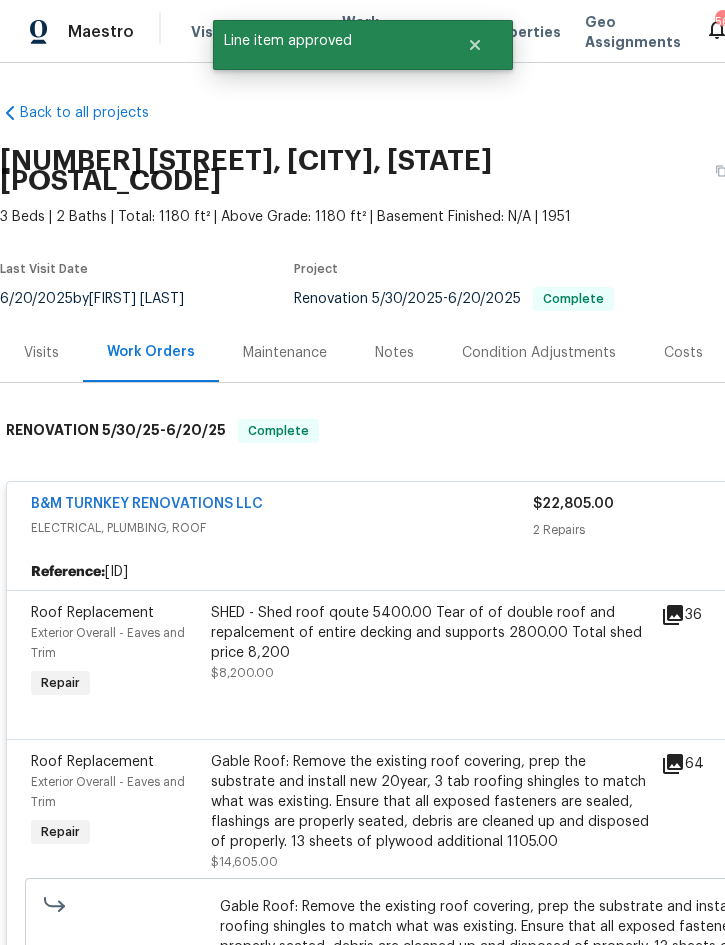 click on "SHED - Shed roof qoute 5400.00 Tear of of double roof and repalcement of entire decking and supports 2800.00 Total shed price 8,200" at bounding box center (430, 633) 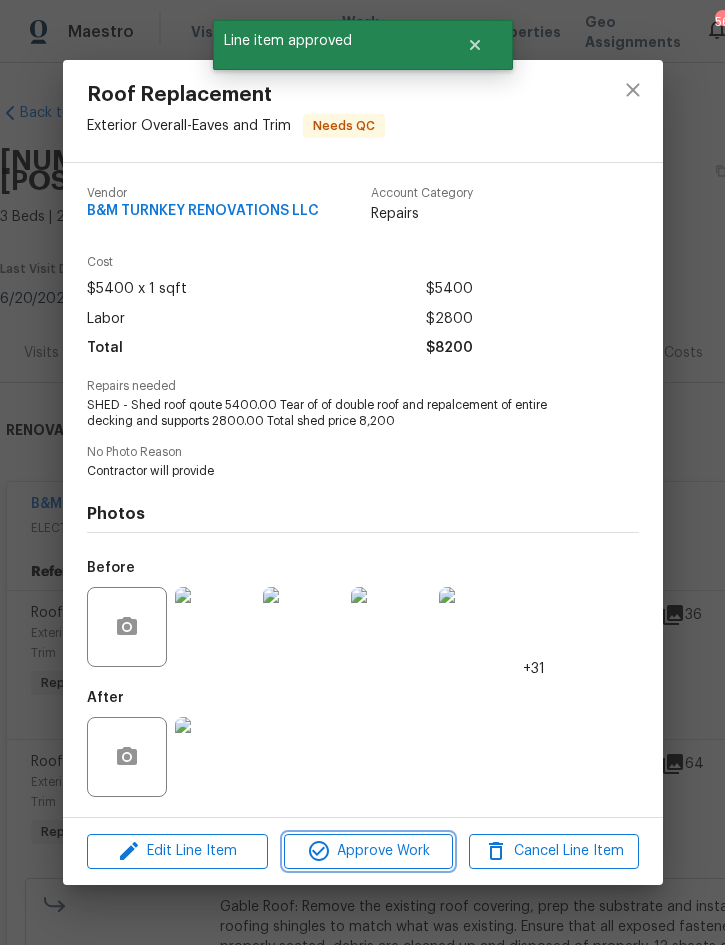 click on "Approve Work" at bounding box center (368, 851) 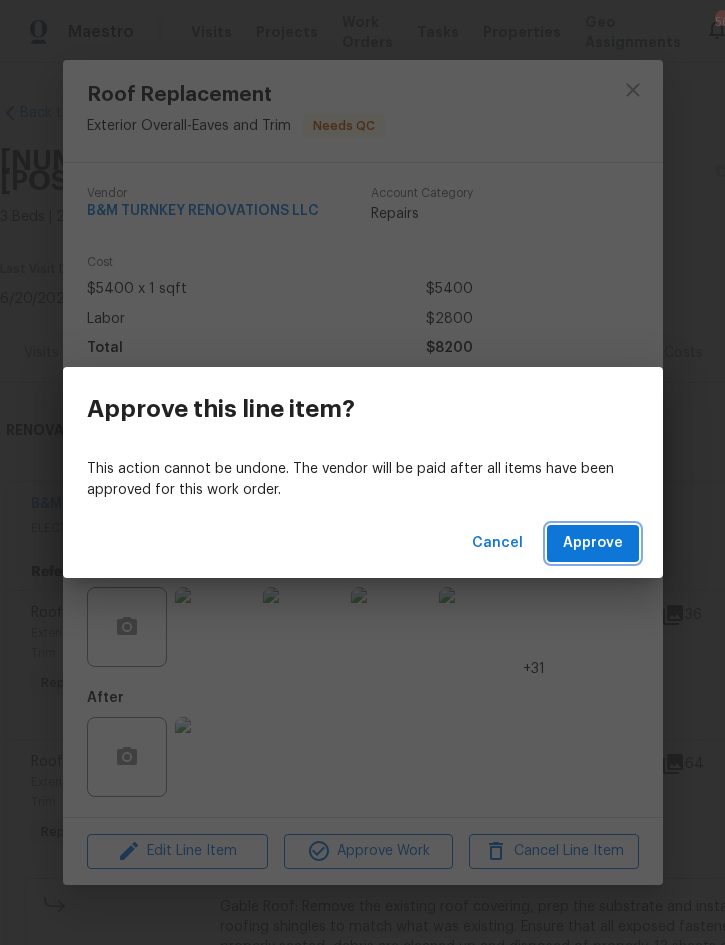 click on "Approve" at bounding box center [593, 543] 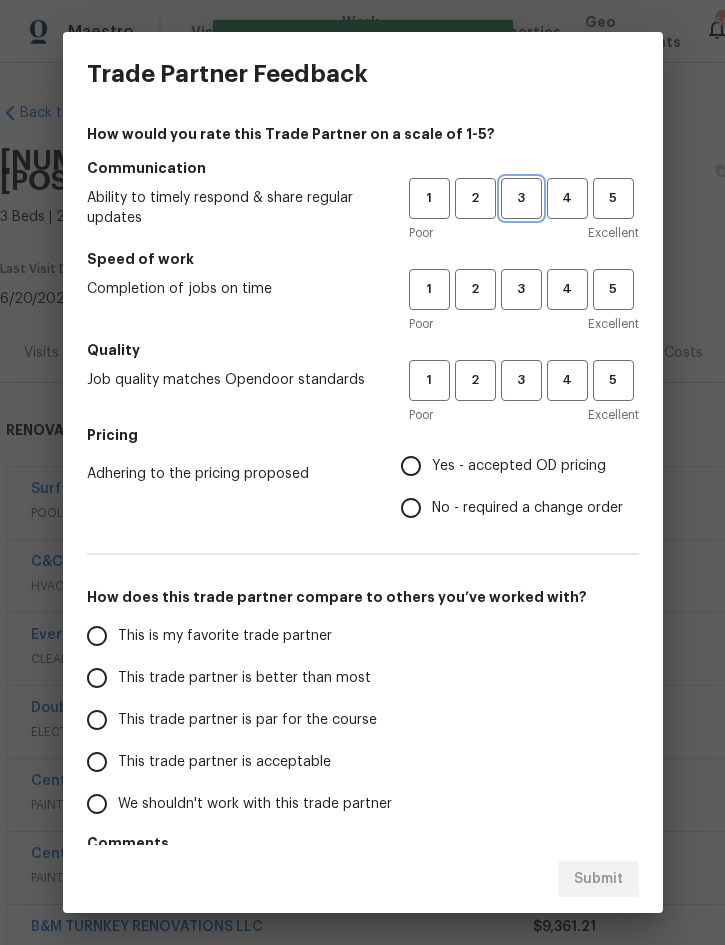 click on "3" at bounding box center [521, 198] 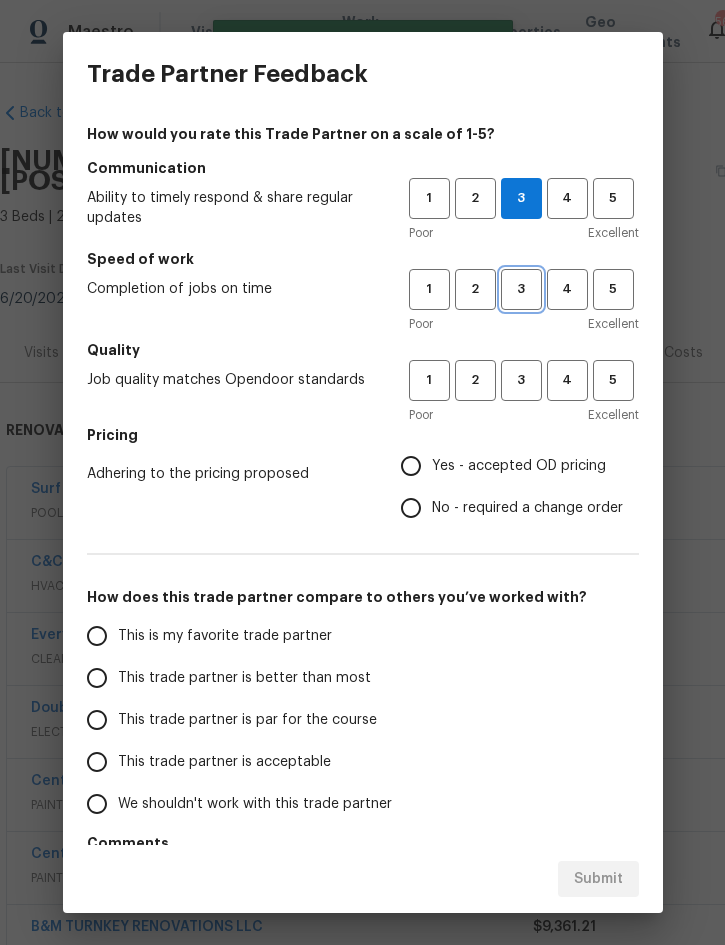 click on "3" at bounding box center [521, 289] 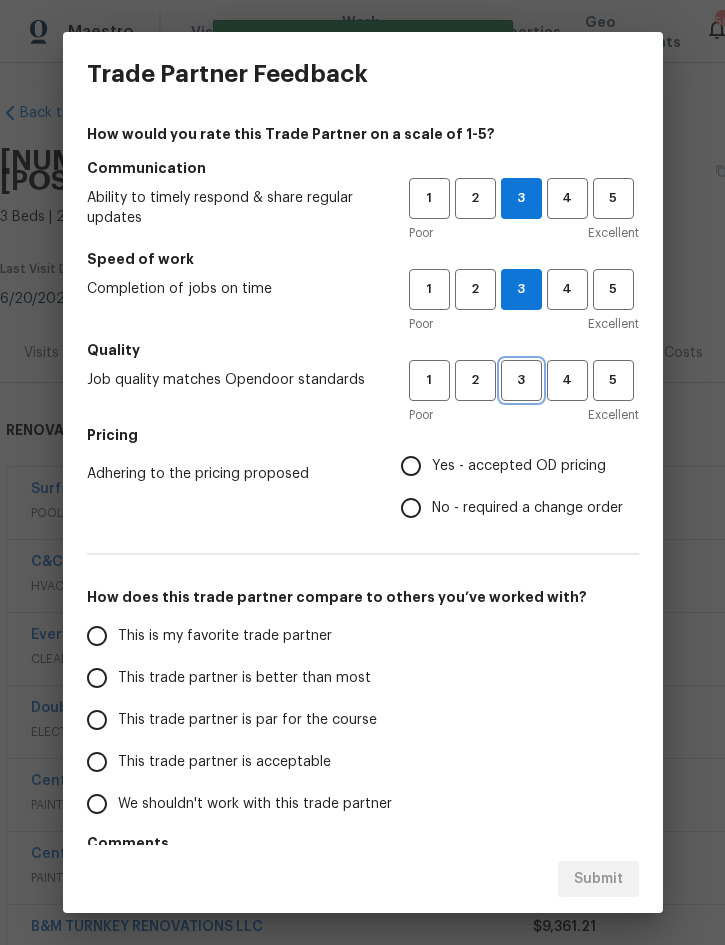 click on "3" at bounding box center [521, 380] 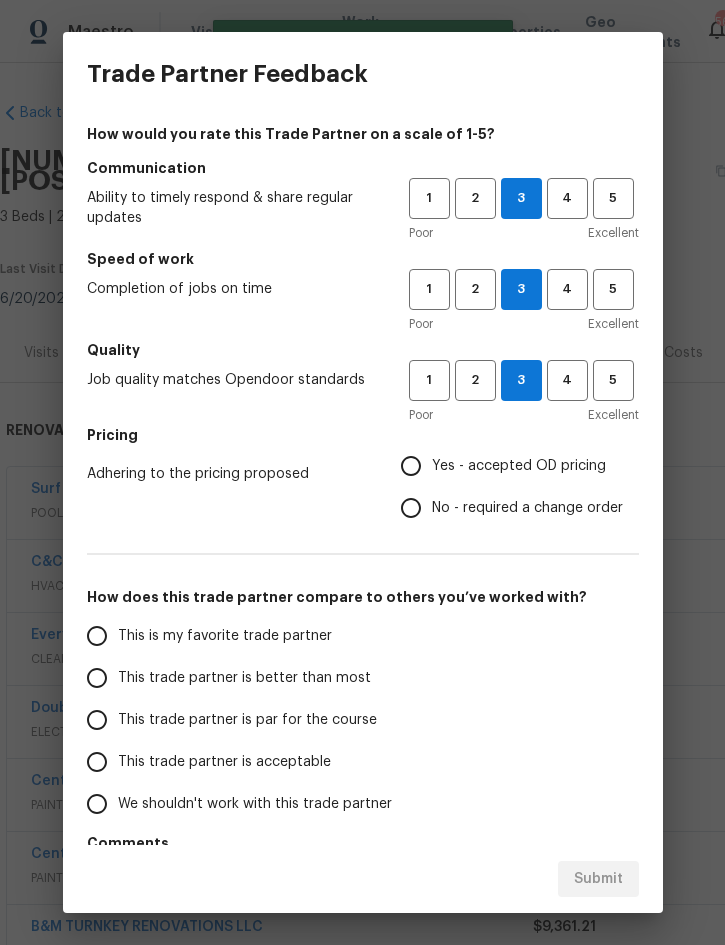 click on "Yes - accepted OD pricing" at bounding box center (519, 466) 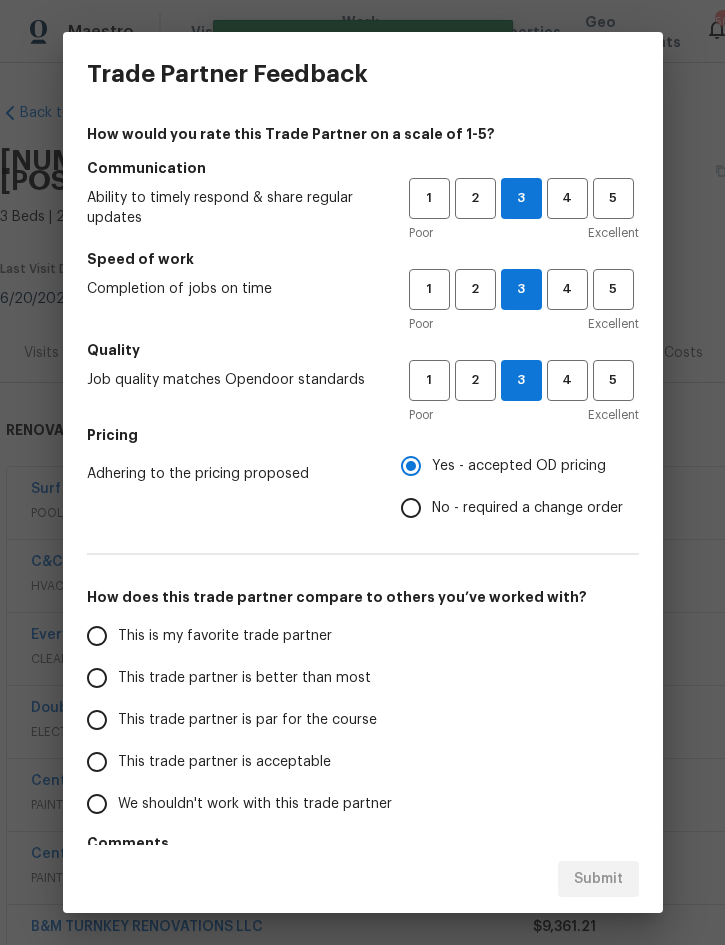 click on "This trade partner is better than most" at bounding box center [244, 678] 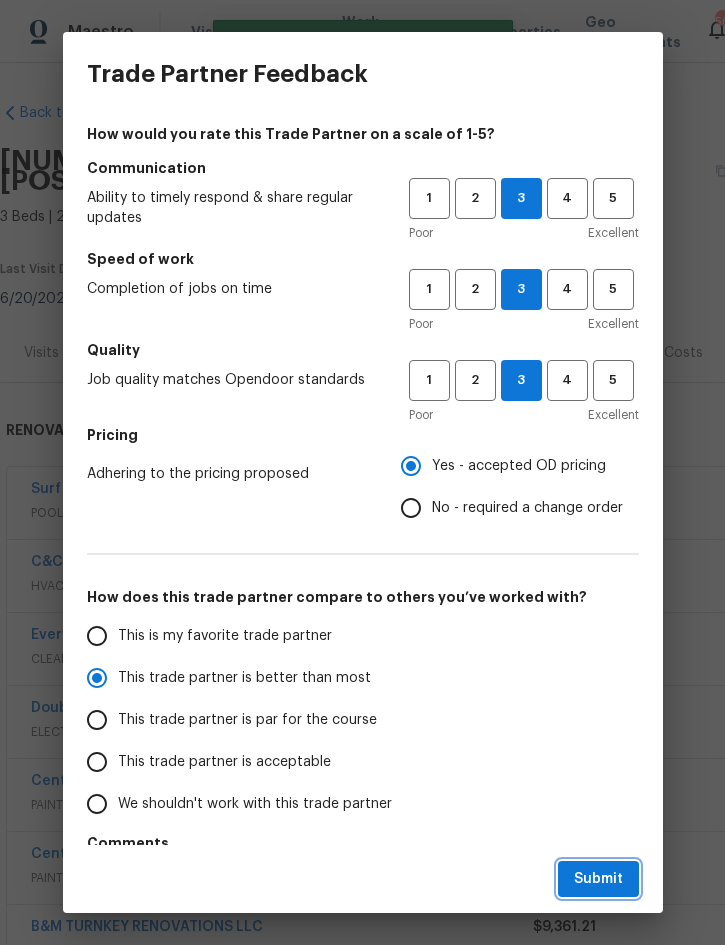 click on "Submit" at bounding box center [598, 879] 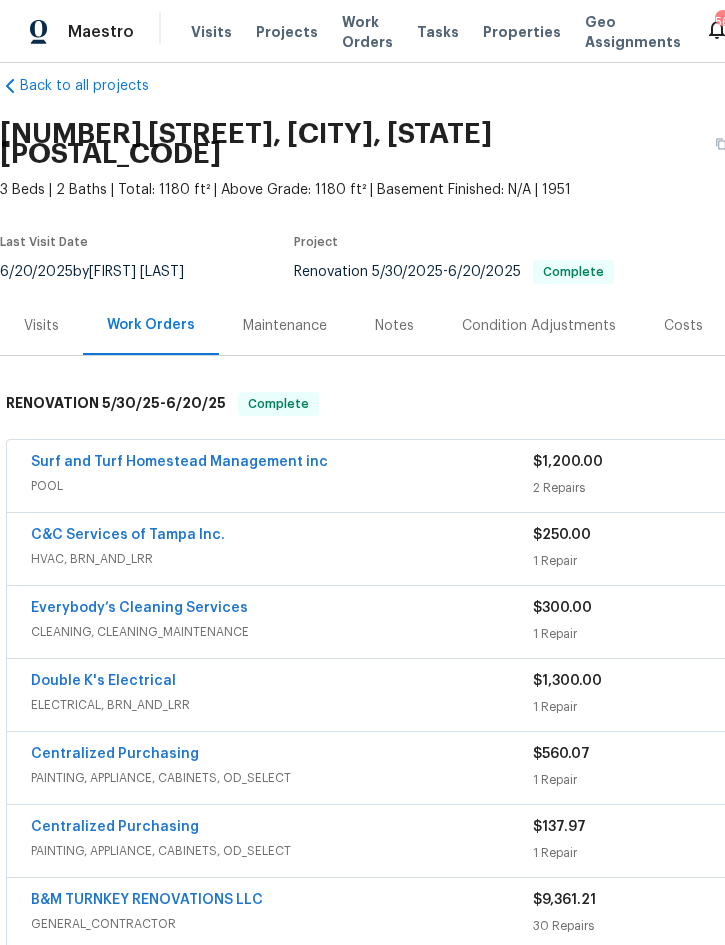 scroll, scrollTop: 28, scrollLeft: 0, axis: vertical 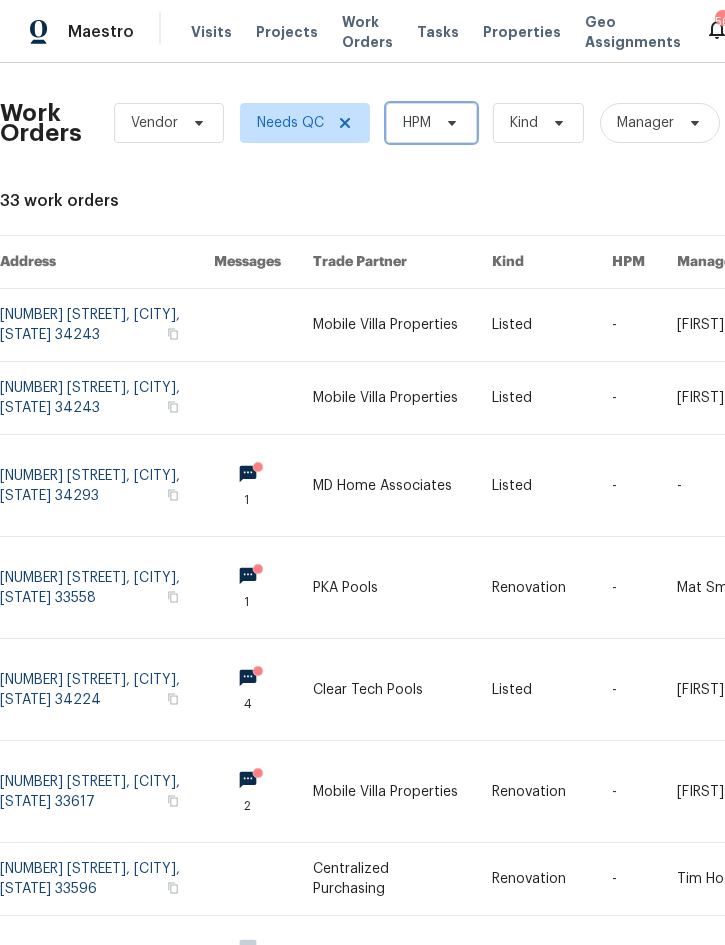 click on "HPM" at bounding box center (417, 123) 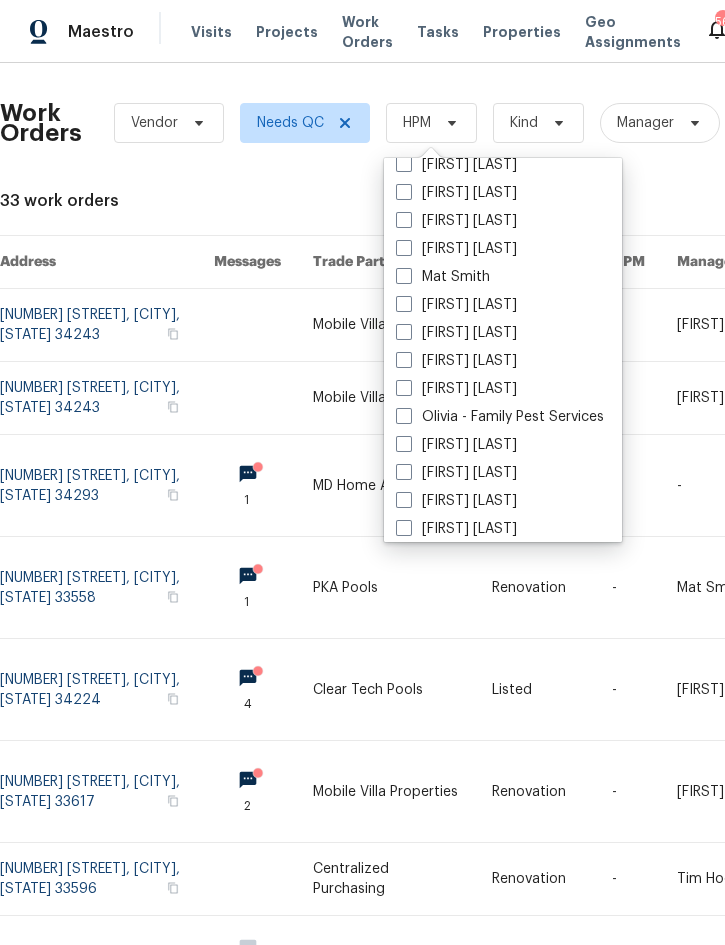 scroll, scrollTop: 214, scrollLeft: 0, axis: vertical 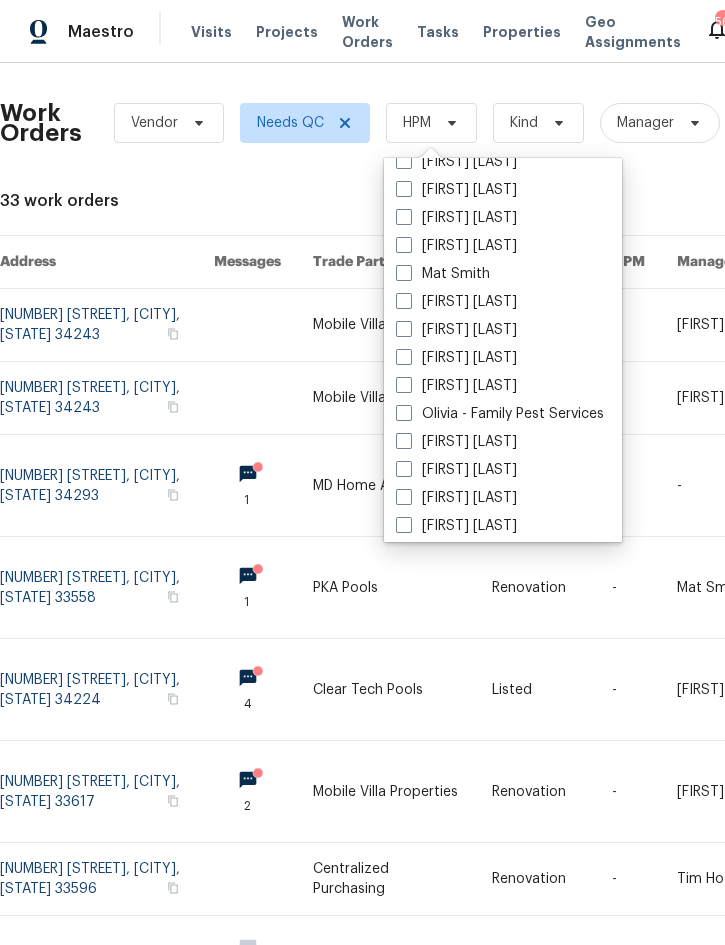 click on "[FIRST] [LAST]" at bounding box center [456, 386] 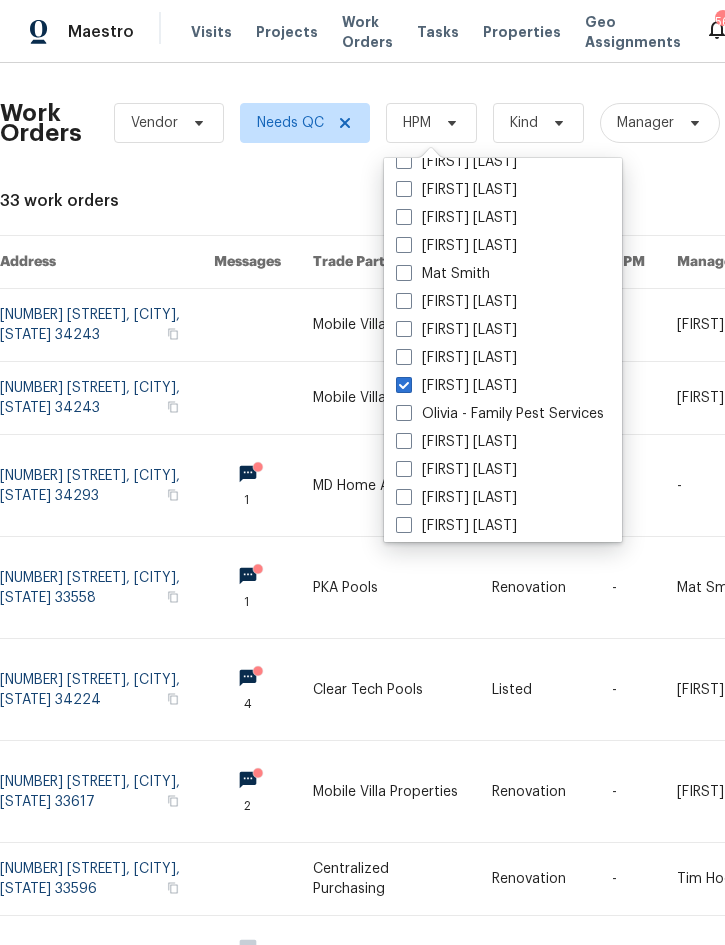 checkbox on "true" 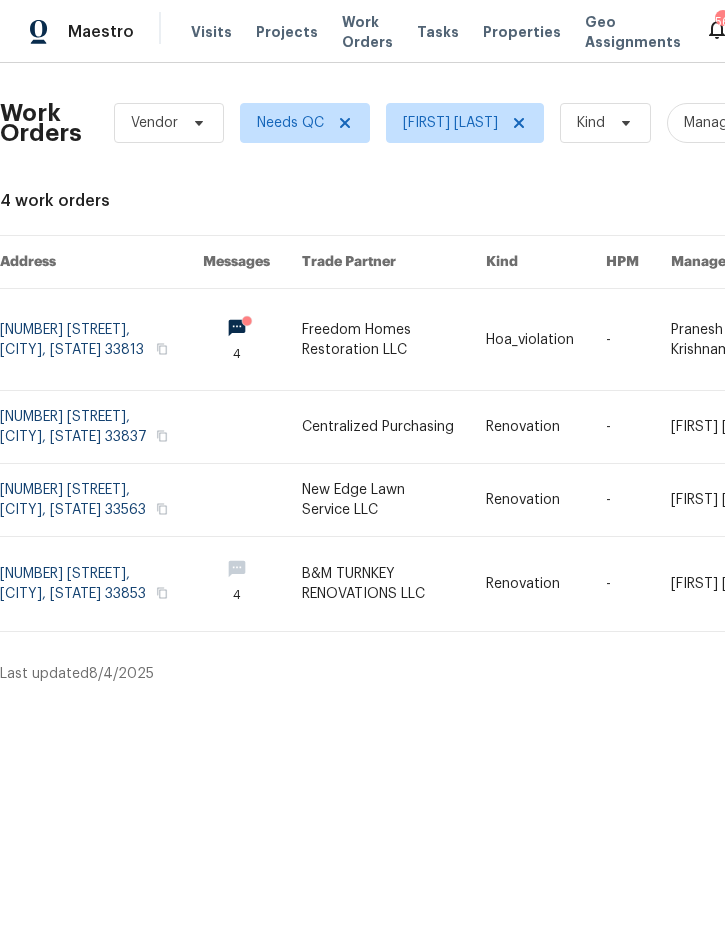 scroll, scrollTop: 0, scrollLeft: 0, axis: both 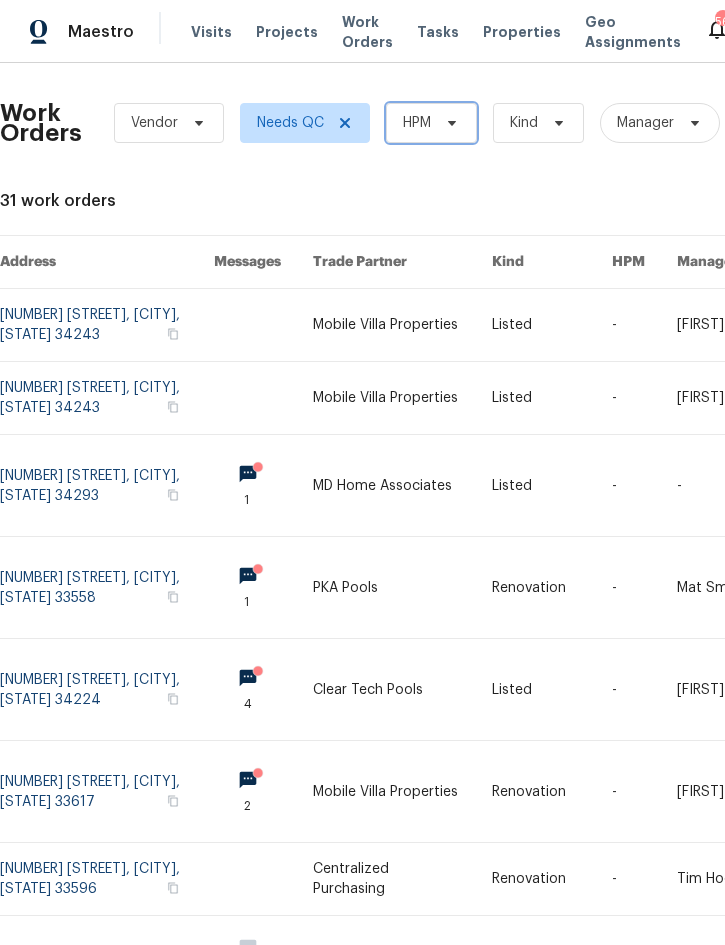 click on "HPM" at bounding box center (431, 123) 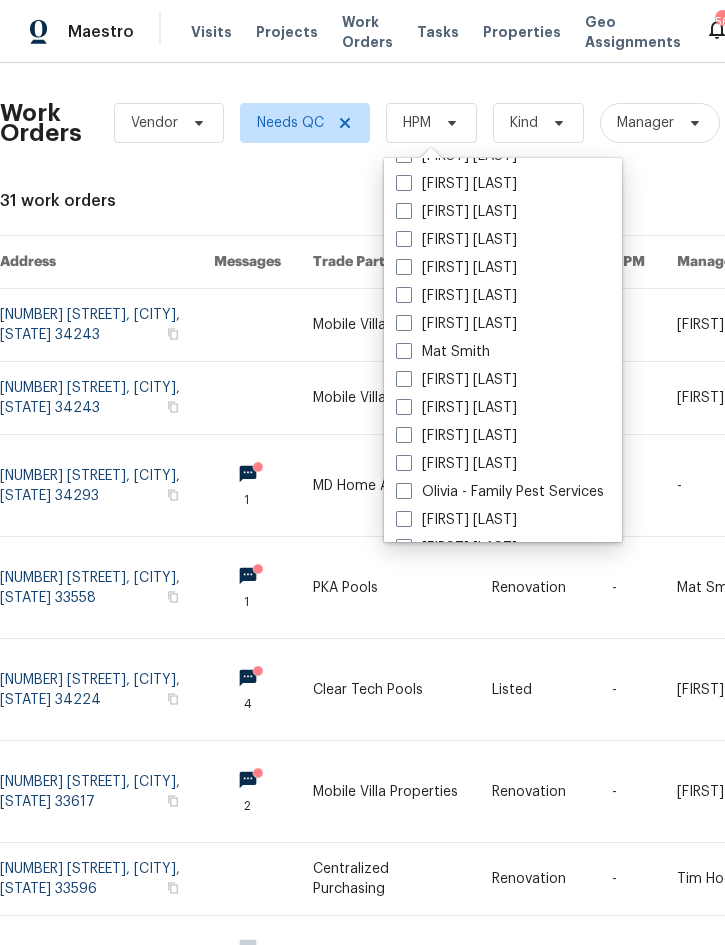scroll, scrollTop: 185, scrollLeft: 0, axis: vertical 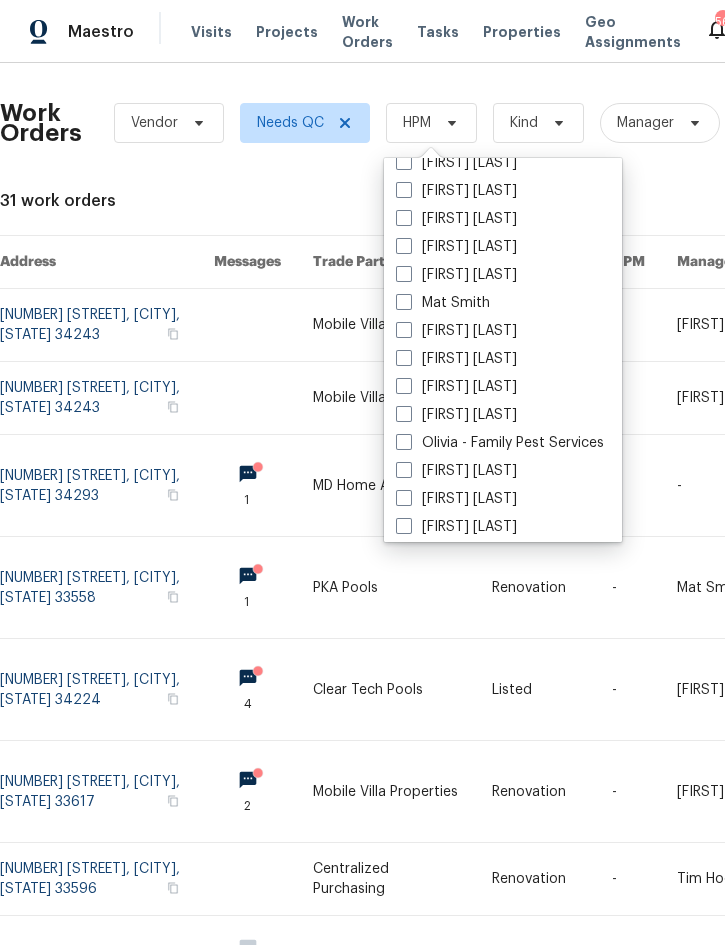 click on "[FIRST] [LAST]" at bounding box center (456, 415) 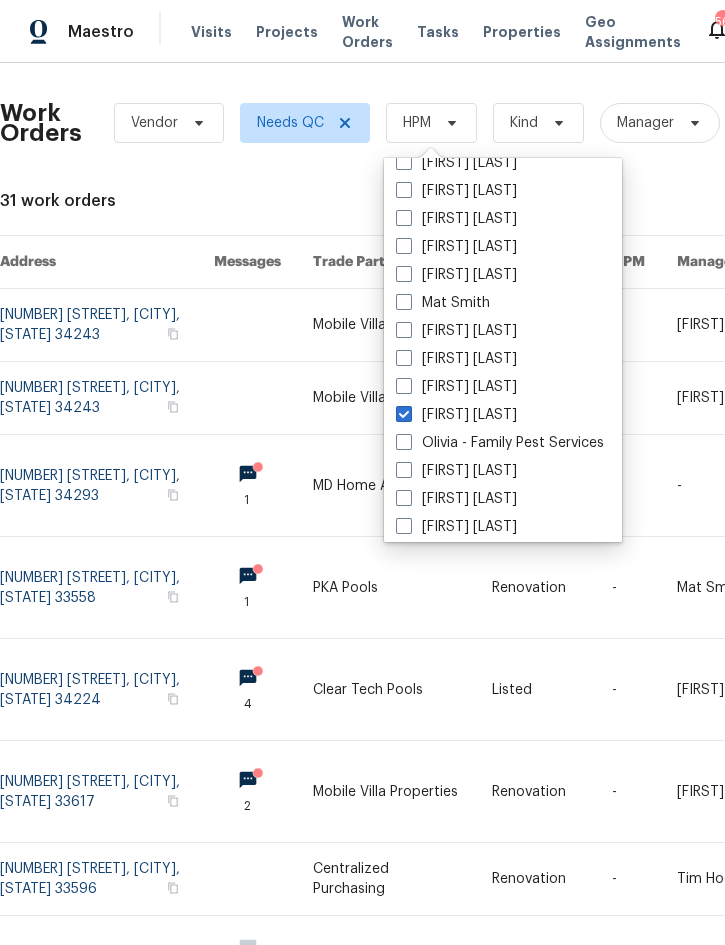 checkbox on "true" 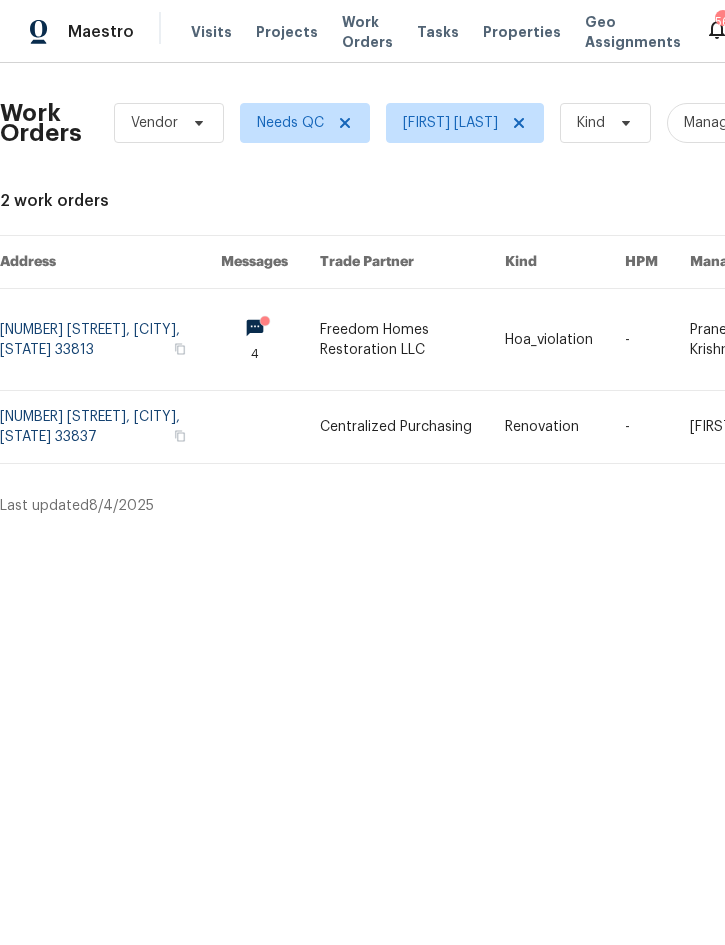 scroll, scrollTop: 0, scrollLeft: 0, axis: both 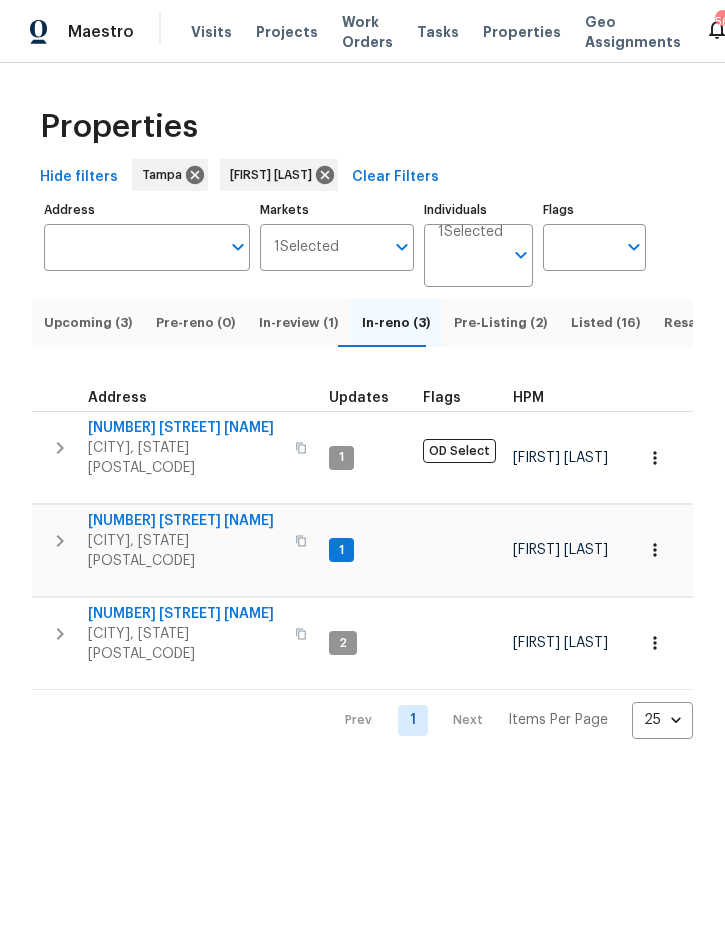 click 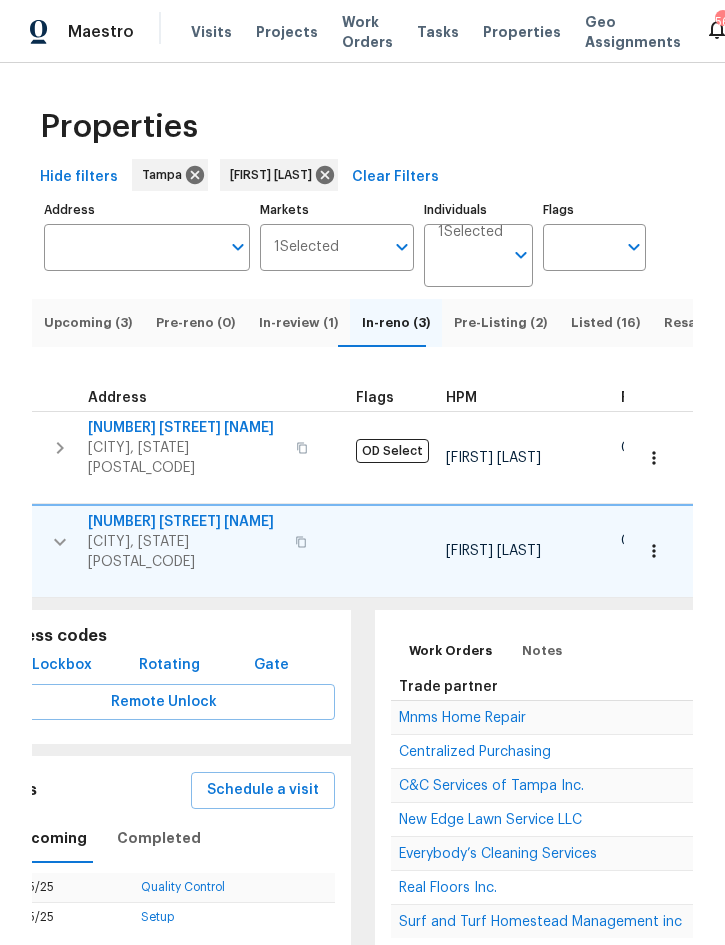 scroll, scrollTop: 12, scrollLeft: 68, axis: both 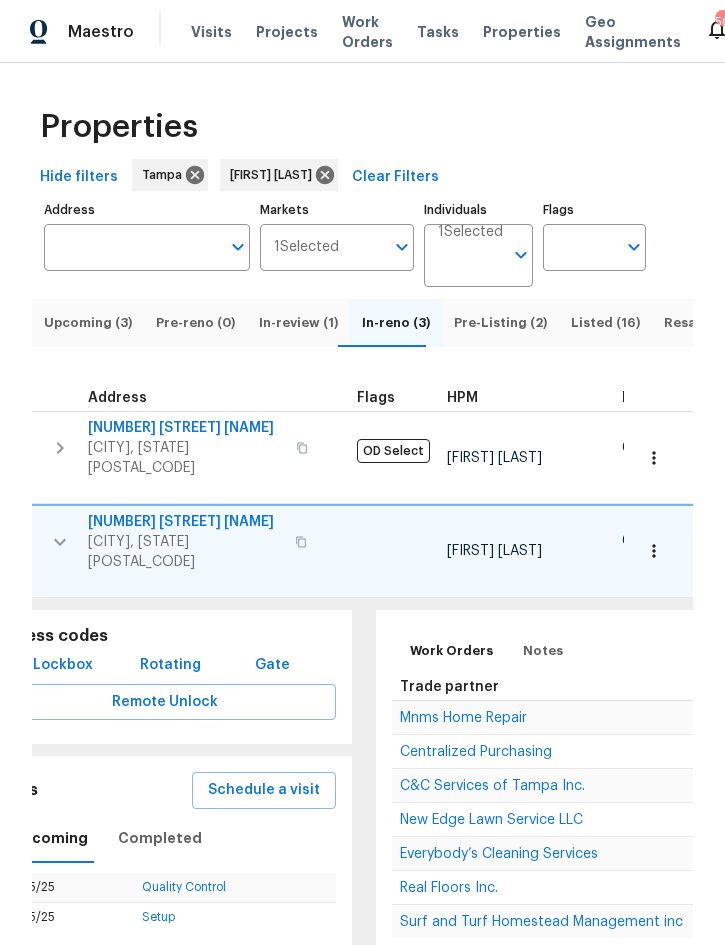 click on "C&C Services of Tampa Inc." at bounding box center [492, 786] 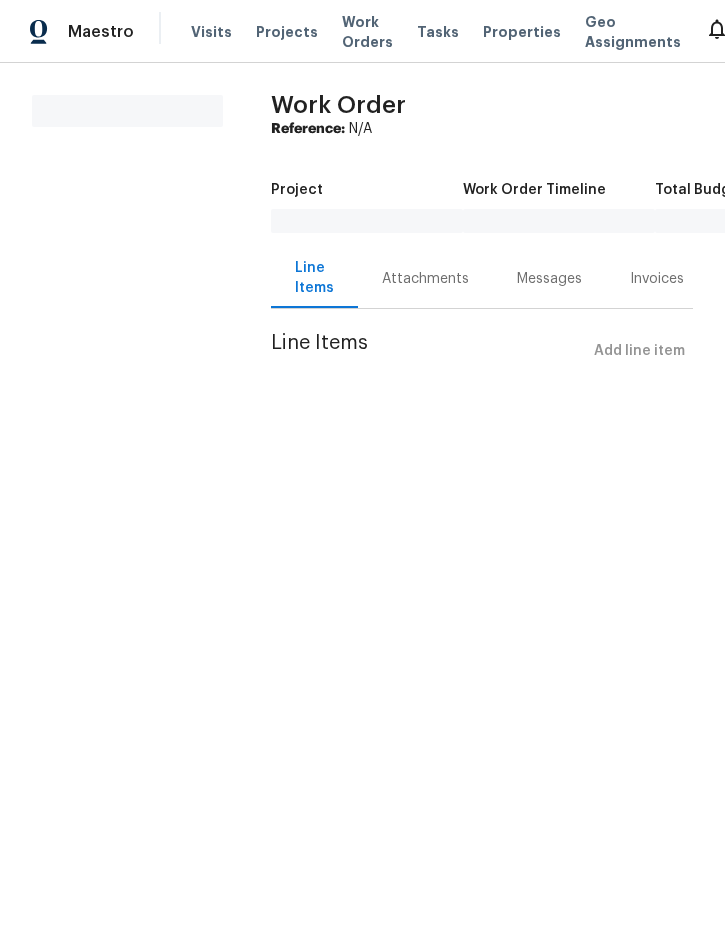 scroll, scrollTop: 0, scrollLeft: 0, axis: both 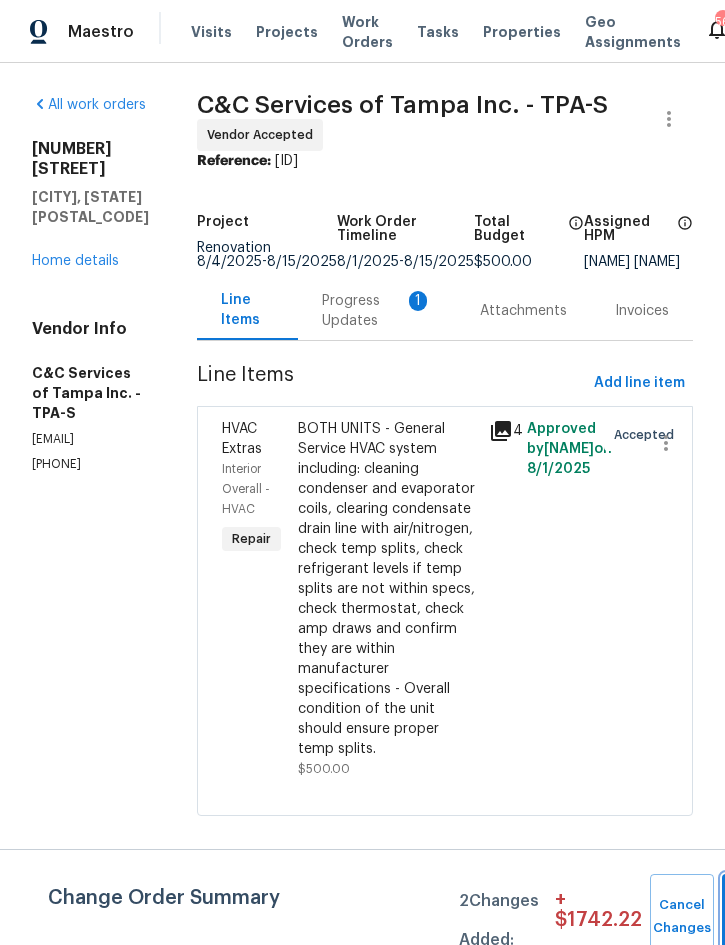click on "Submit Changes" at bounding box center (754, 917) 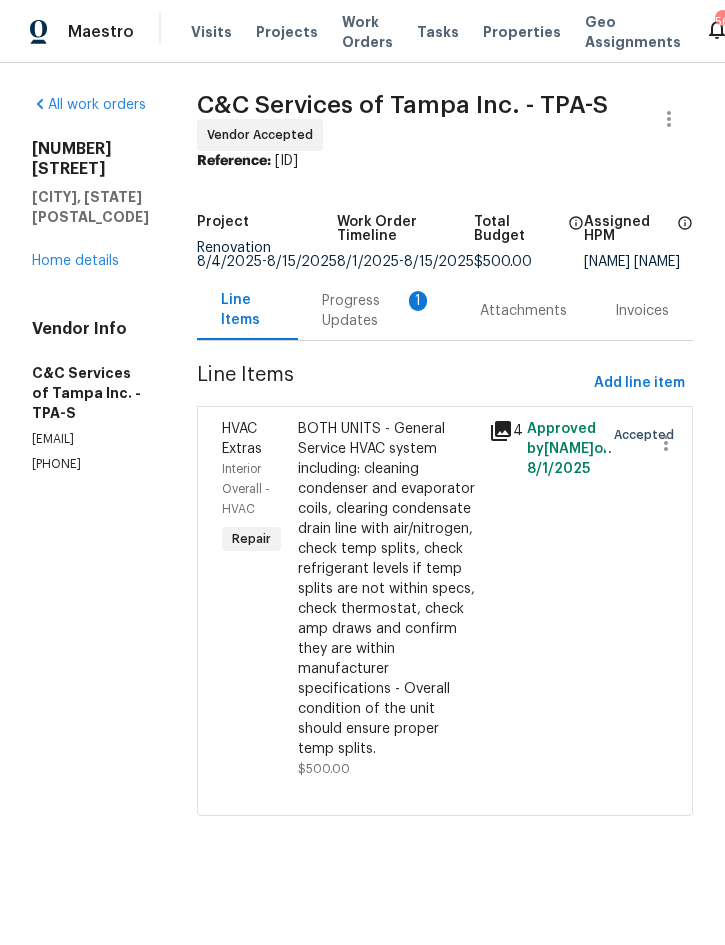 click on "Progress Updates 1" at bounding box center [377, 311] 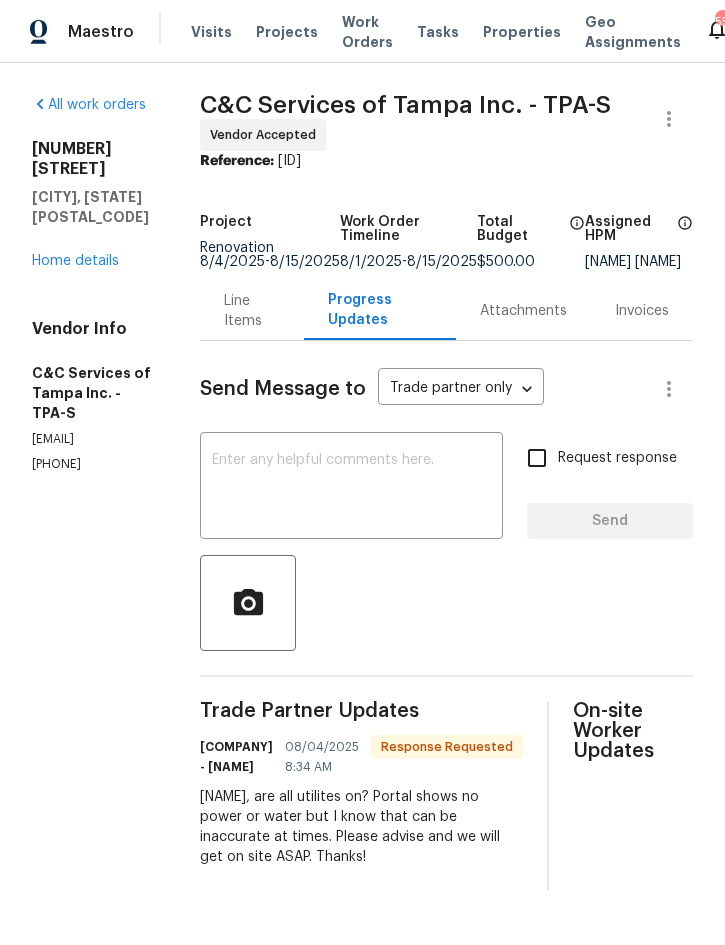 click at bounding box center [351, 488] 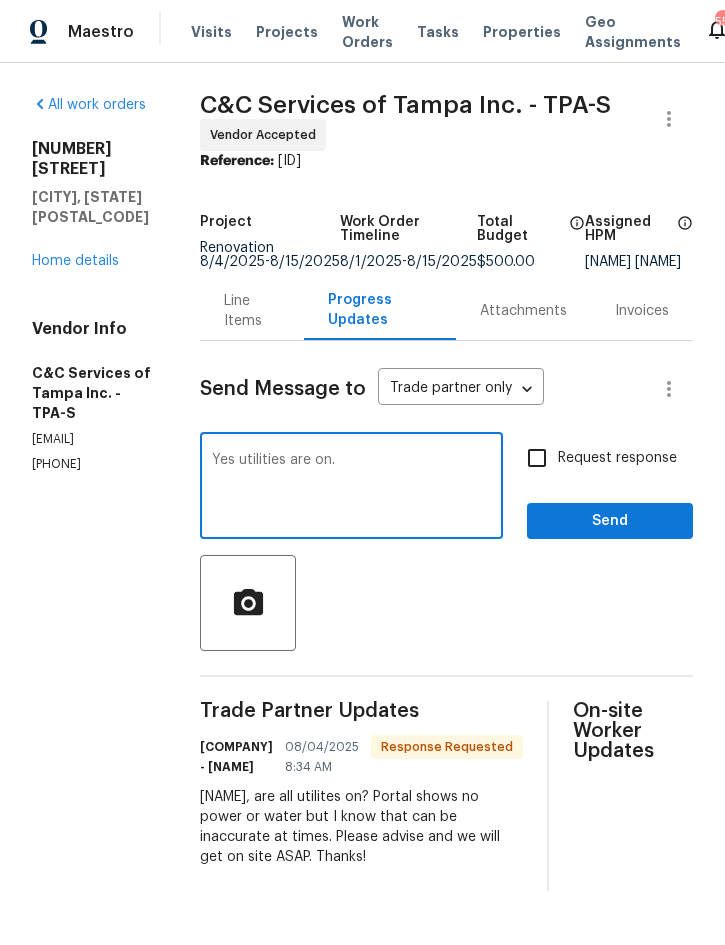 type on "Yes utilities are on." 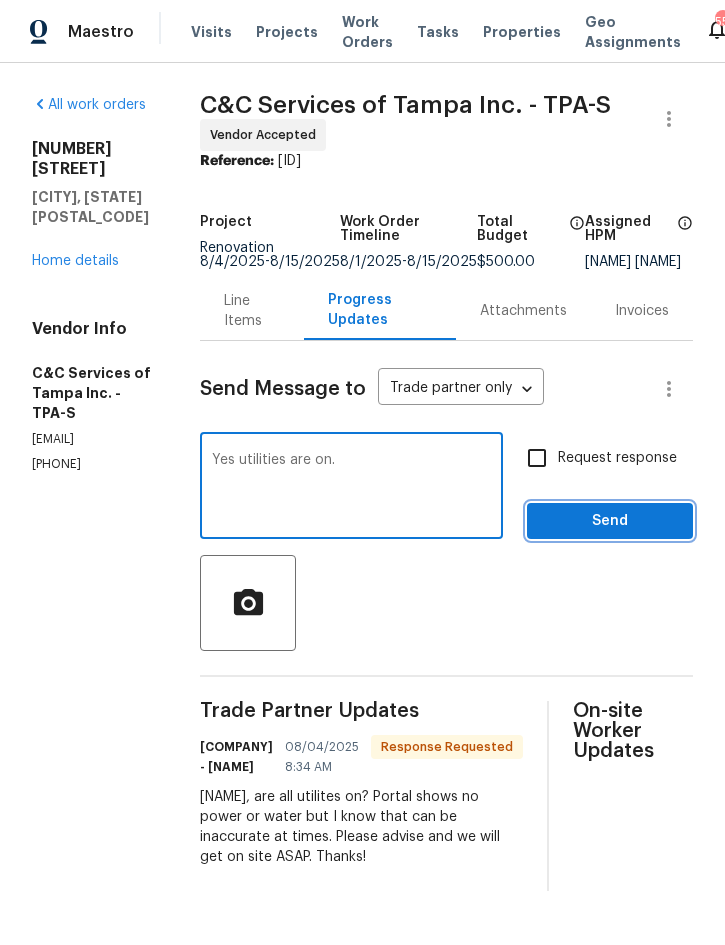 click on "Send" at bounding box center [610, 521] 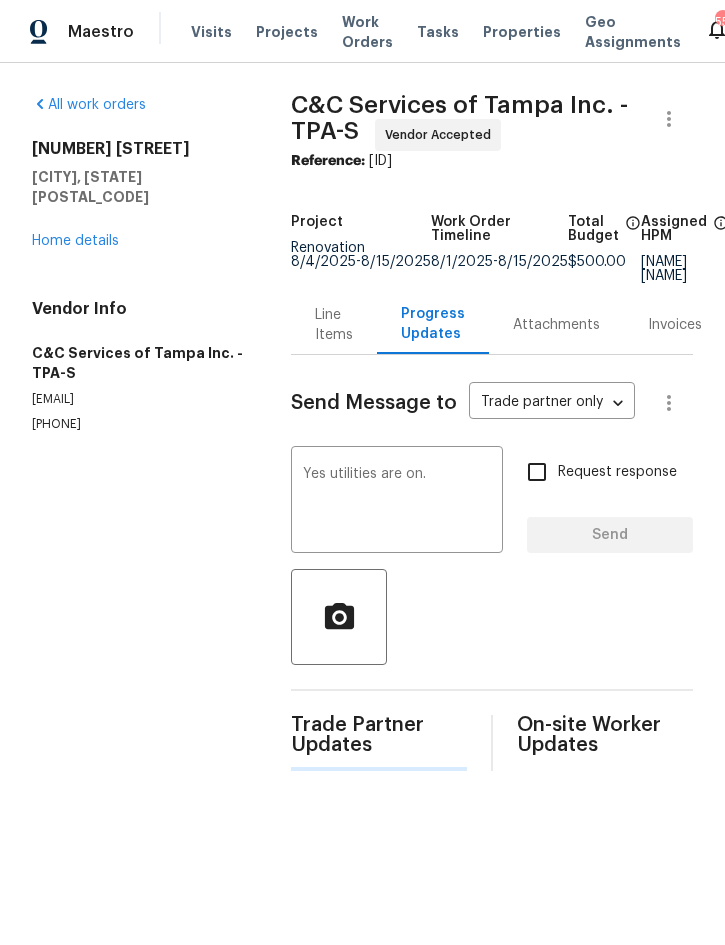 type 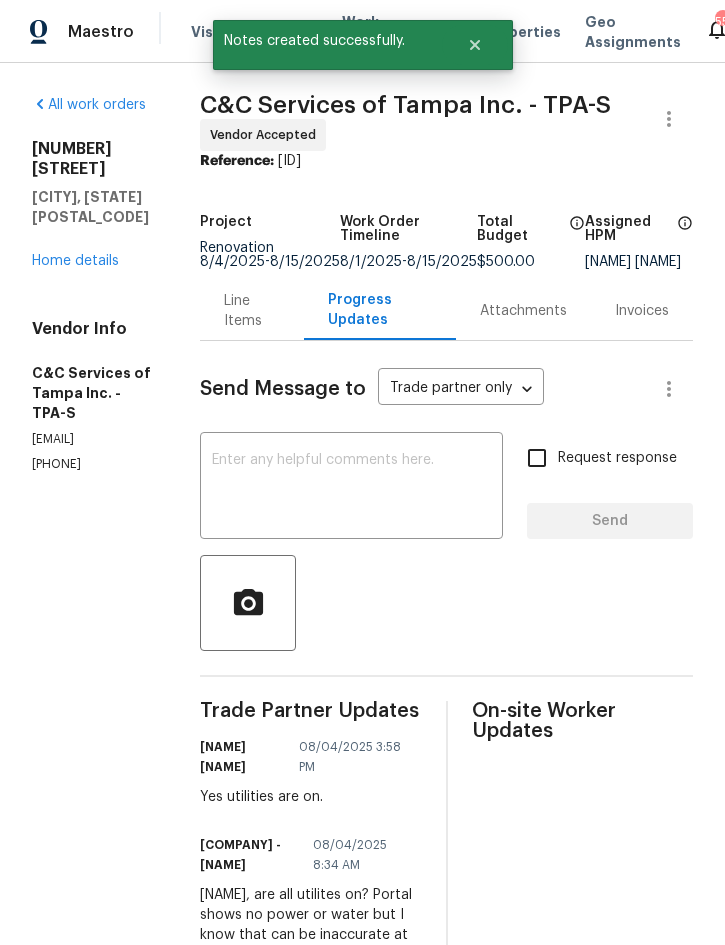 click on "Line Items" at bounding box center [252, 311] 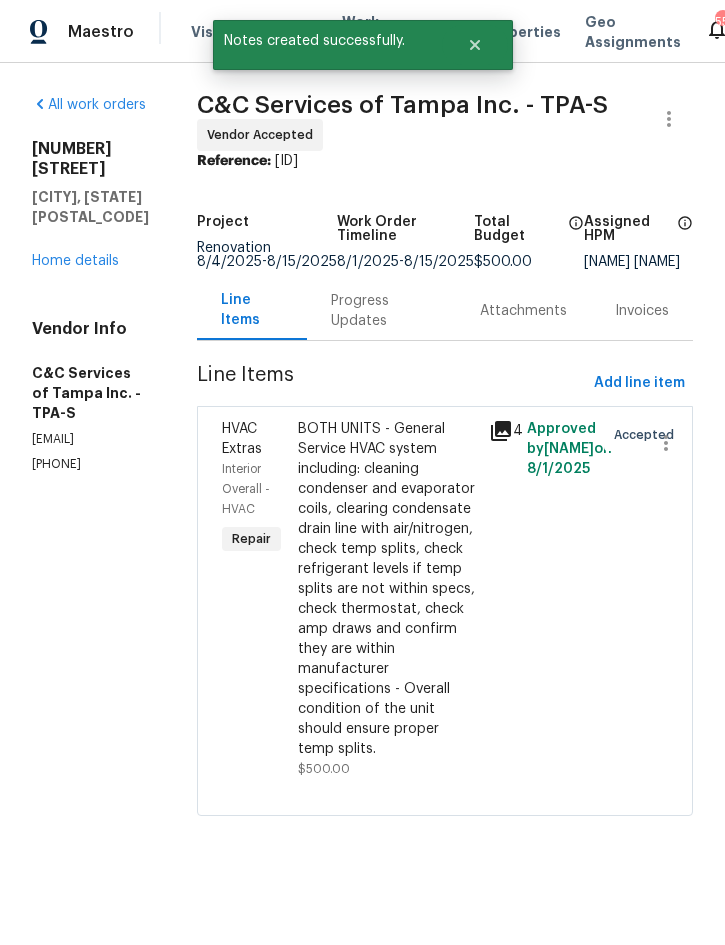 click on "Home details" at bounding box center (75, 261) 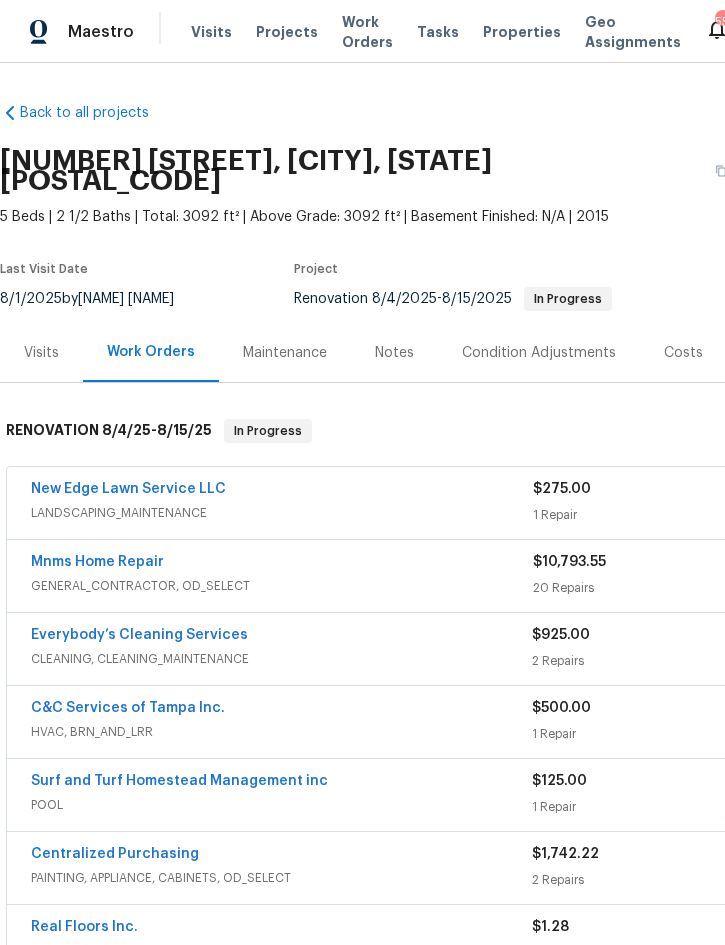 click on "Mnms Home Repair" at bounding box center (97, 562) 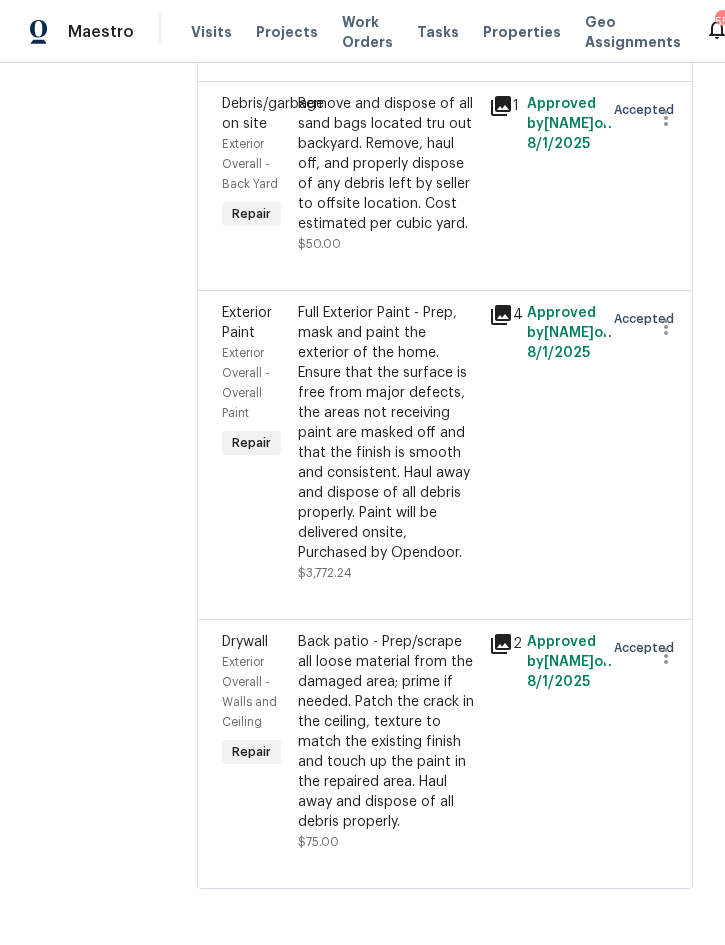 scroll, scrollTop: 5448, scrollLeft: 0, axis: vertical 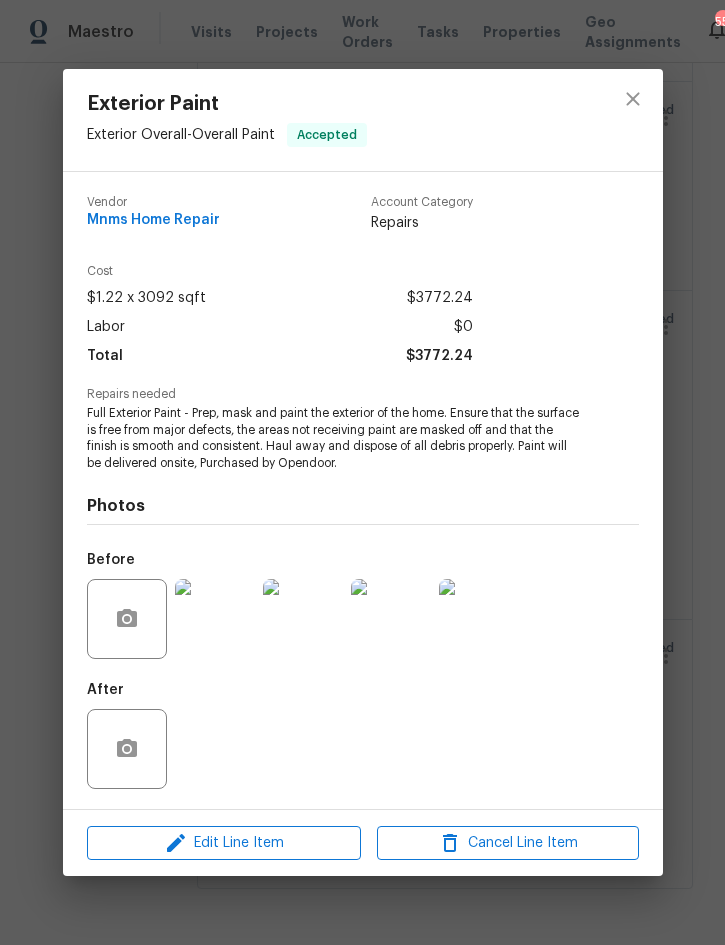 click at bounding box center (215, 619) 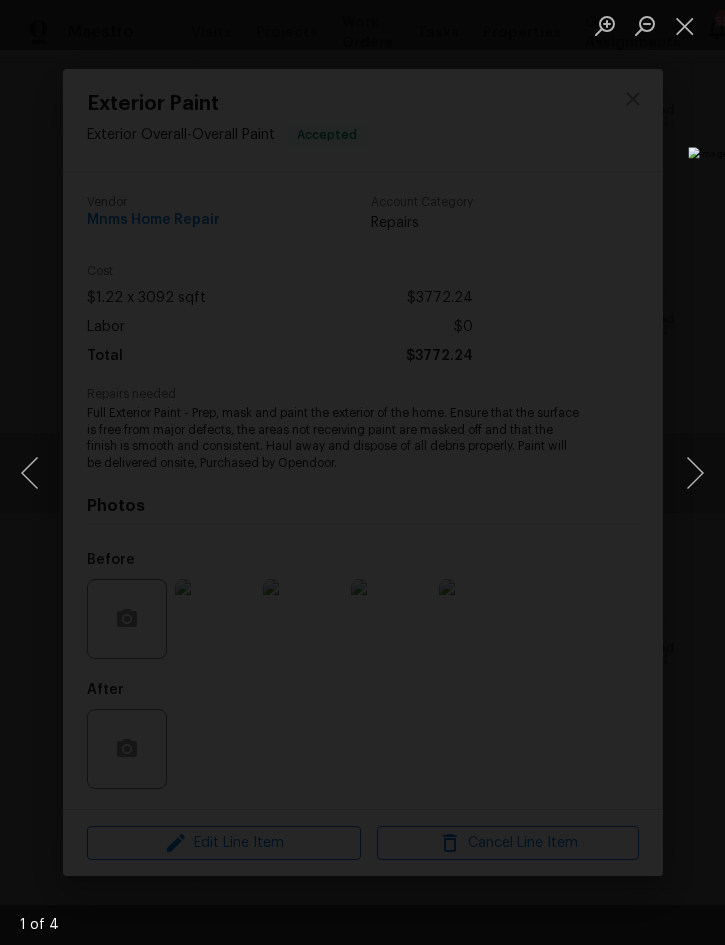 click at bounding box center (685, 25) 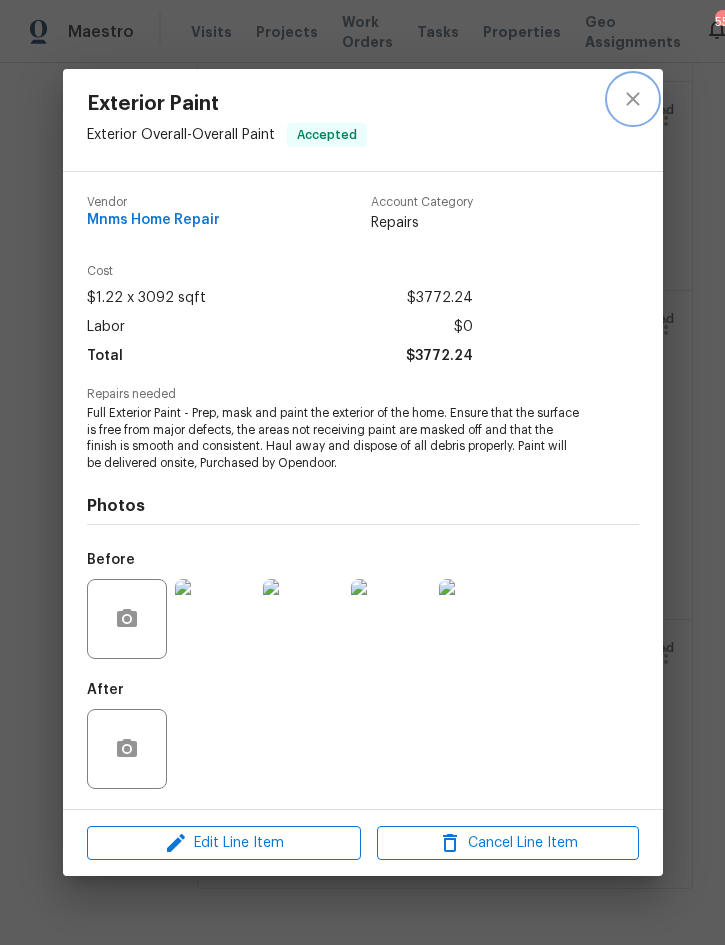 click 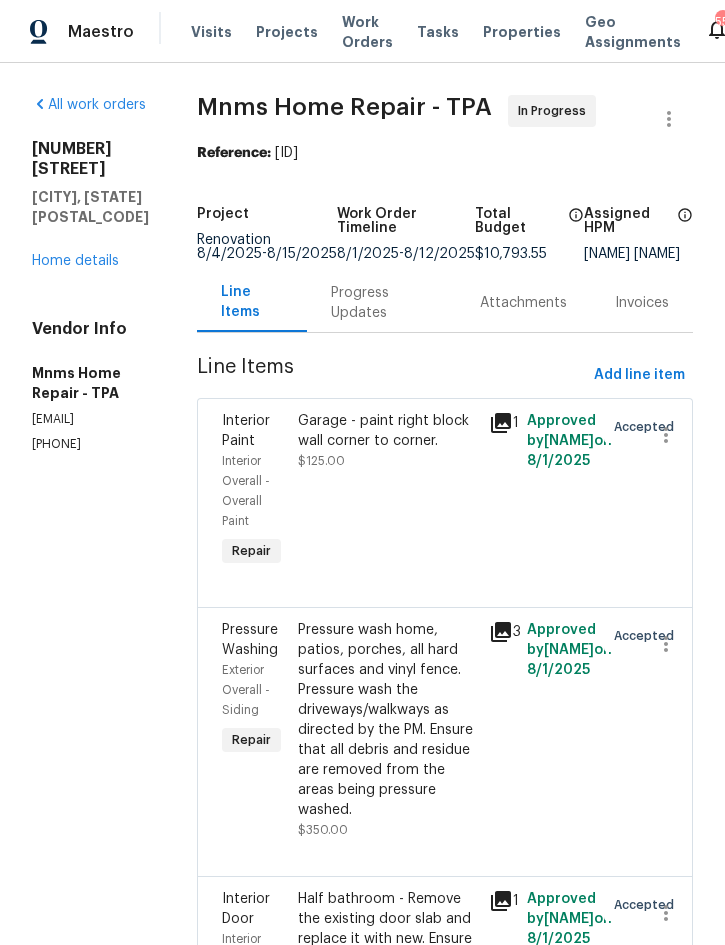 scroll, scrollTop: 0, scrollLeft: 0, axis: both 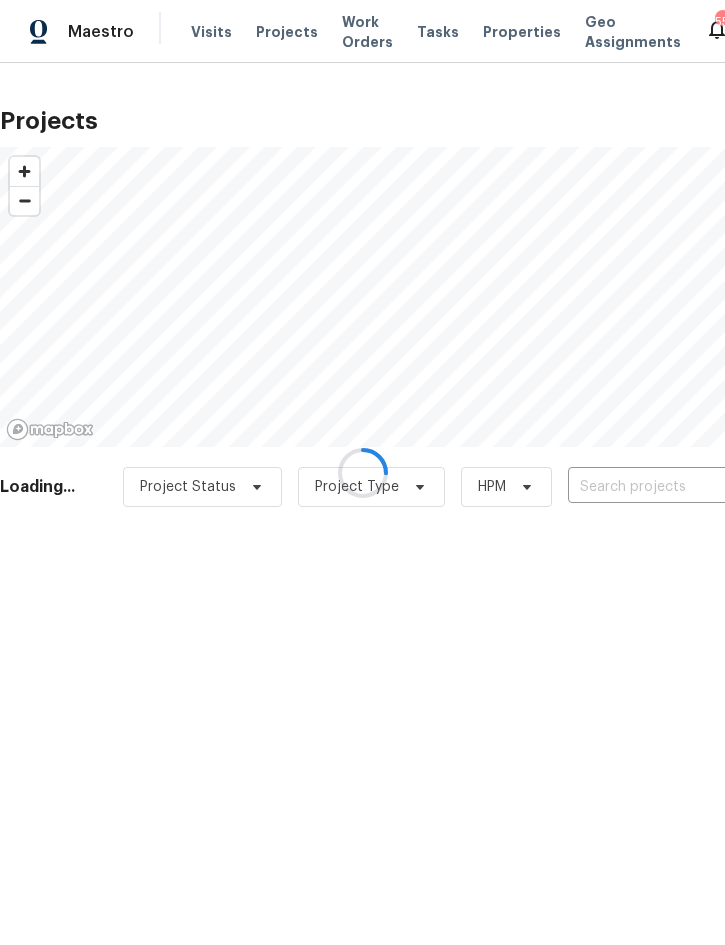 click at bounding box center [362, 472] 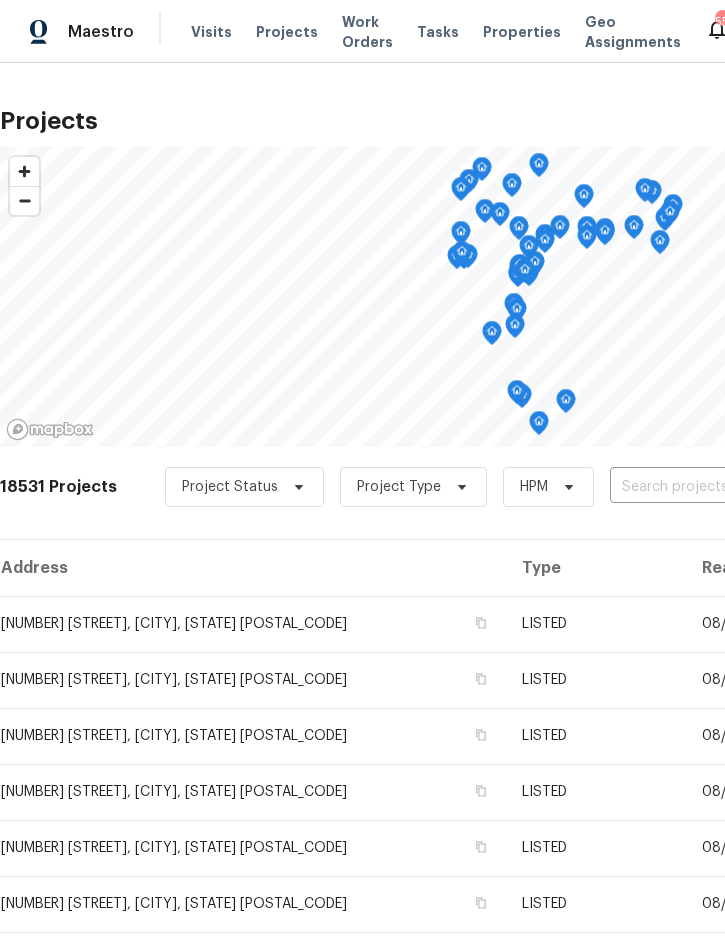 click at bounding box center (724, 487) 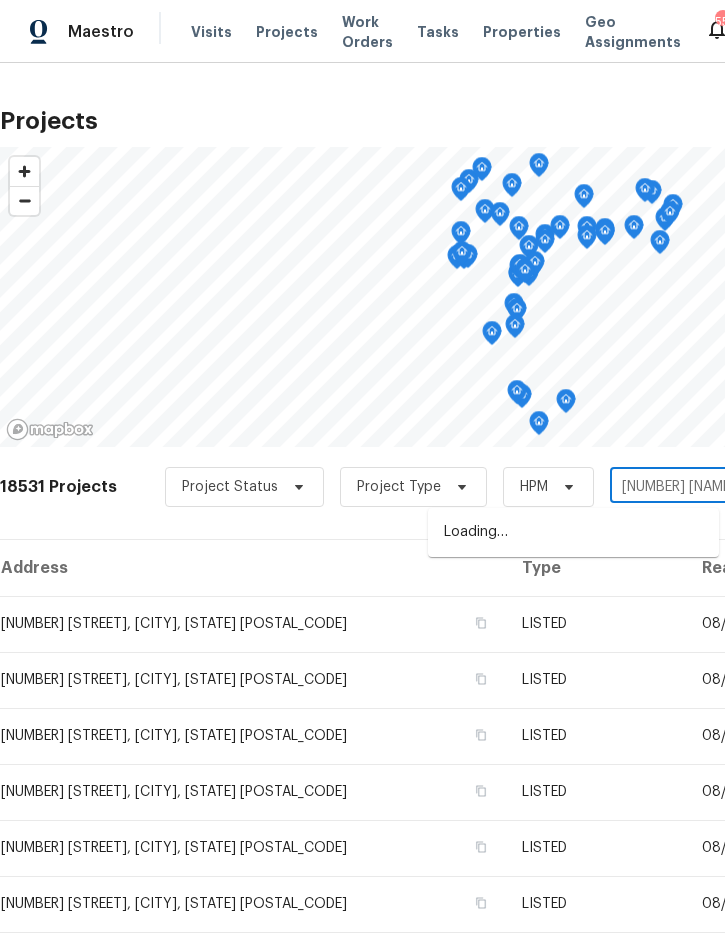 type on "920 benja" 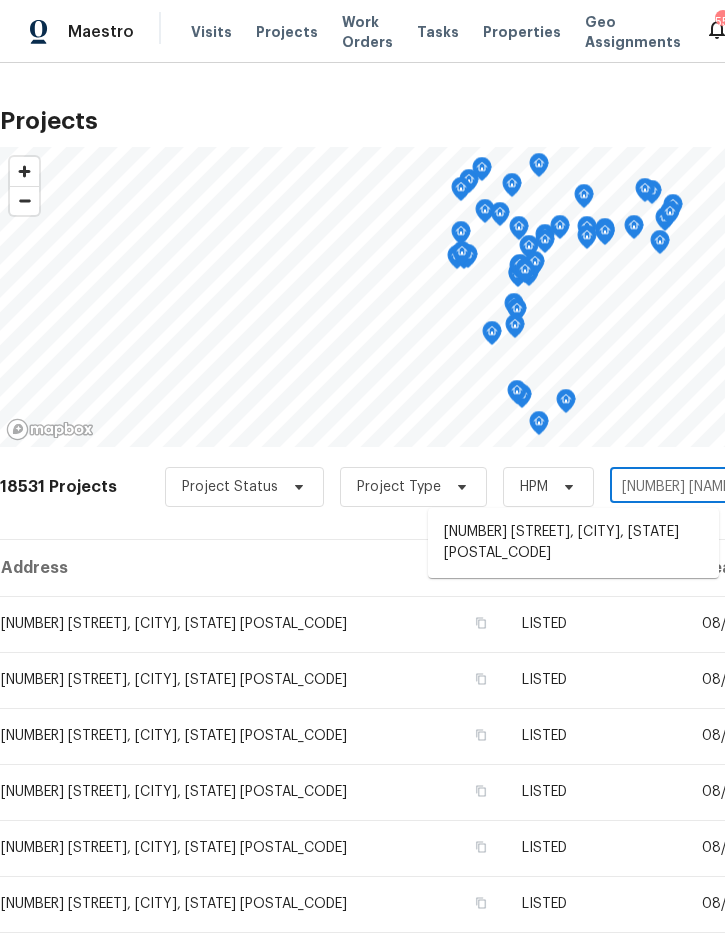 click on "[NUMBER] [STREET], [CITY], [STATE] [POSTAL_CODE]" at bounding box center [573, 543] 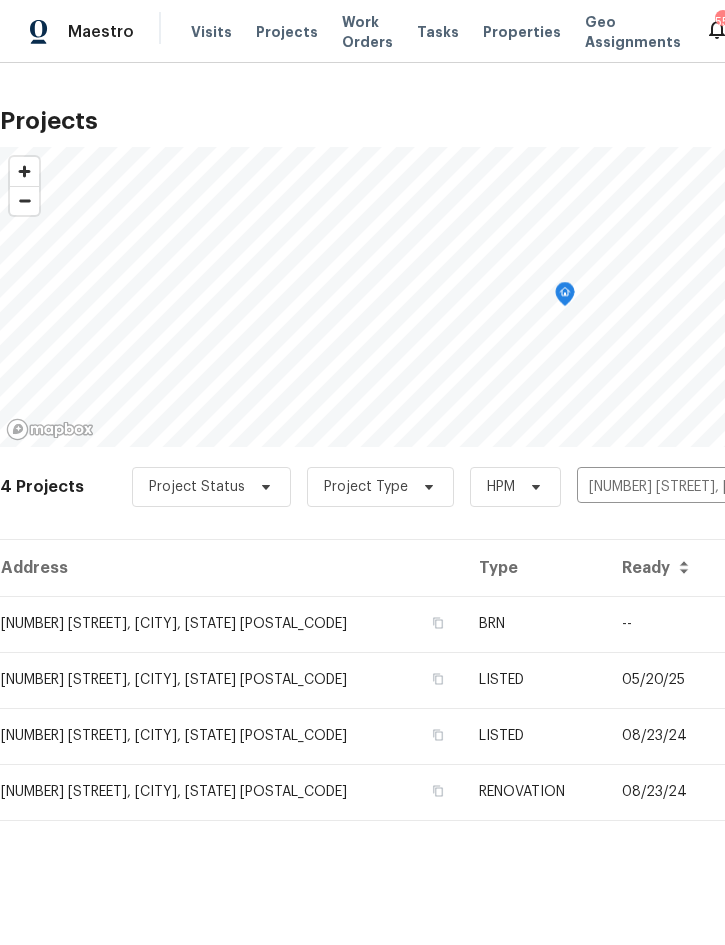 click on "BRN" at bounding box center [534, 624] 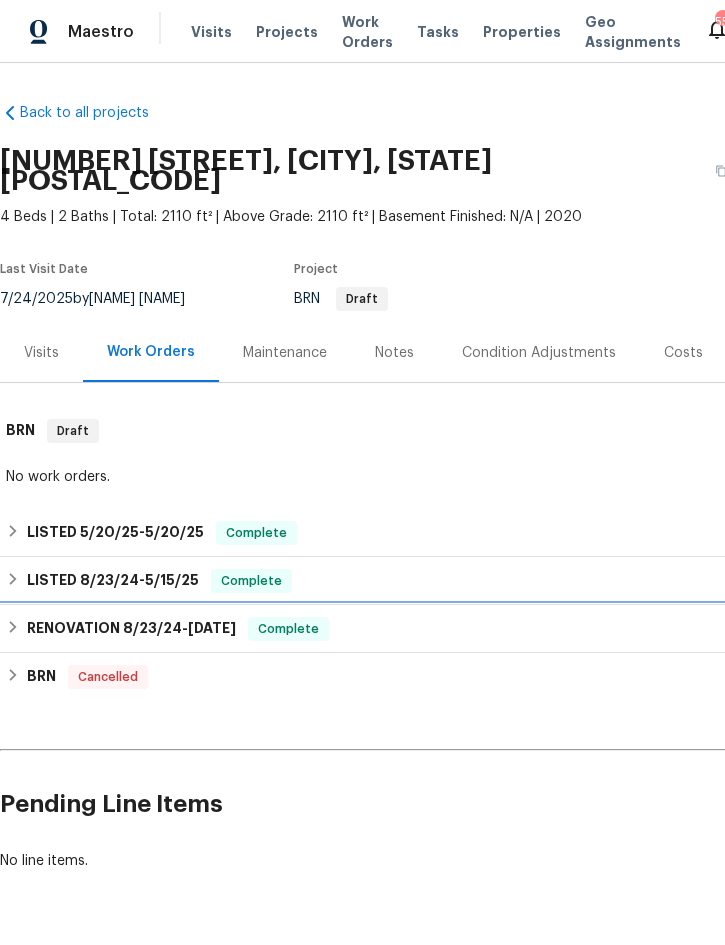 click 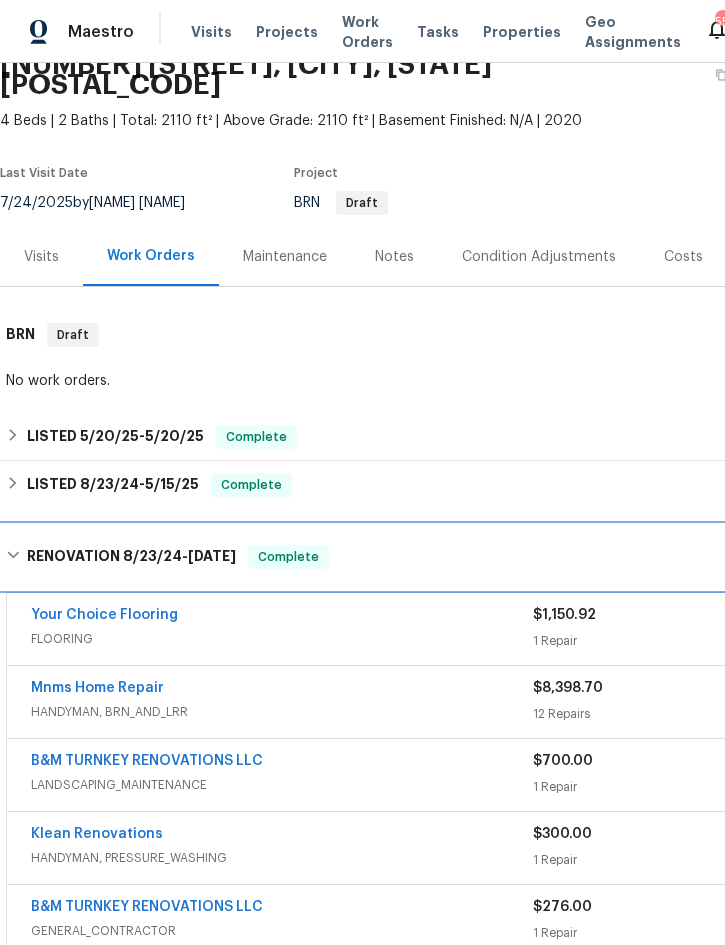 scroll, scrollTop: 94, scrollLeft: 0, axis: vertical 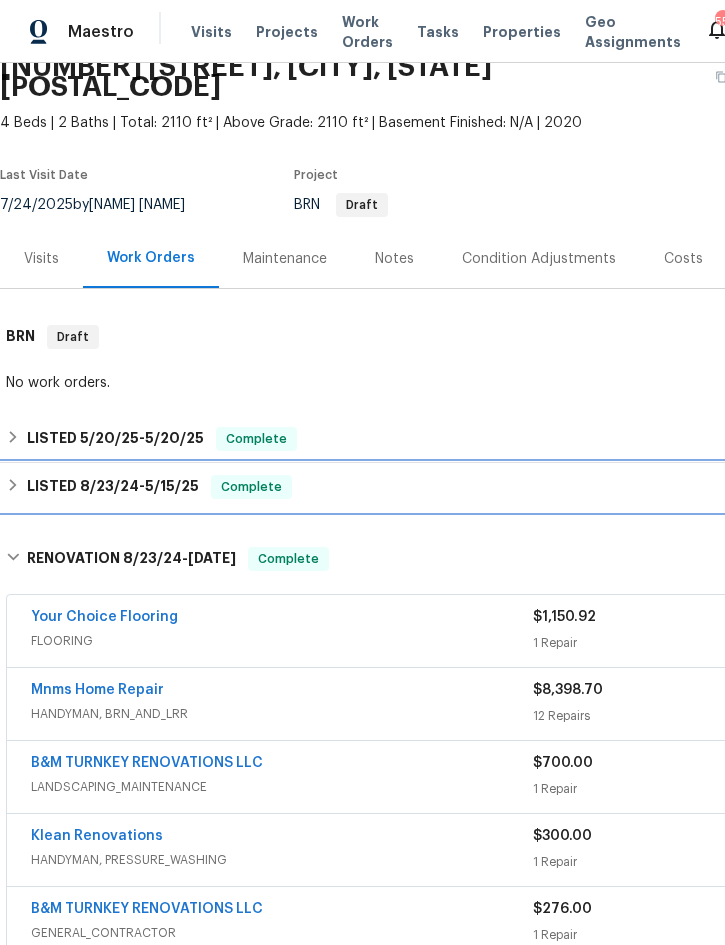 click on "LISTED   8/23/24  -  5/15/25" at bounding box center (113, 487) 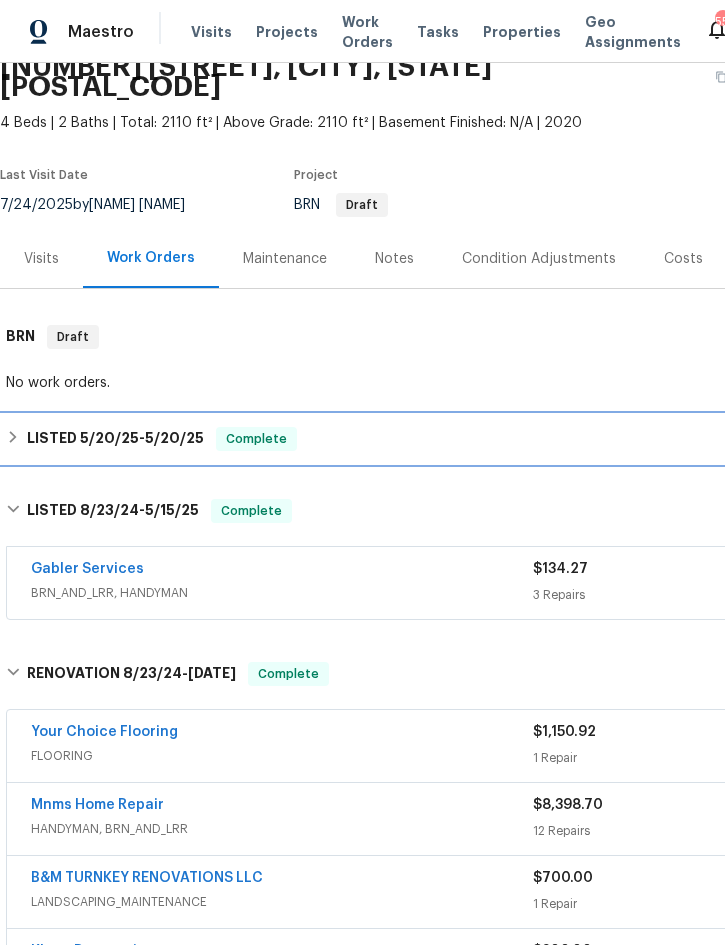 click on "LISTED   5/20/25  -  5/20/25" at bounding box center (115, 439) 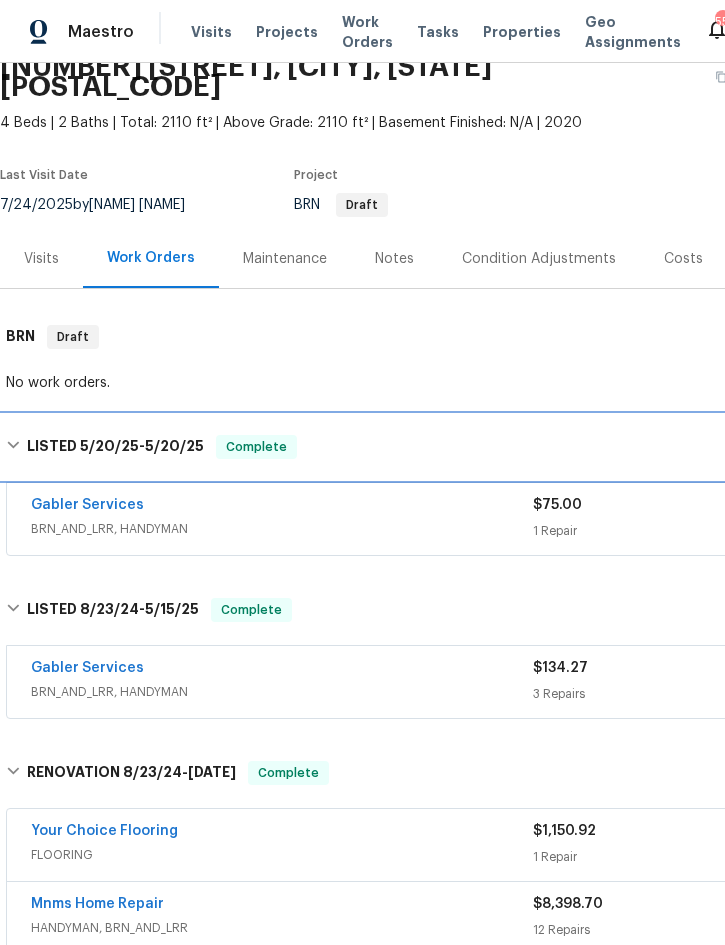 click on "LISTED   5/20/25  -  5/20/25" at bounding box center (115, 447) 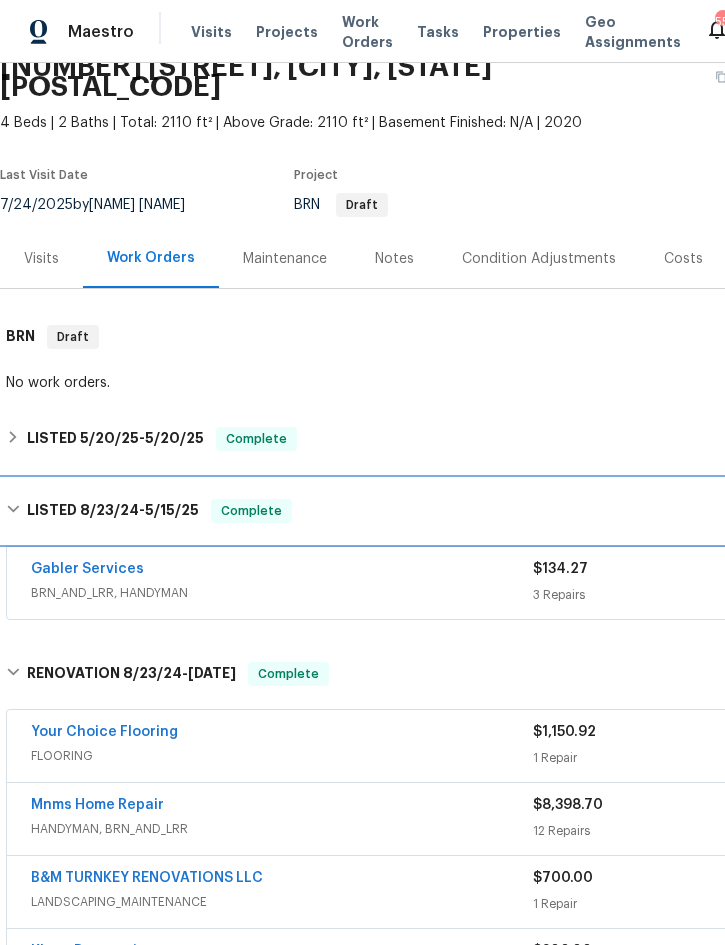 click on "LISTED   8/23/24  -  5/15/25" at bounding box center [113, 511] 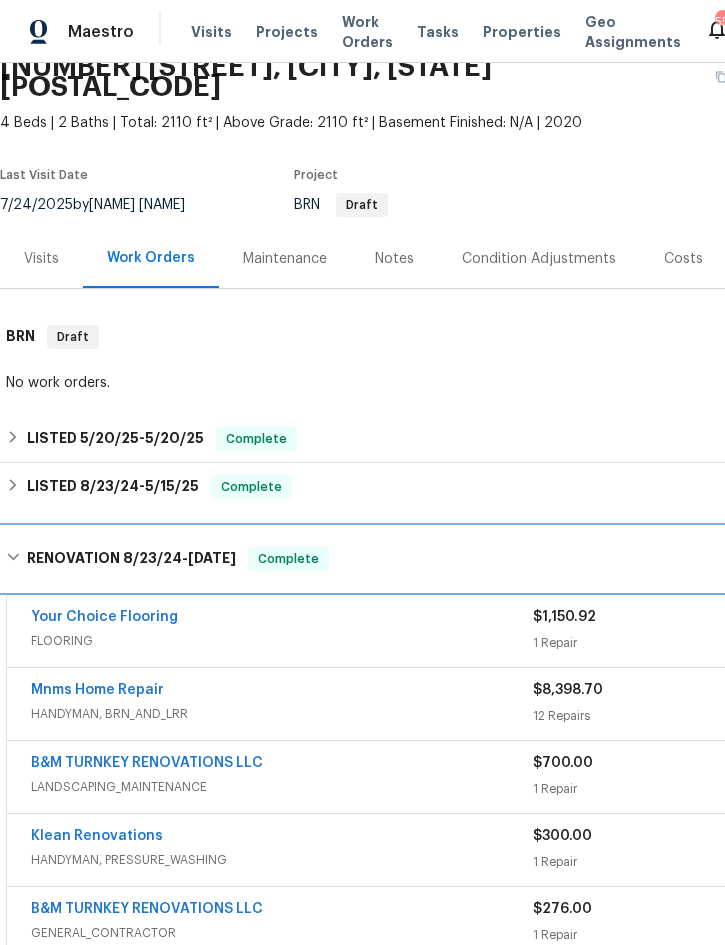 click on "RENOVATION   8/23/24  -  8/30/24 Complete" at bounding box center (565, 559) 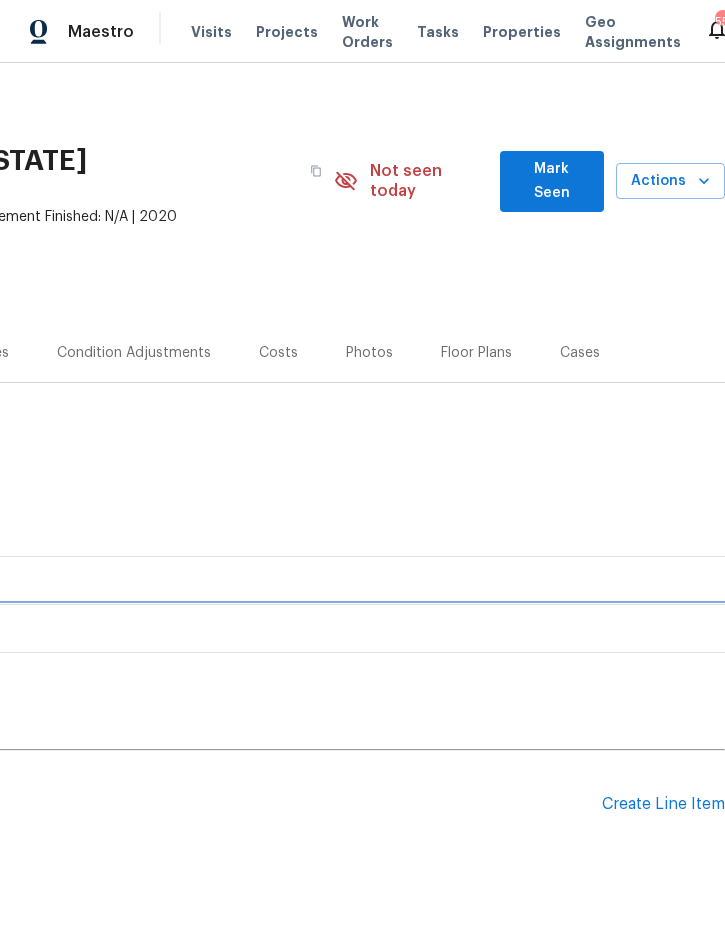 scroll, scrollTop: 0, scrollLeft: 405, axis: horizontal 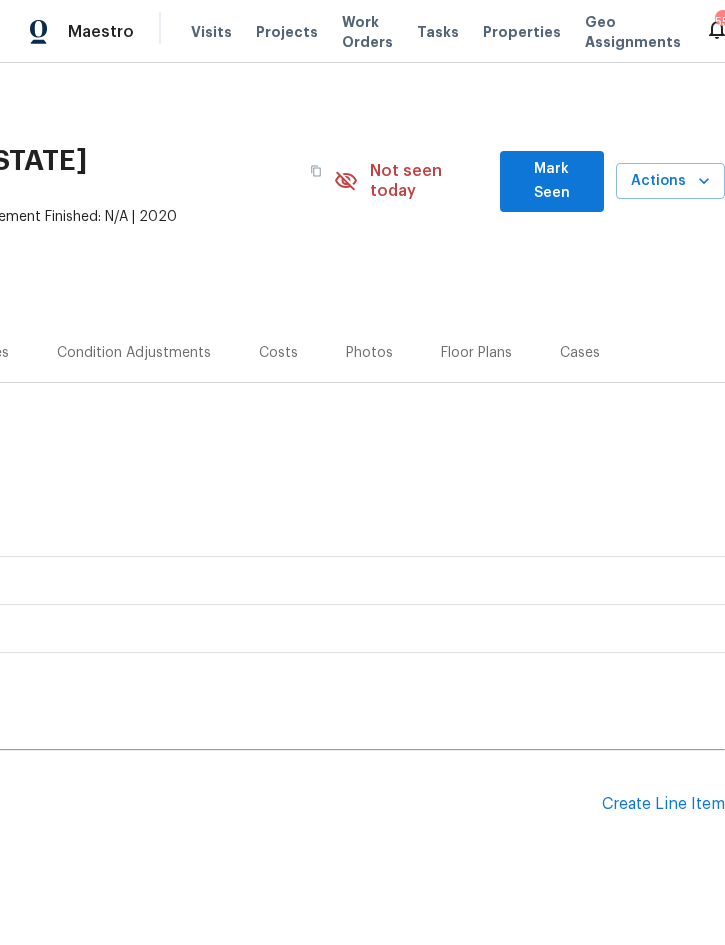 click on "Create Line Item" at bounding box center (663, 804) 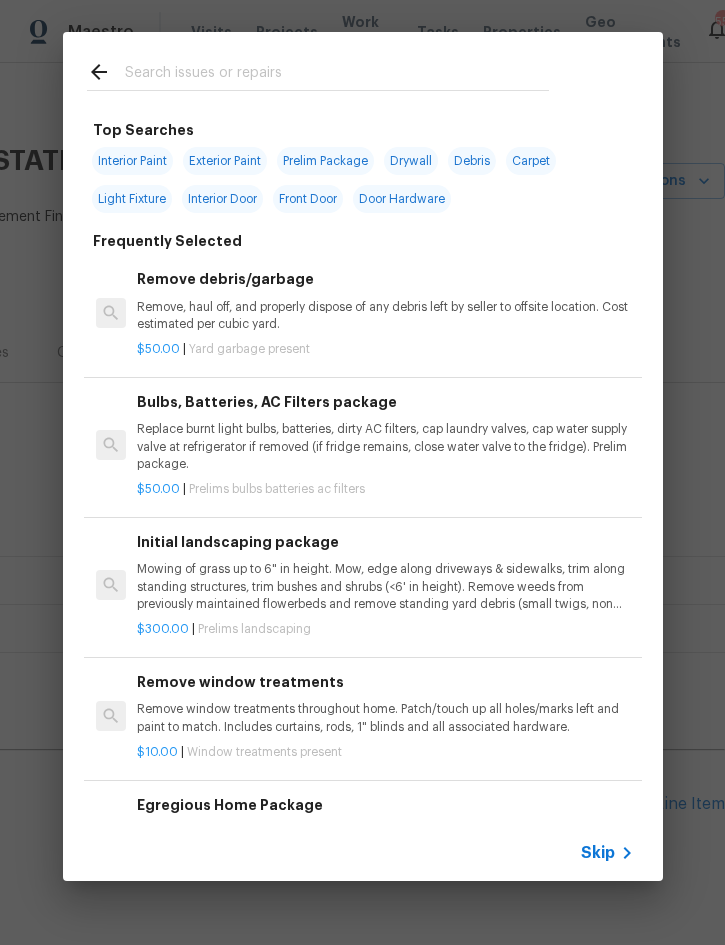 click at bounding box center (337, 75) 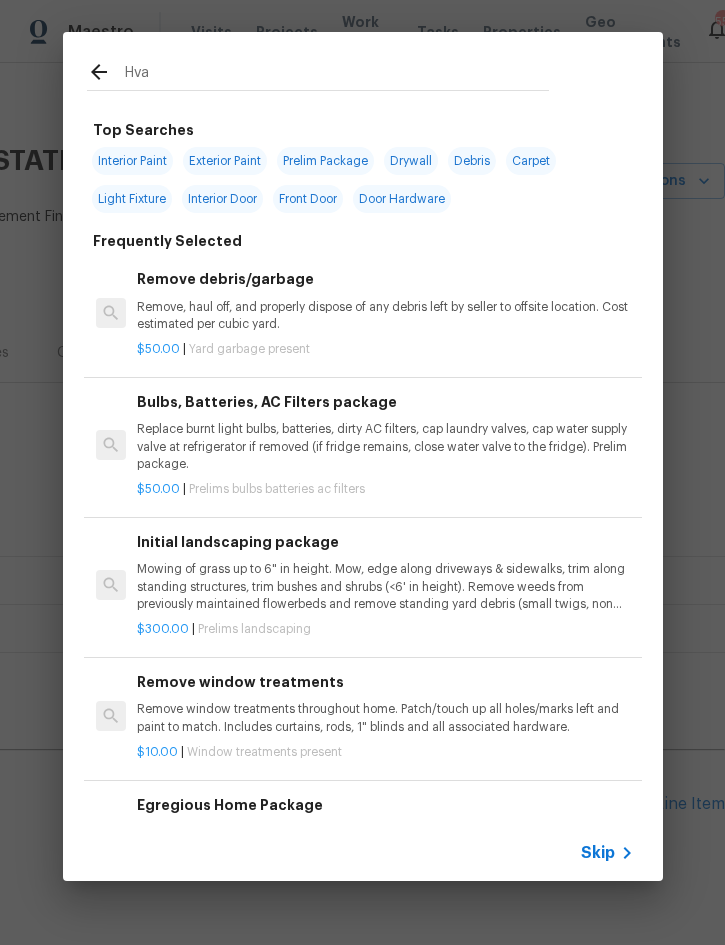type on "Hvac" 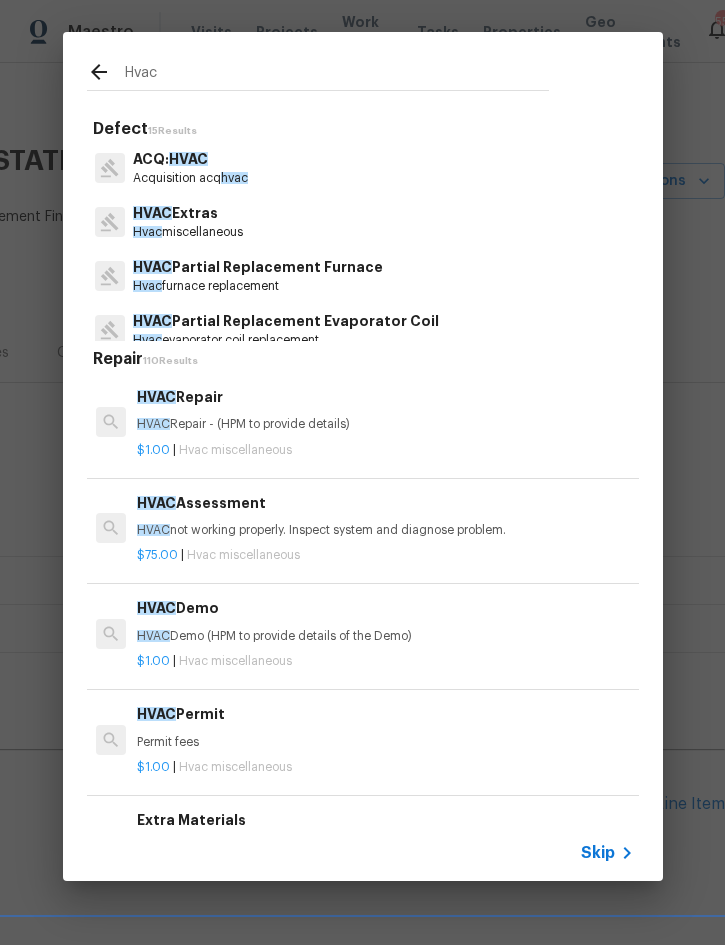 click on "HVAC  Repair" at bounding box center [385, 397] 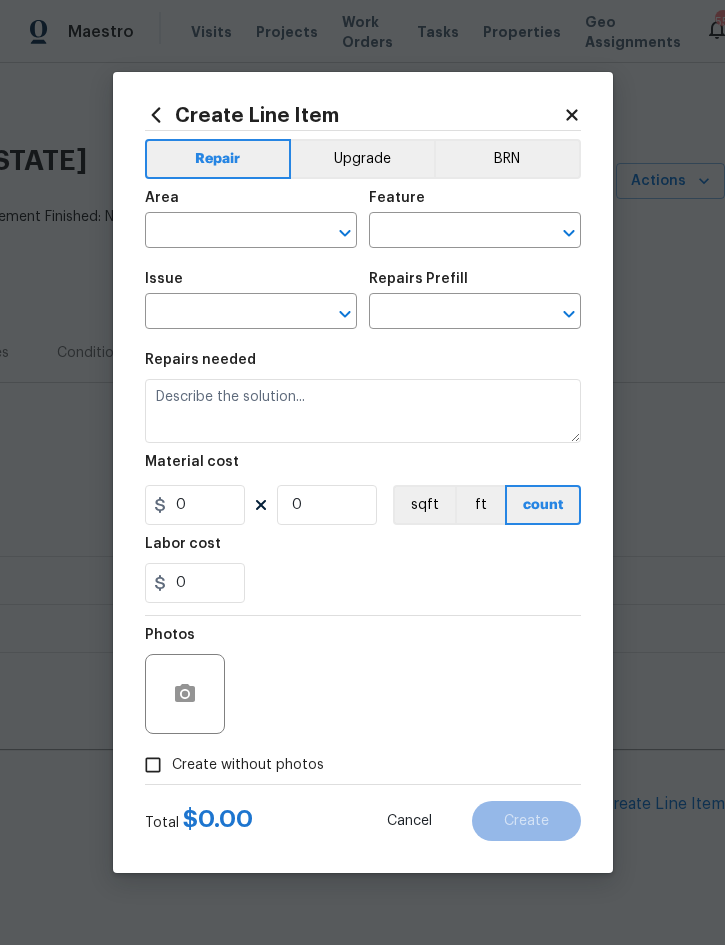 type on "HVAC" 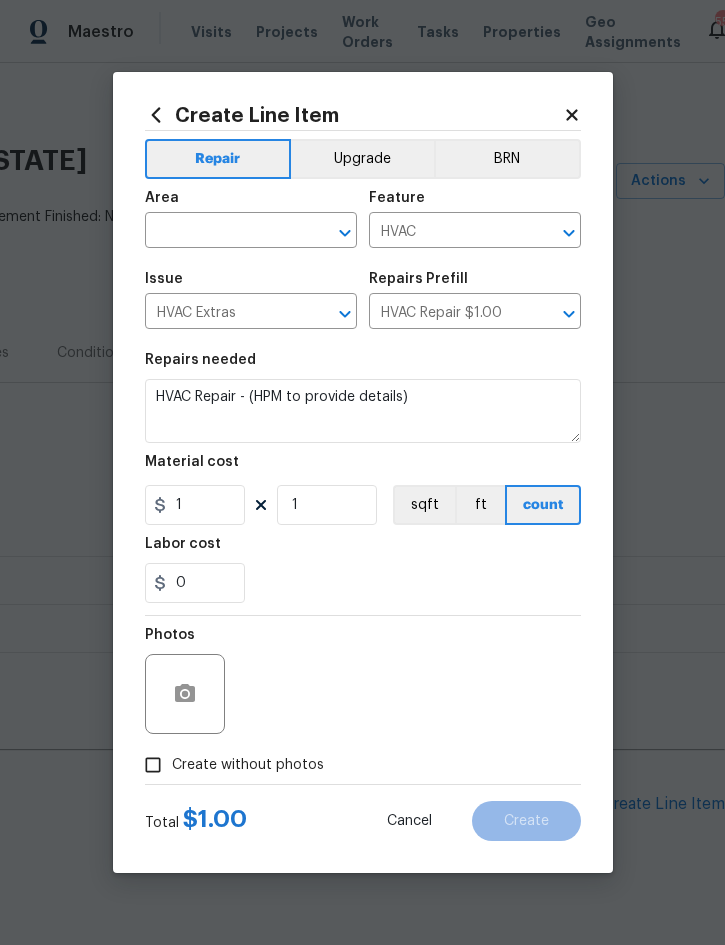 click at bounding box center [223, 232] 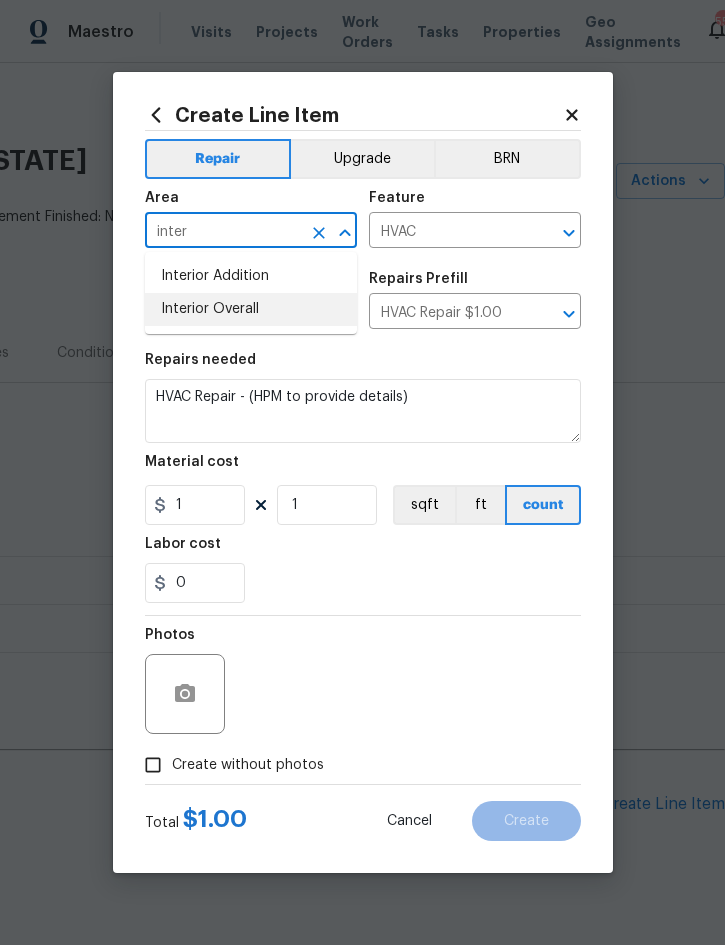 click on "Interior Overall" at bounding box center (251, 309) 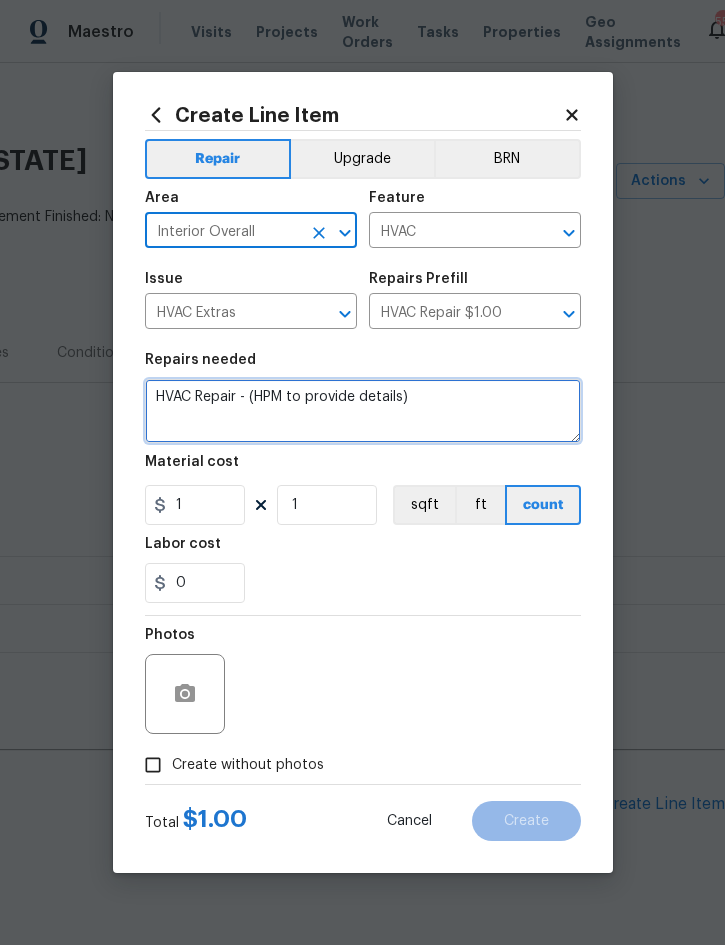 click on "HVAC Repair - (HPM to provide details)" at bounding box center (363, 411) 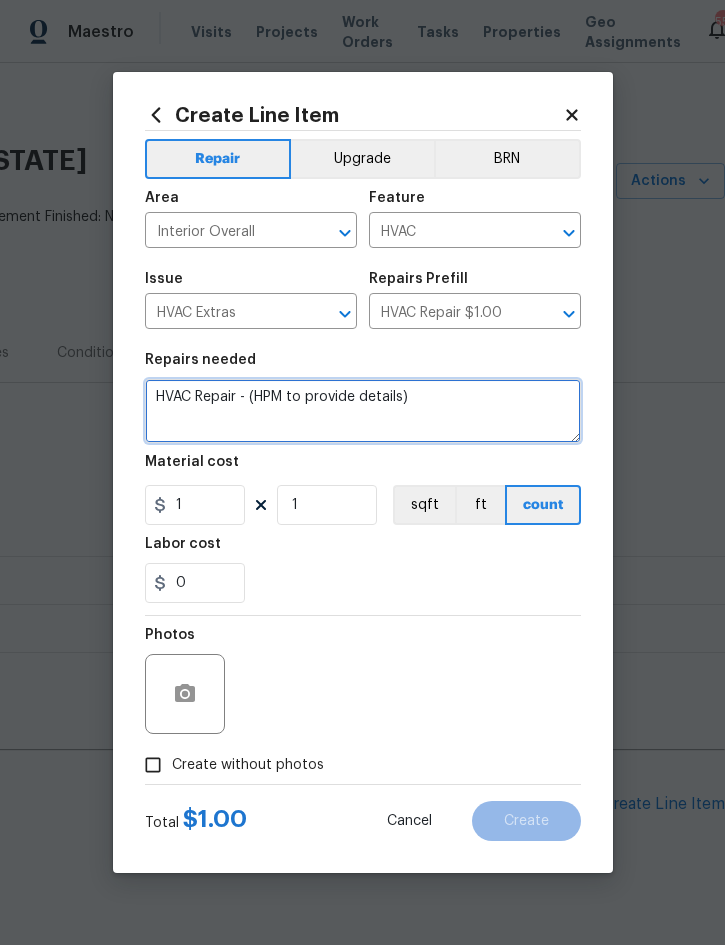 click on "HVAC Repair - (HPM to provide details)" at bounding box center (363, 411) 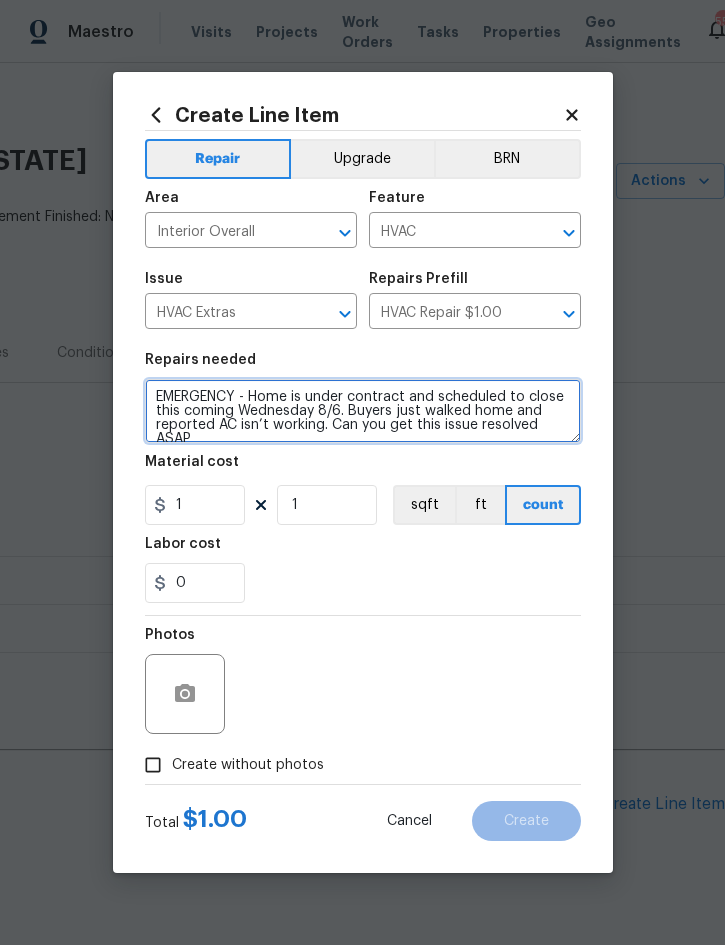 scroll, scrollTop: 5, scrollLeft: 0, axis: vertical 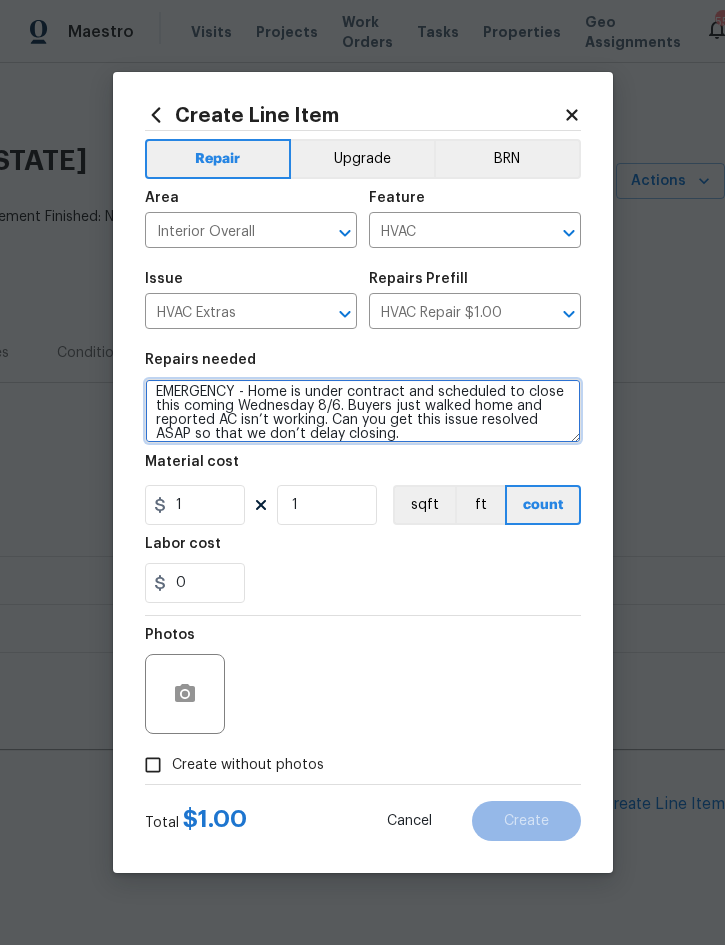 type on "EMERGENCY - Home is under contract and scheduled to close this coming Wednesday 8/6. Buyers just walked home and reported AC isn’t working. Can you get this issue resolved ASAP so that we don’t delay closing." 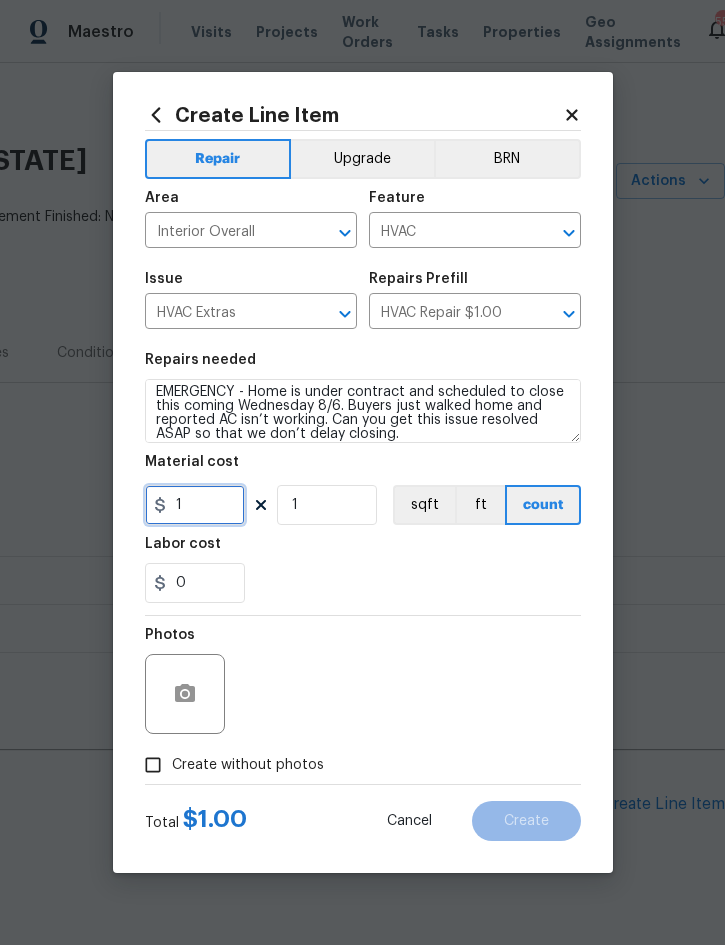 click on "1" at bounding box center (195, 505) 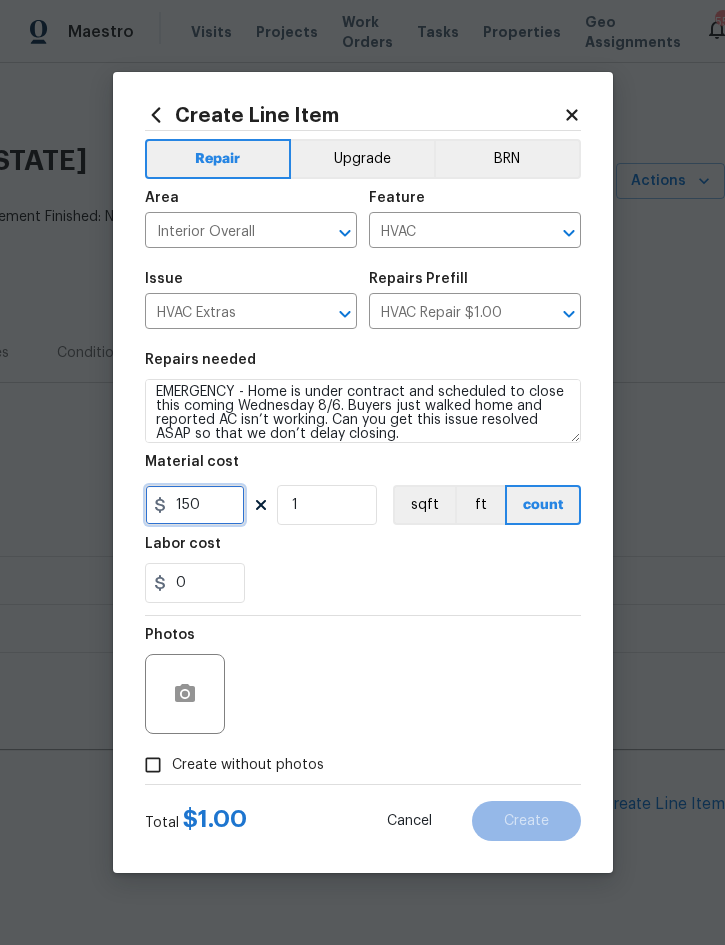 type on "150" 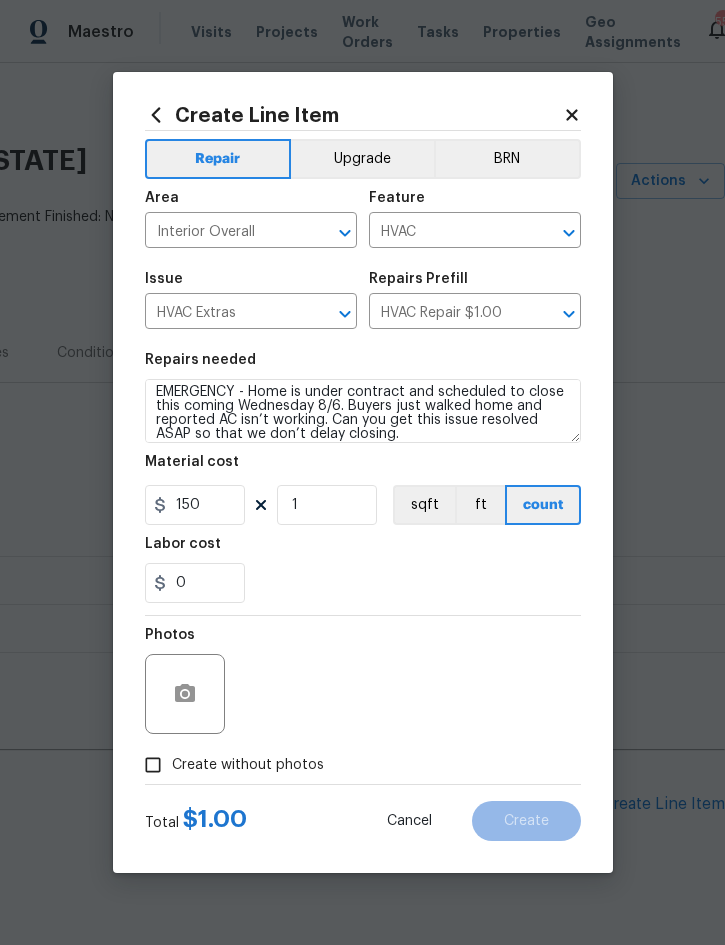 click on "Photos Create without photos" at bounding box center [363, 700] 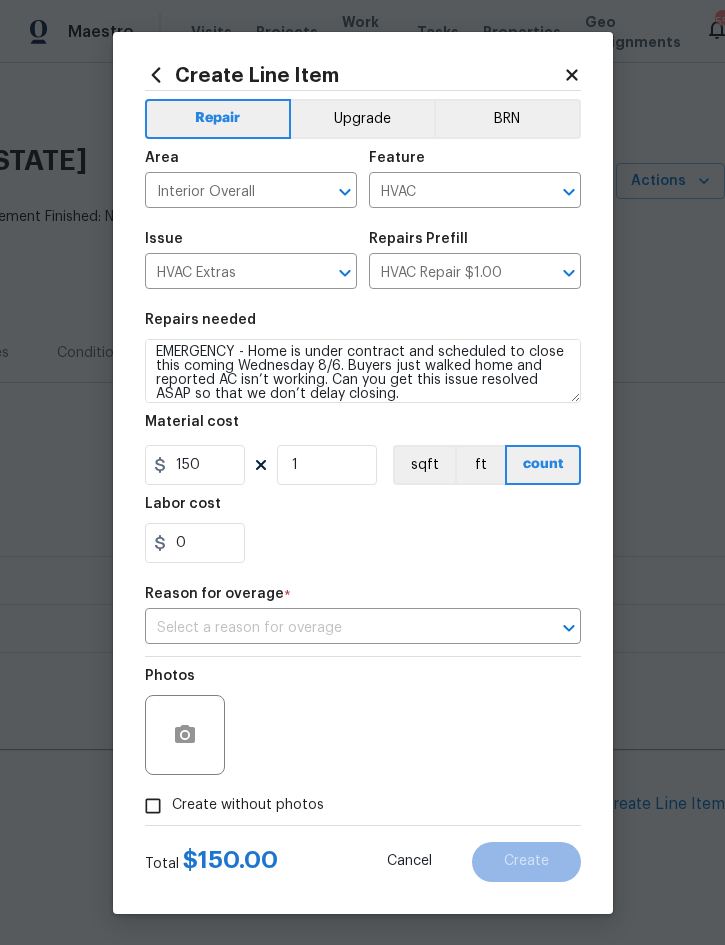 click at bounding box center [335, 628] 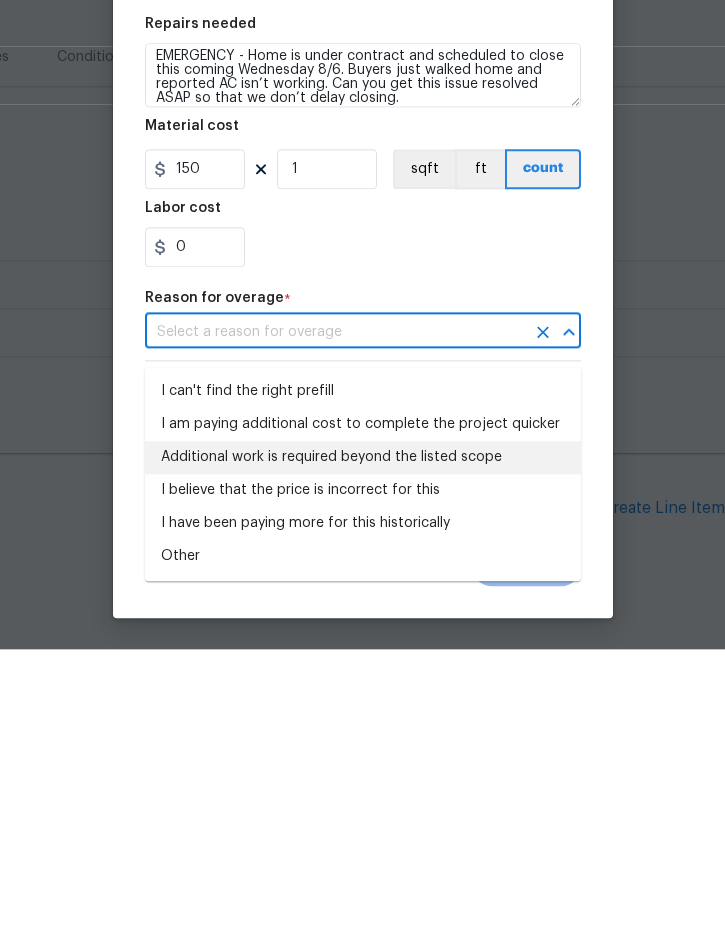 click on "Additional work is required beyond the listed scope" at bounding box center (363, 753) 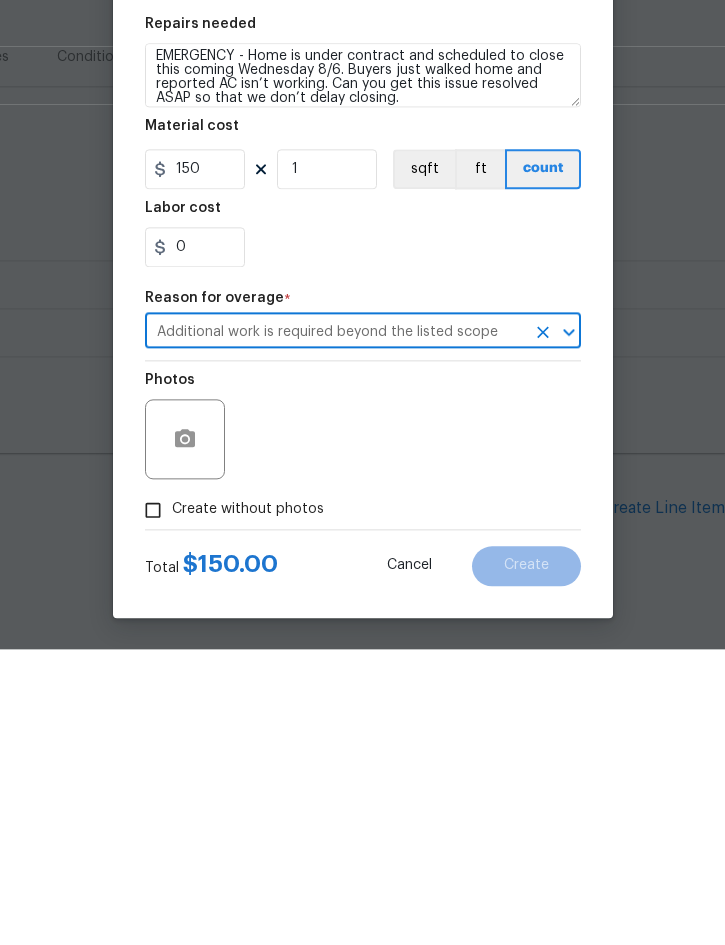 click on "Create without photos" at bounding box center [248, 805] 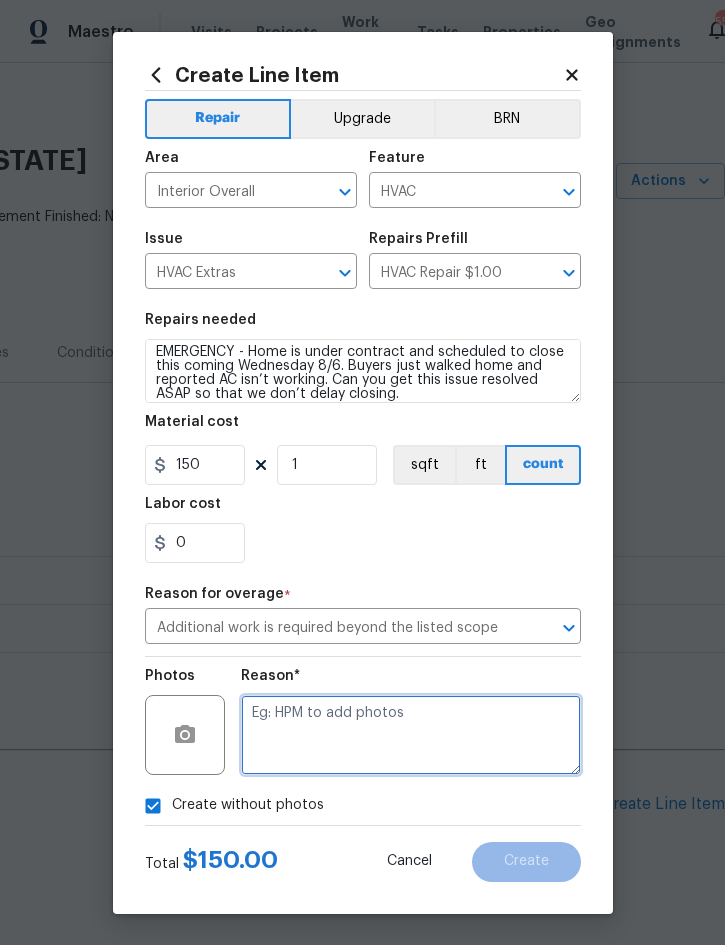 click at bounding box center (411, 735) 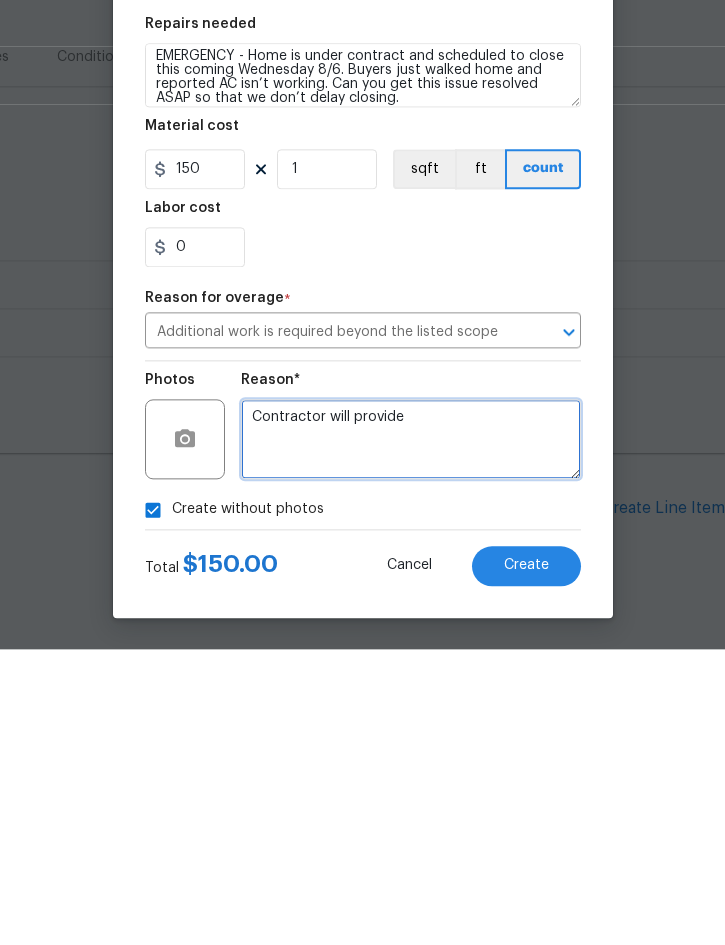 type on "Contractor will provide" 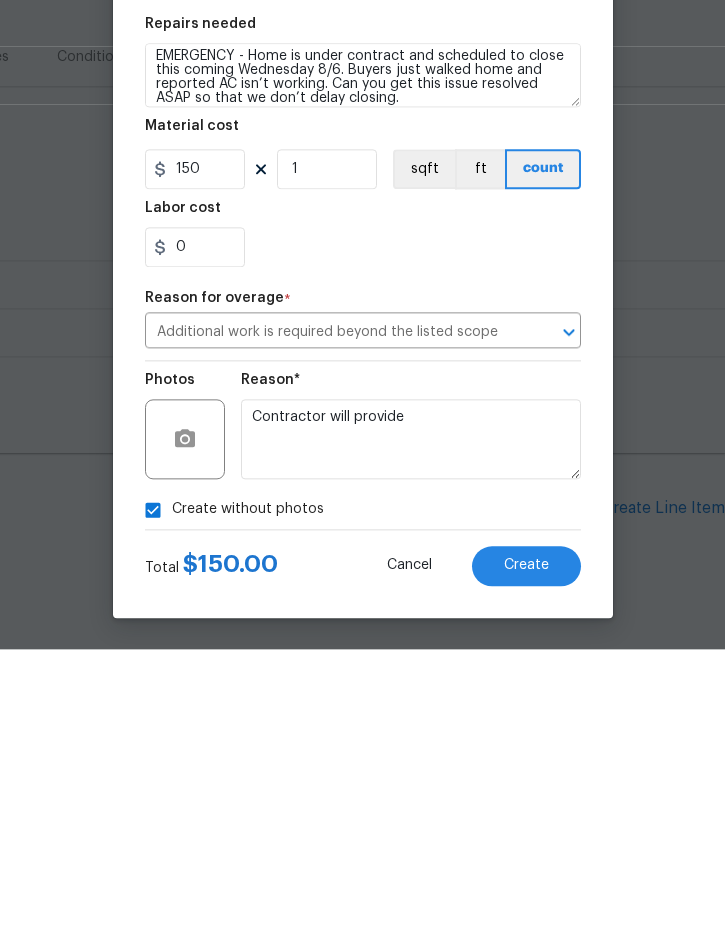 click on "Create" at bounding box center (526, 861) 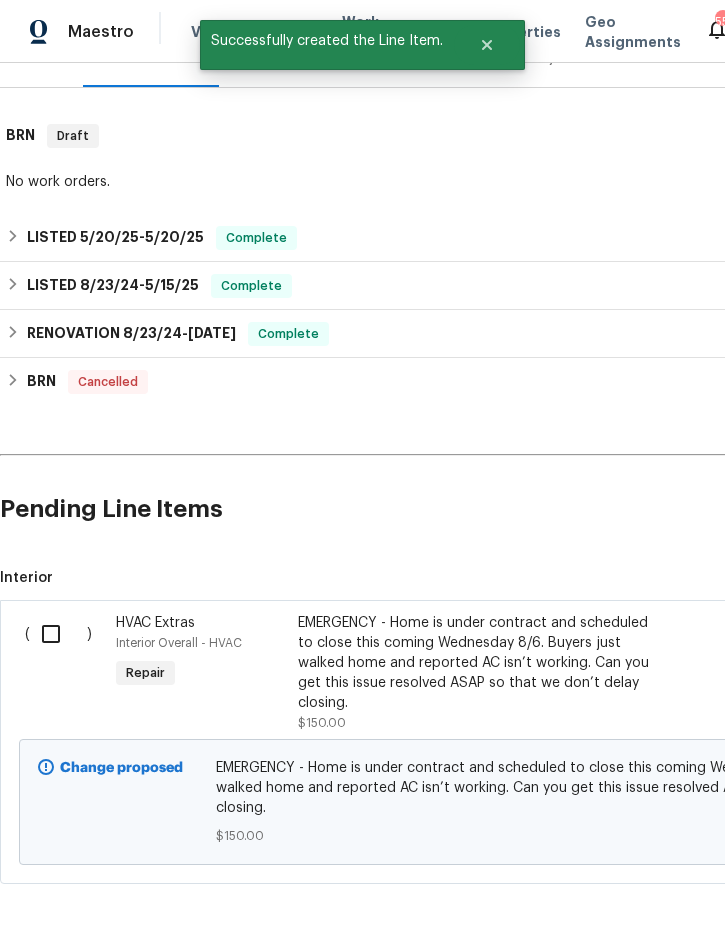 scroll, scrollTop: 294, scrollLeft: 0, axis: vertical 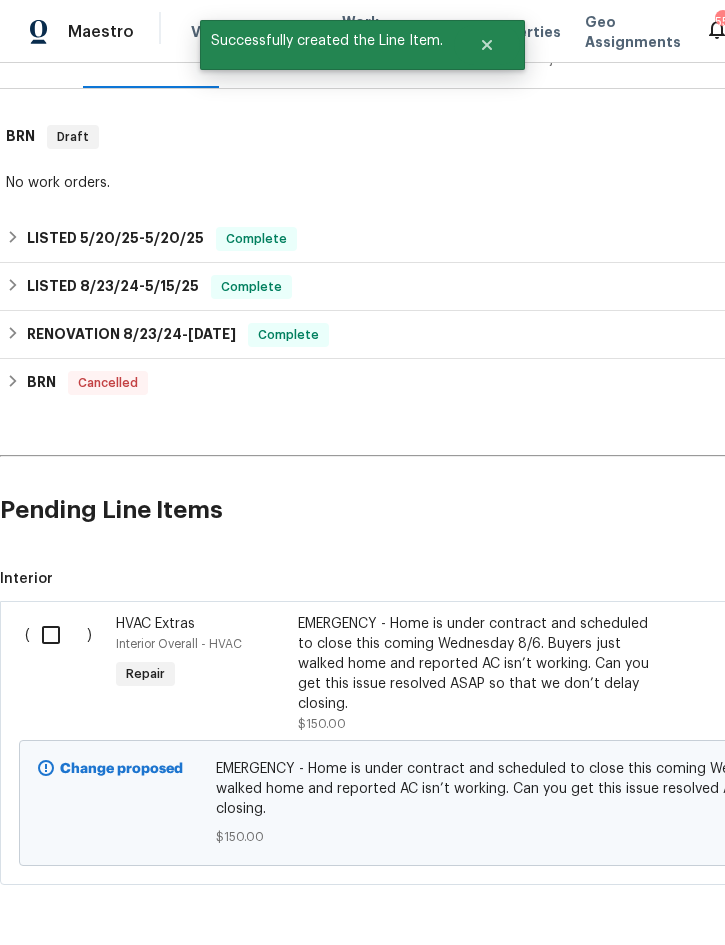 click at bounding box center (58, 635) 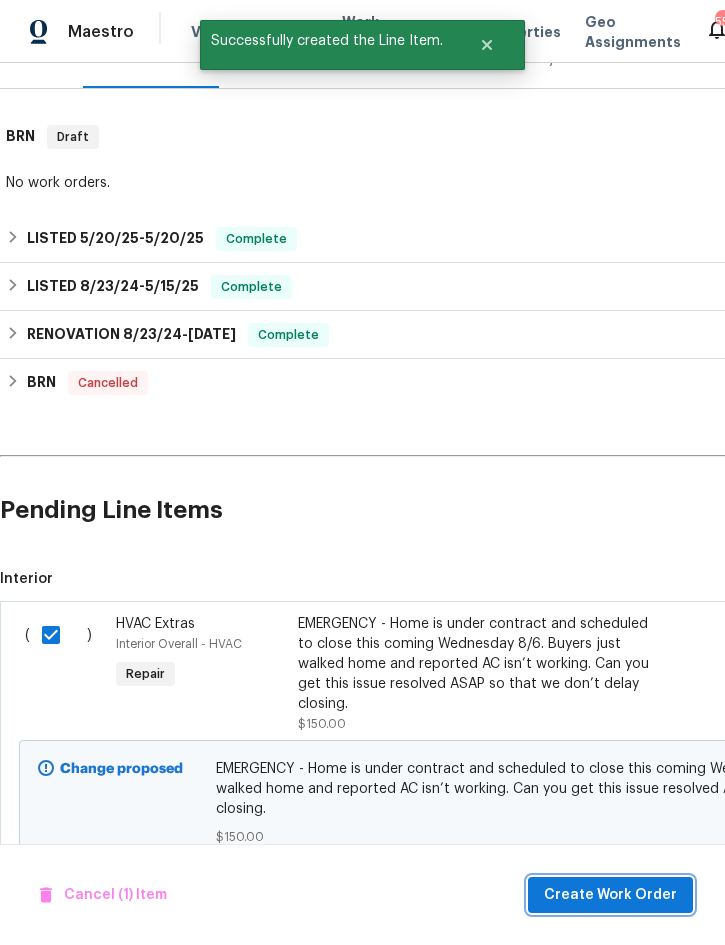 click on "Create Work Order" at bounding box center [610, 895] 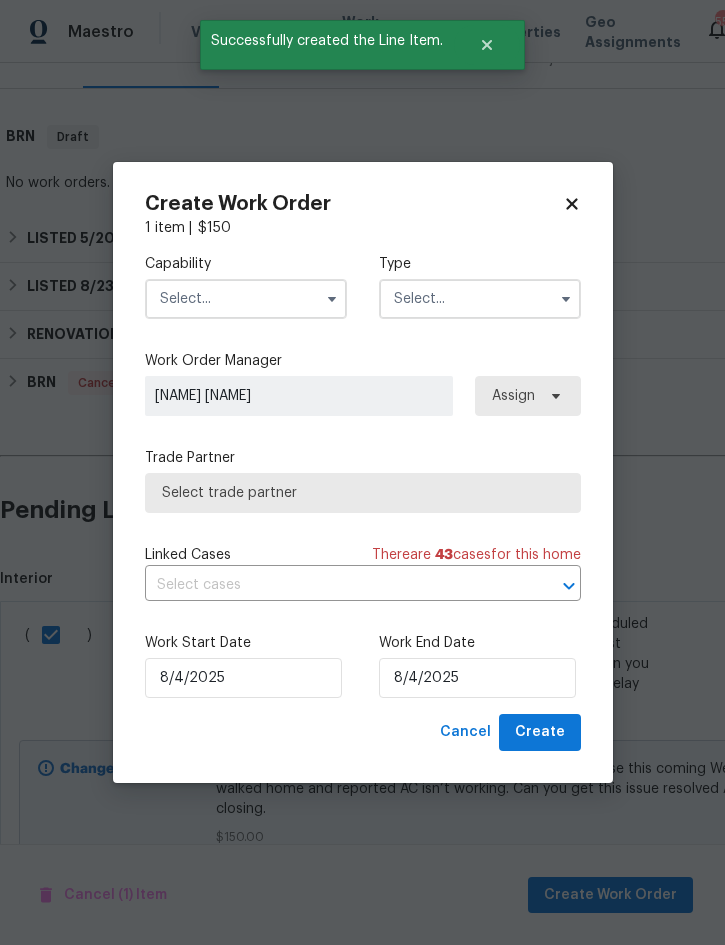 click at bounding box center [246, 299] 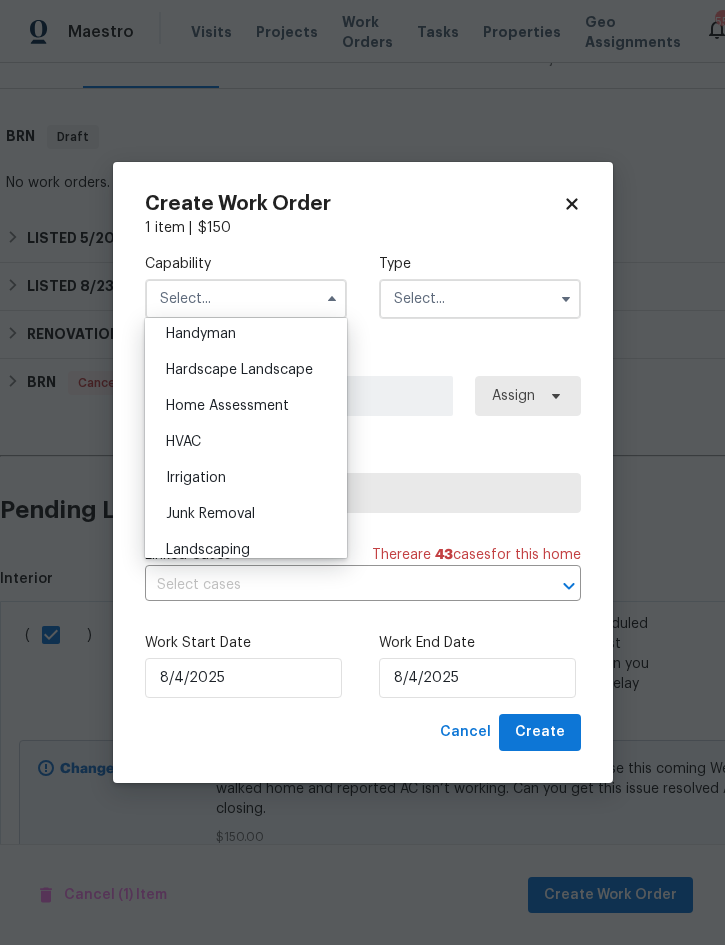 scroll, scrollTop: 1106, scrollLeft: 0, axis: vertical 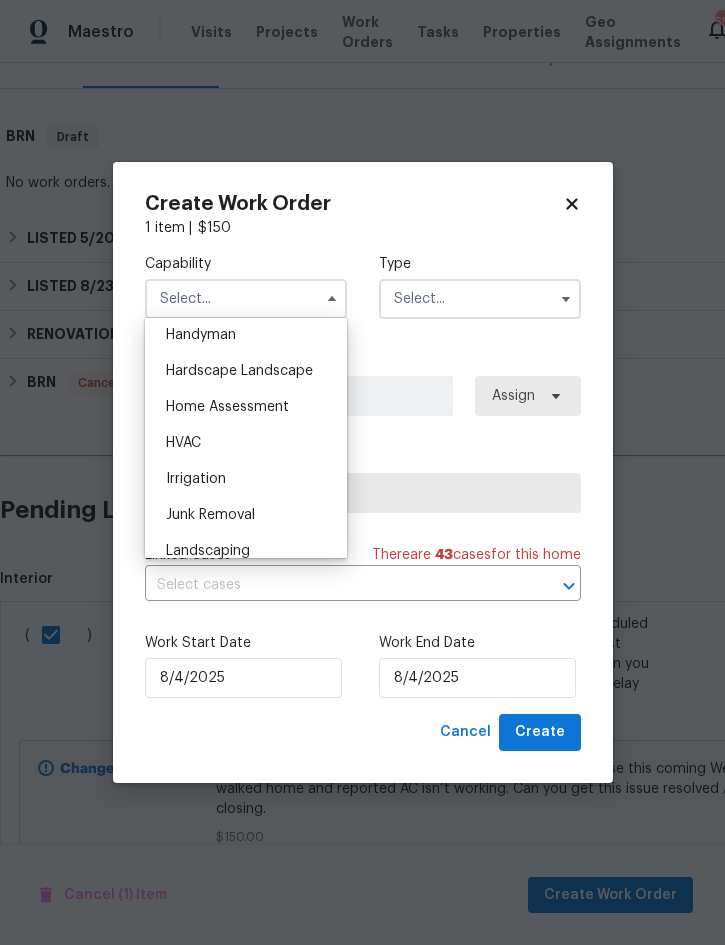 click on "HVAC" at bounding box center (246, 443) 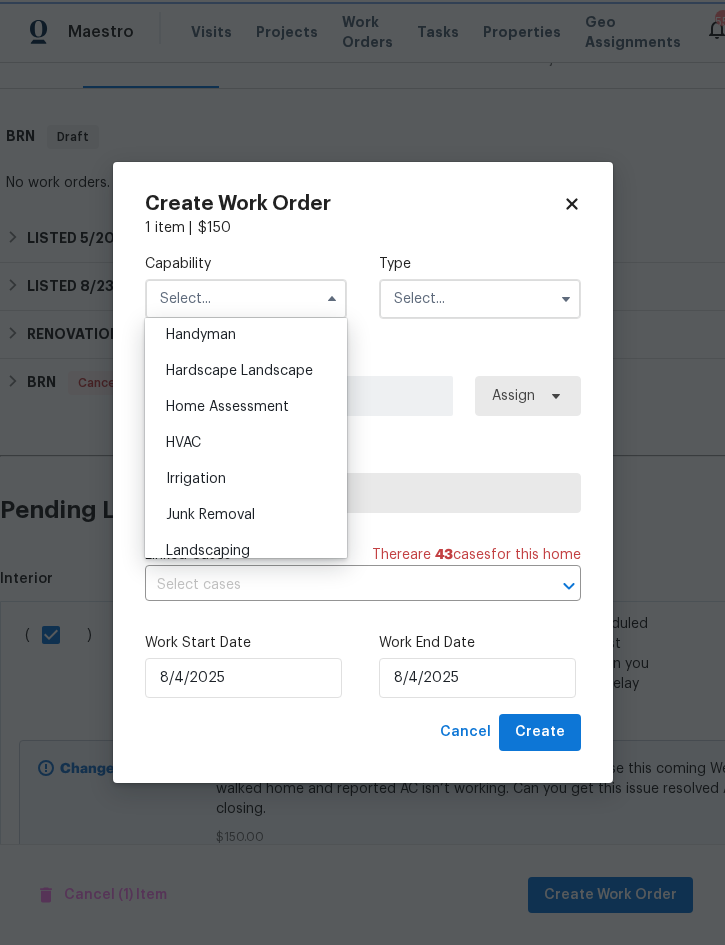 type on "HVAC" 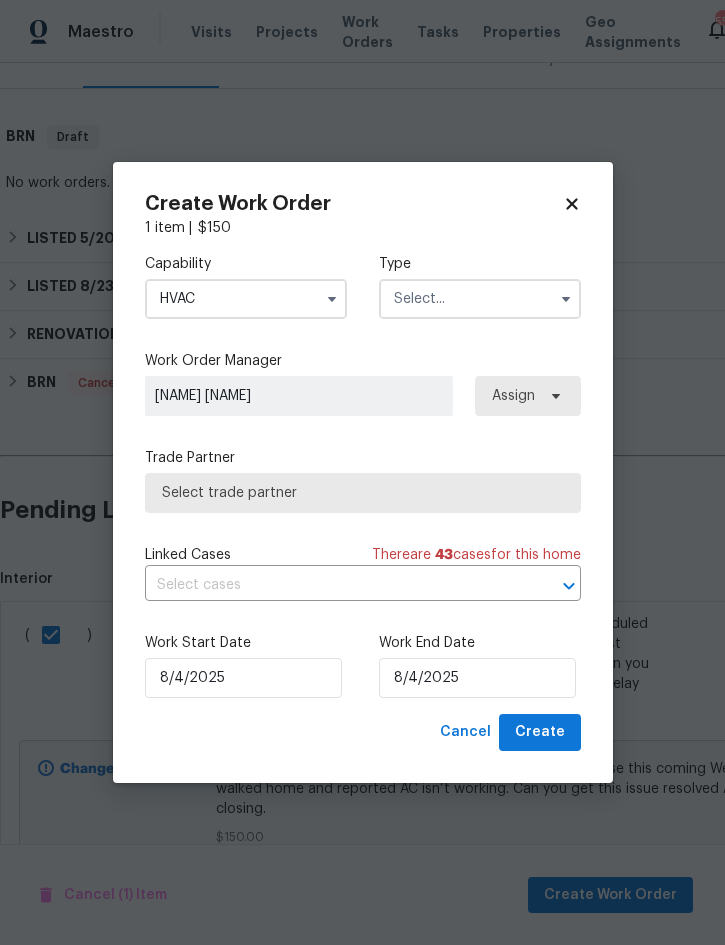 click at bounding box center (480, 299) 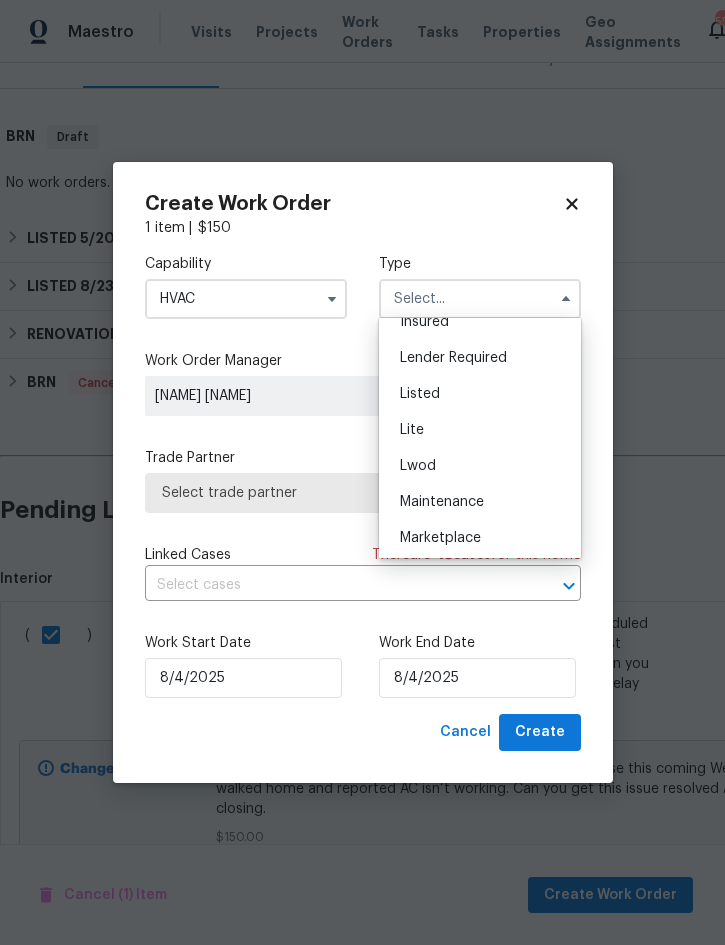 scroll, scrollTop: 134, scrollLeft: 0, axis: vertical 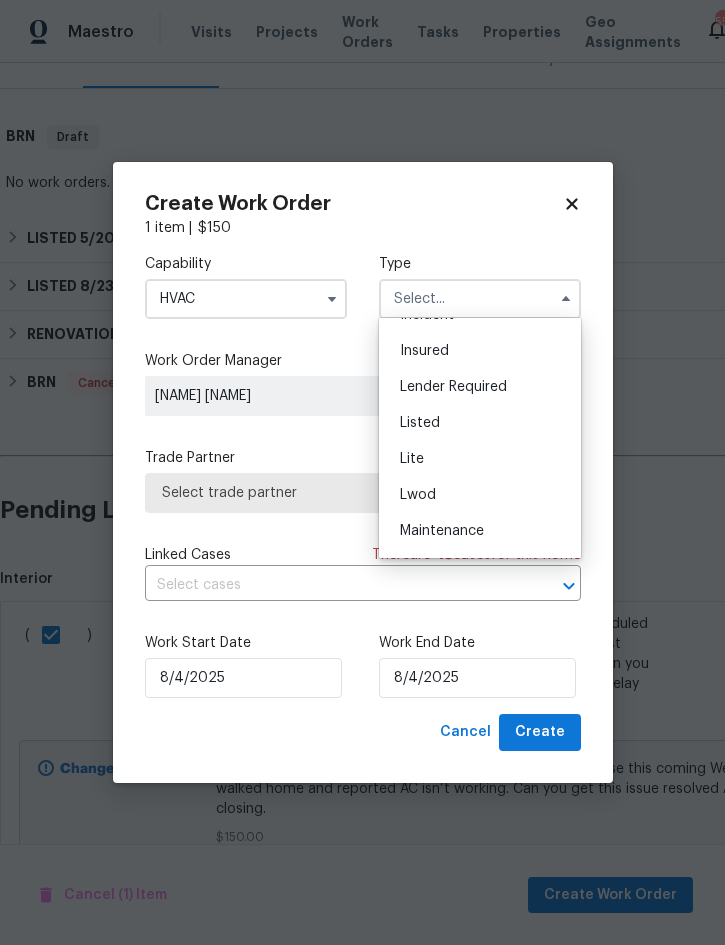 click on "Listed" at bounding box center (480, 423) 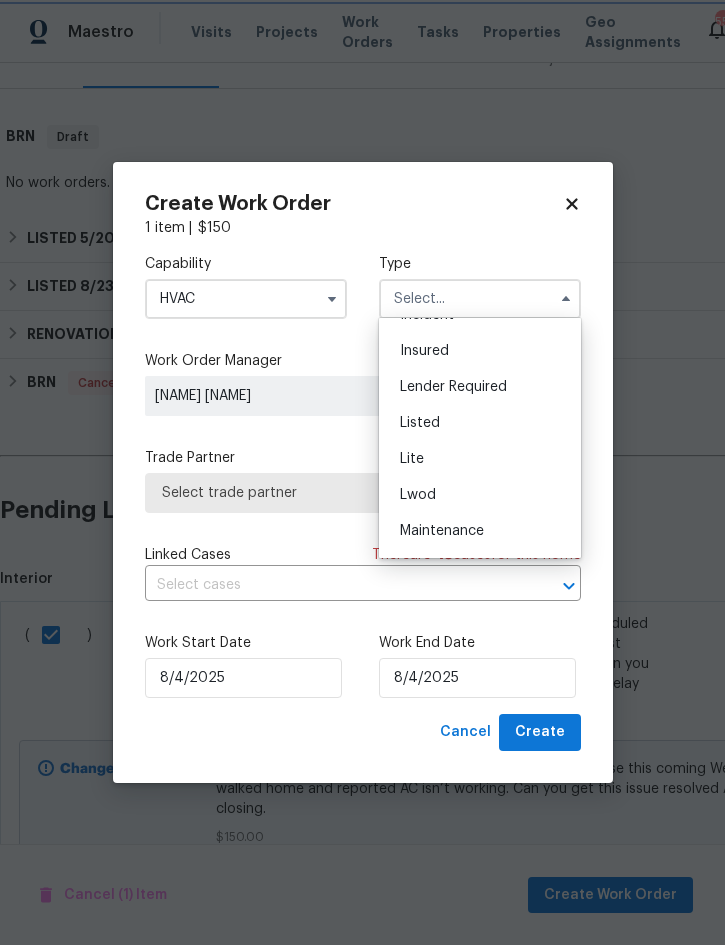 type on "Listed" 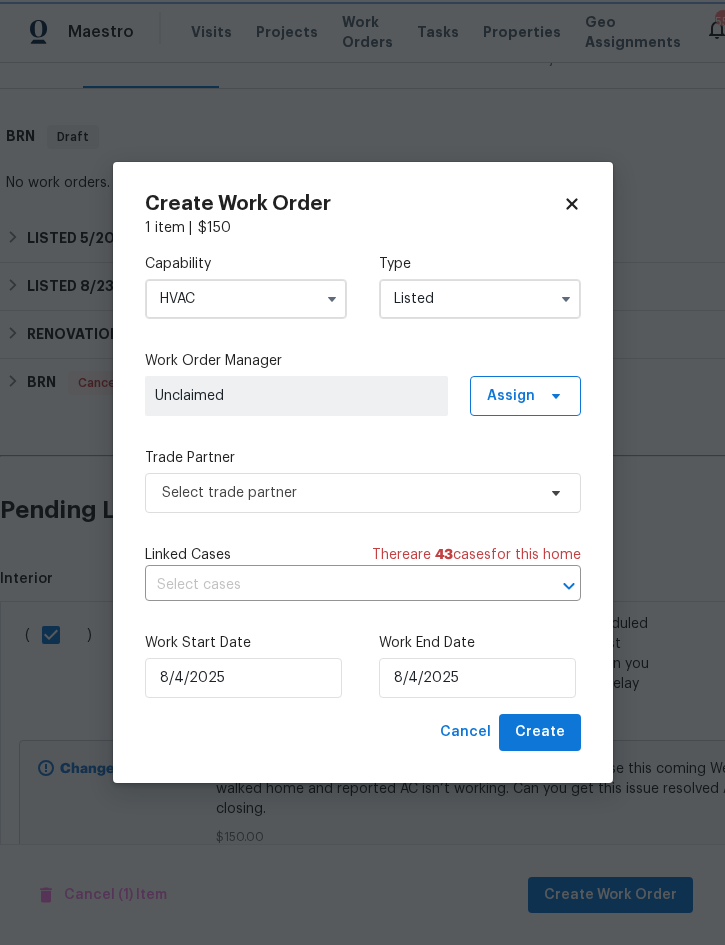 scroll, scrollTop: 0, scrollLeft: 0, axis: both 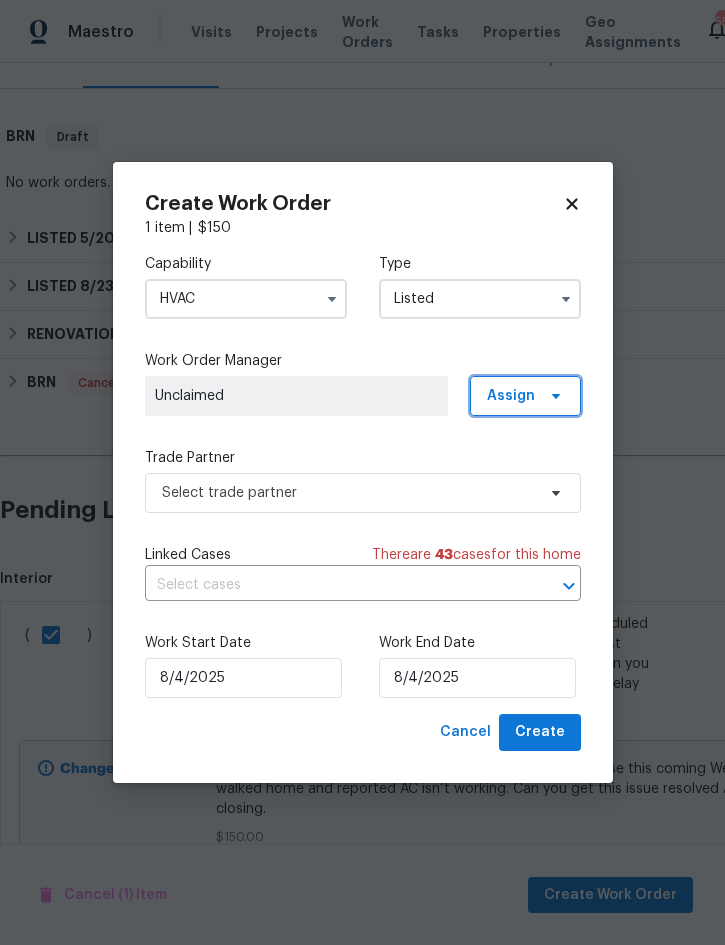 click on "Assign" at bounding box center [525, 396] 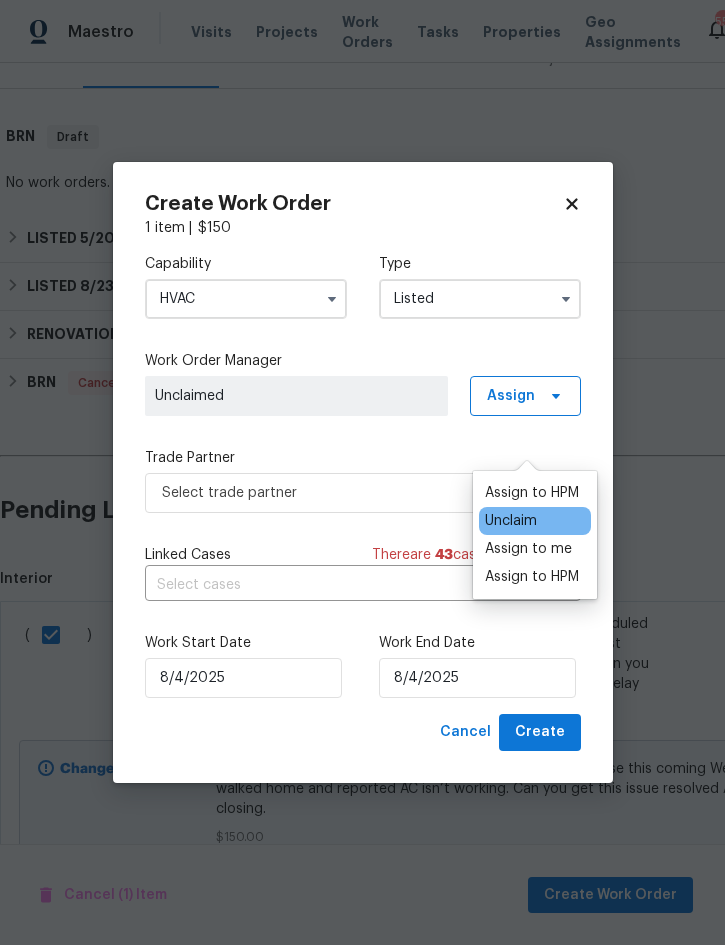 click on "Assign to me" at bounding box center (528, 549) 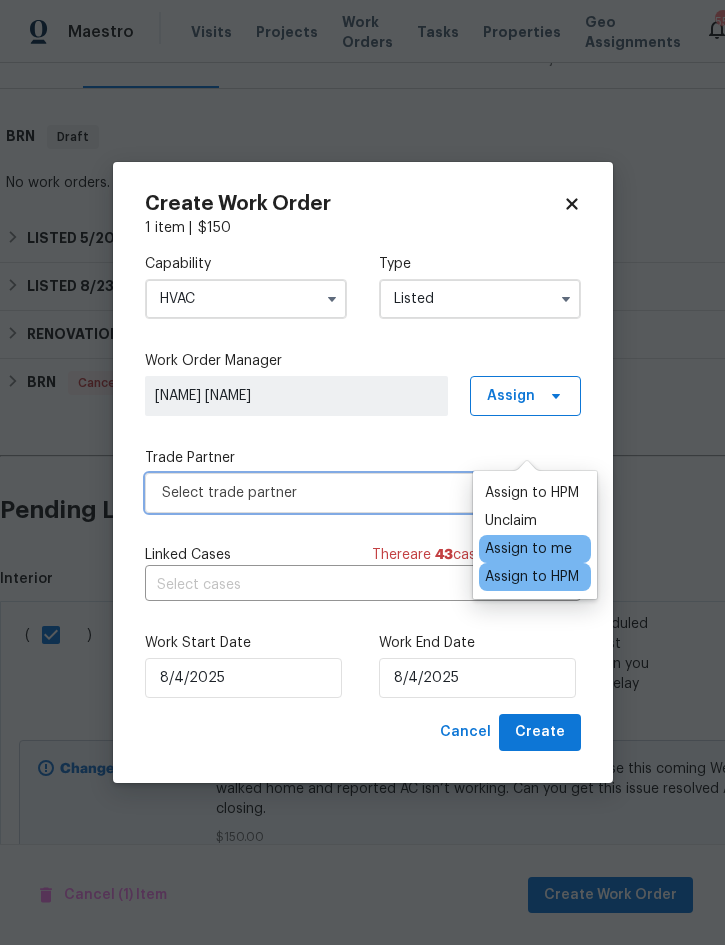 click on "Select trade partner" at bounding box center (348, 493) 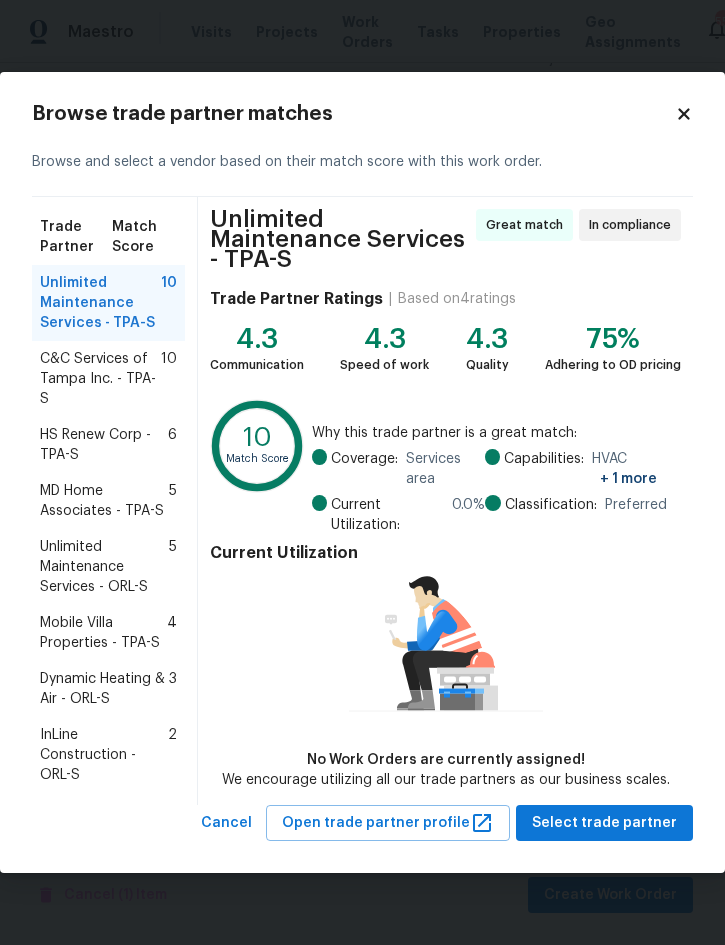 click on "C&C Services of Tampa Inc. - TPA-S" at bounding box center (100, 379) 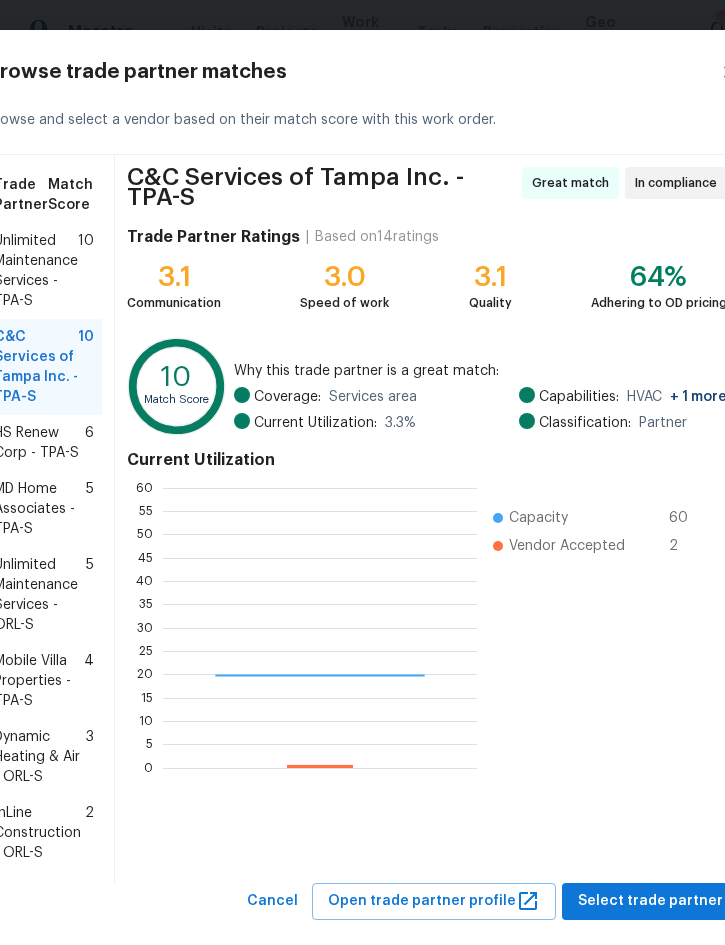 scroll, scrollTop: 2, scrollLeft: 2, axis: both 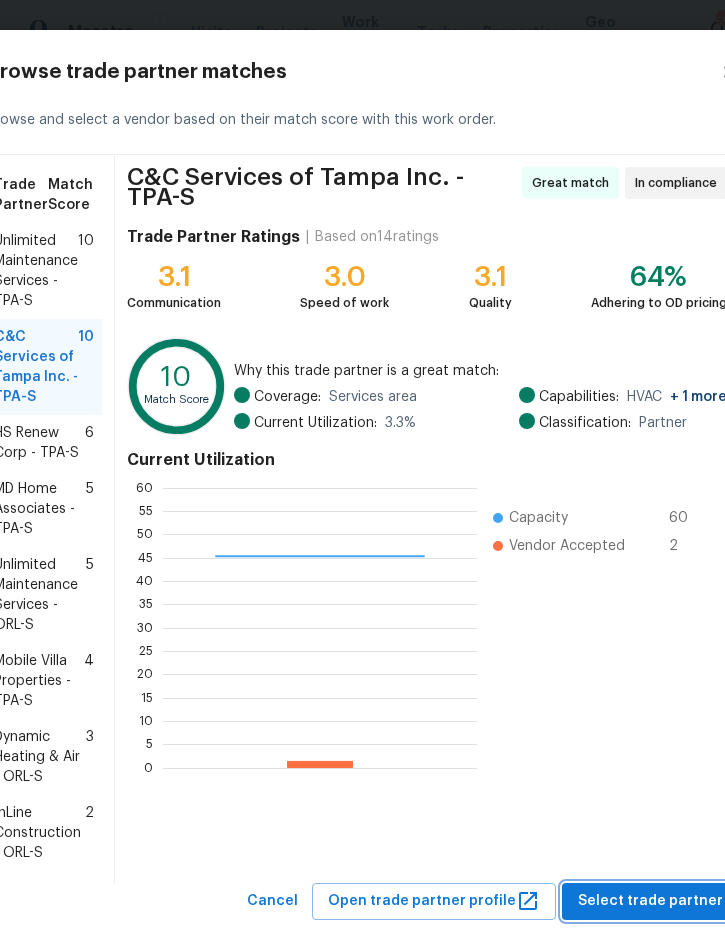 click on "Select trade partner" at bounding box center (650, 901) 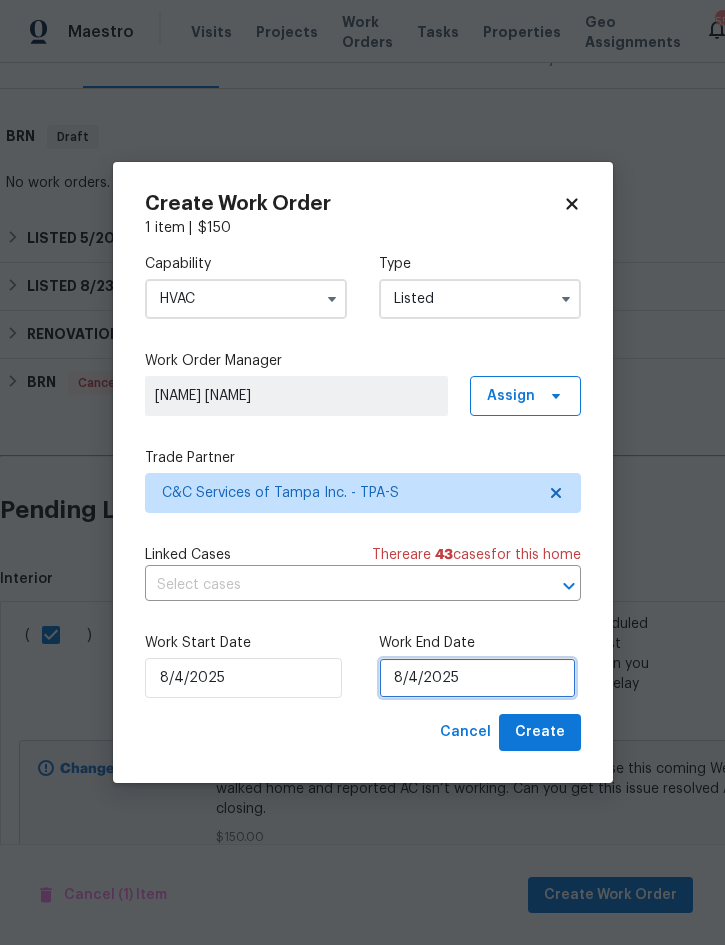 click on "8/4/2025" at bounding box center [477, 678] 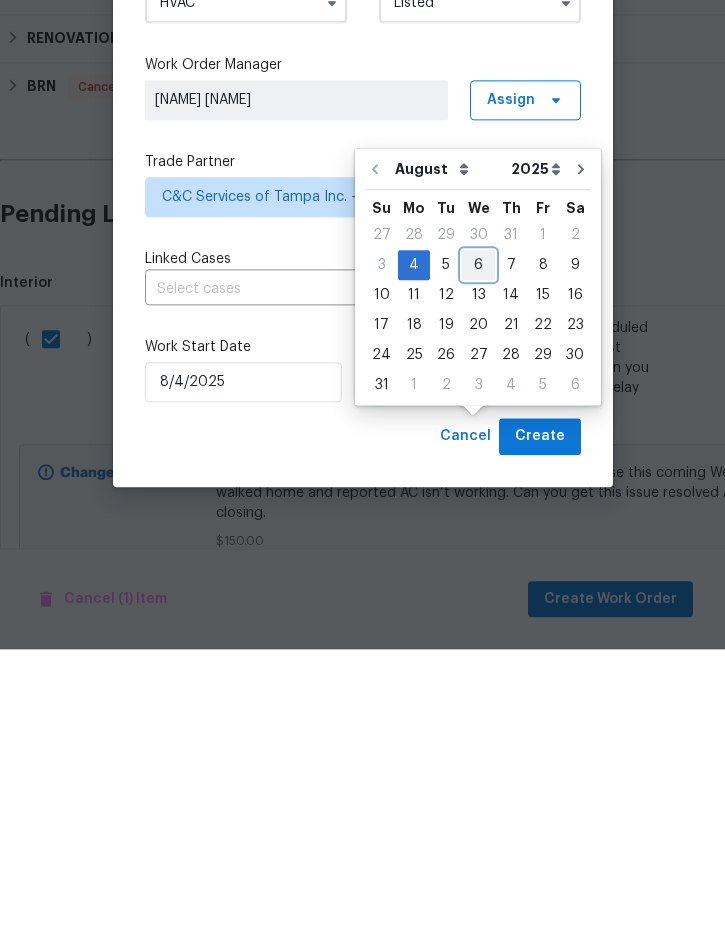 click on "6" at bounding box center (478, 561) 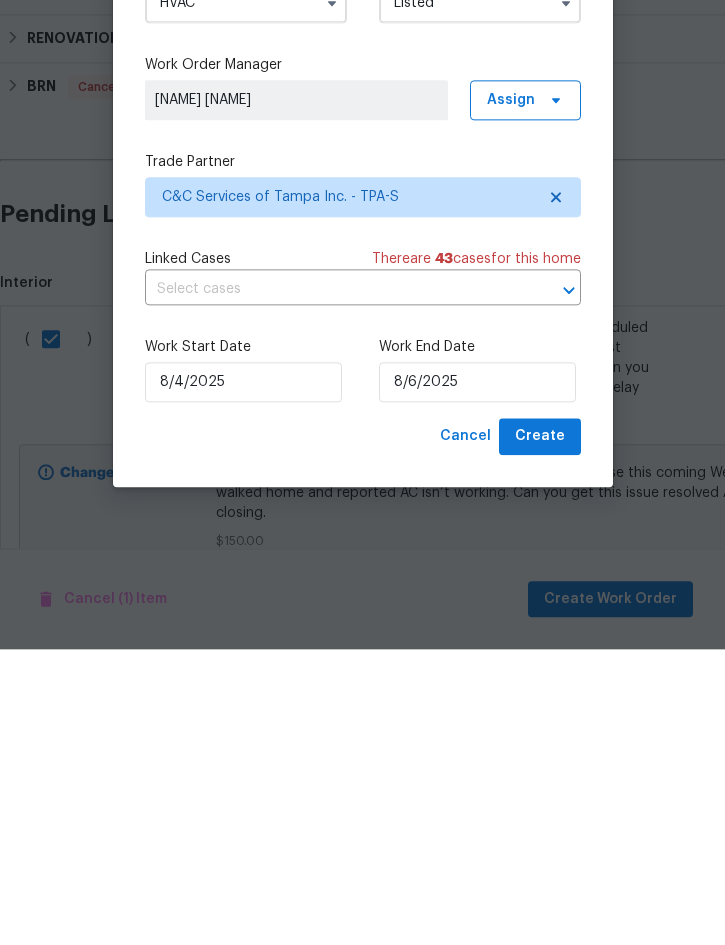 scroll, scrollTop: 56, scrollLeft: 0, axis: vertical 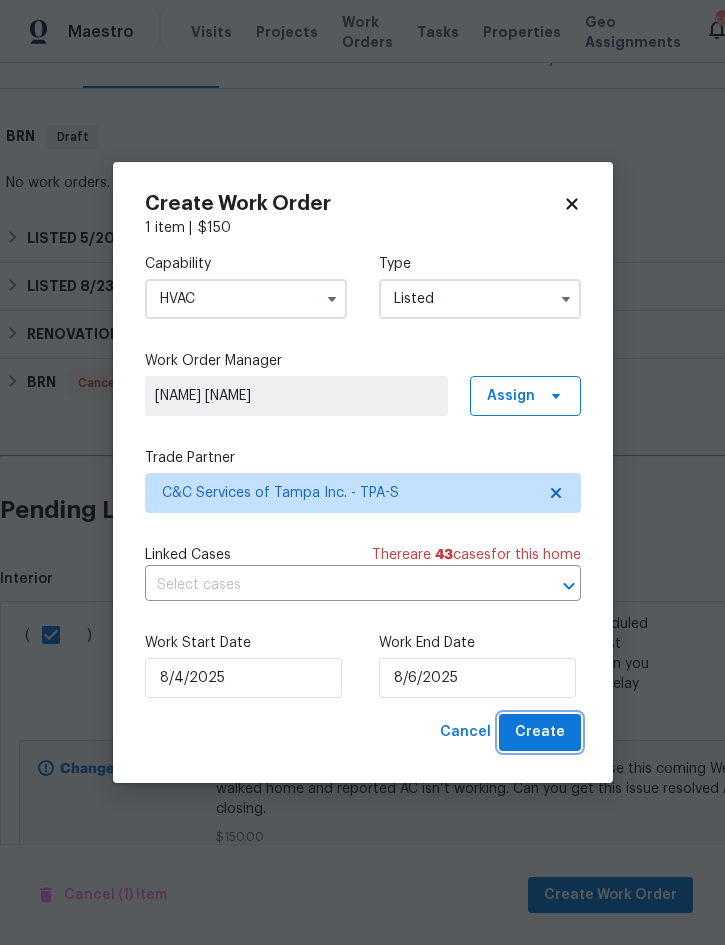 click on "Create" at bounding box center (540, 732) 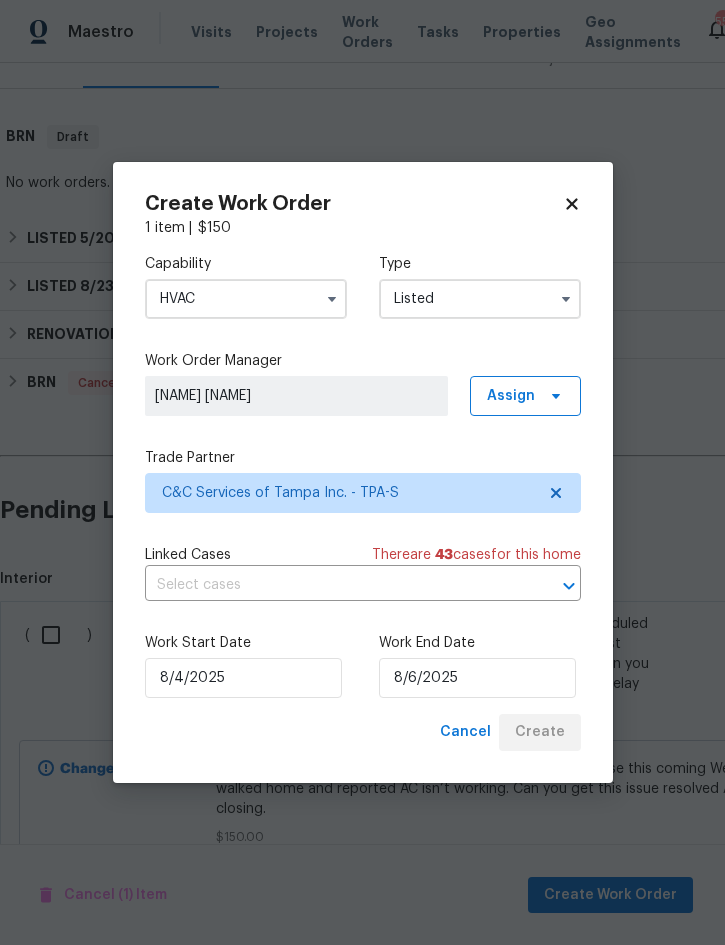 checkbox on "false" 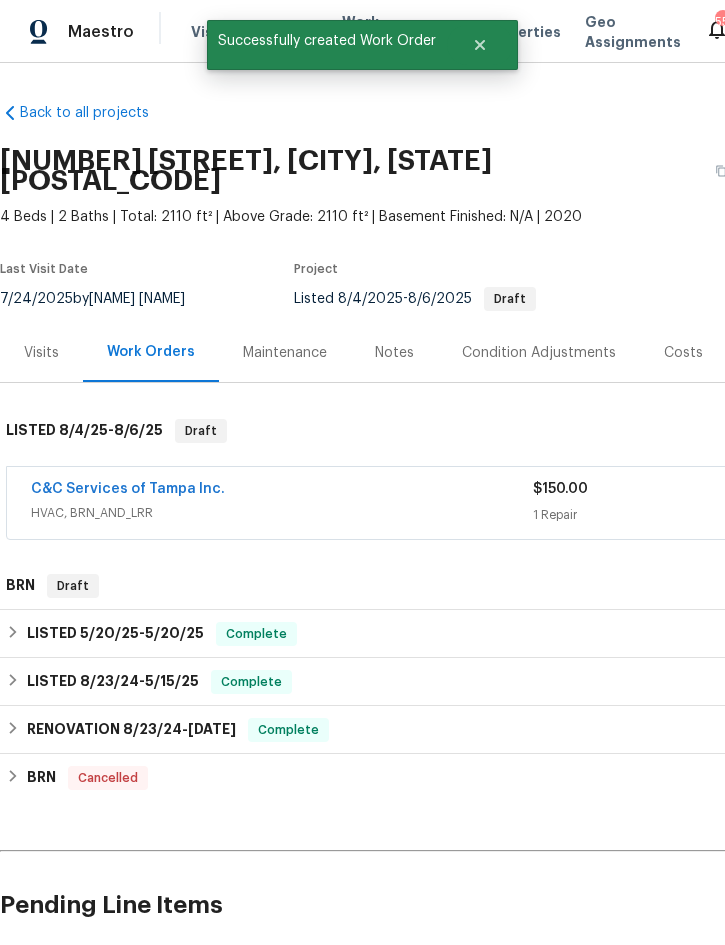 scroll, scrollTop: 0, scrollLeft: 0, axis: both 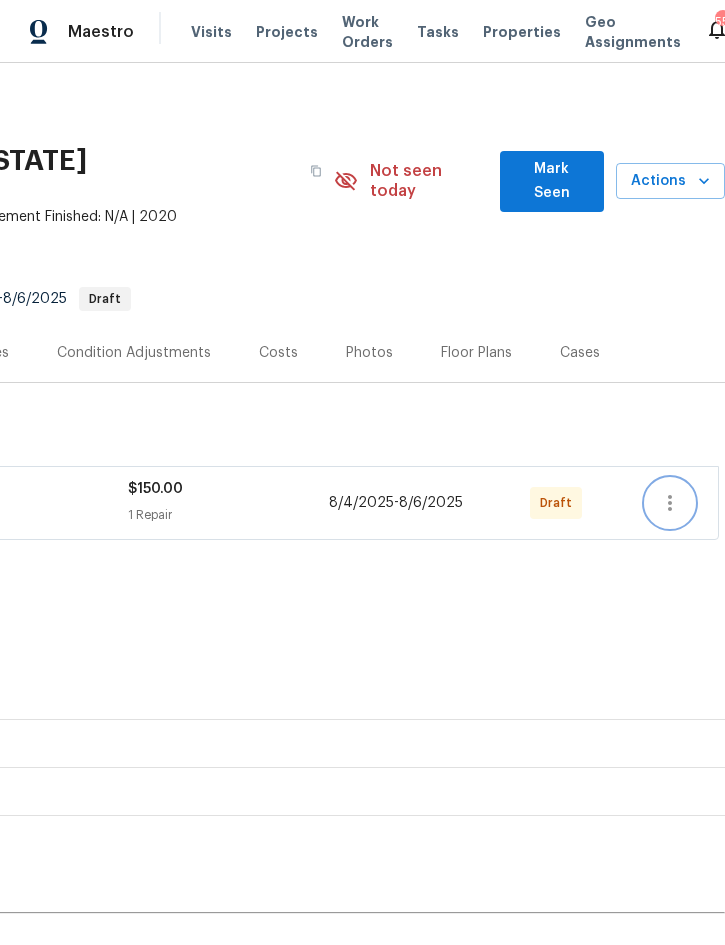 click 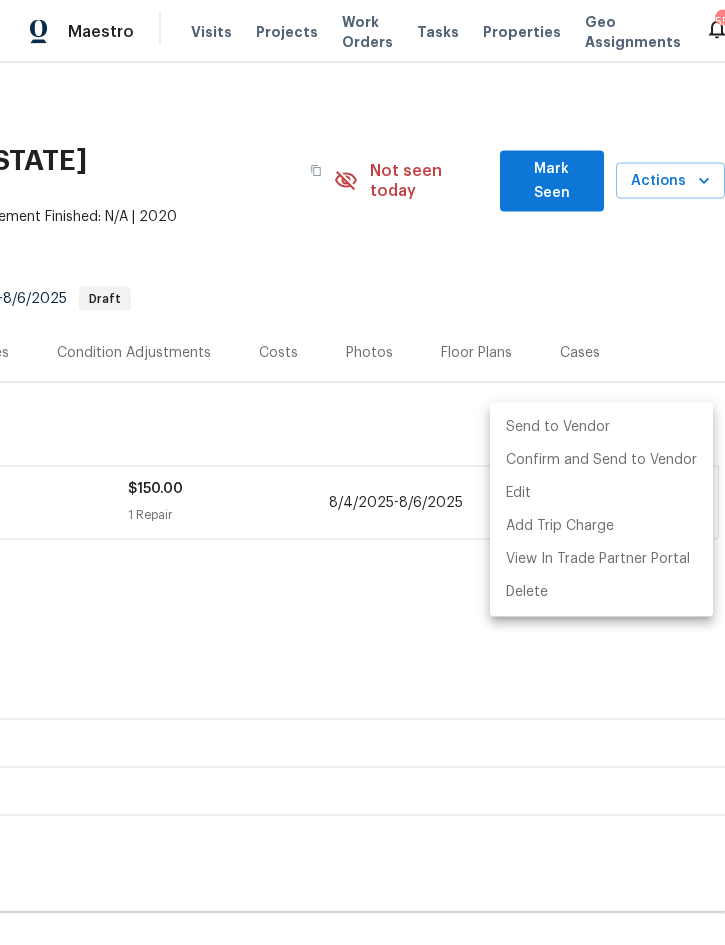 scroll, scrollTop: 56, scrollLeft: 0, axis: vertical 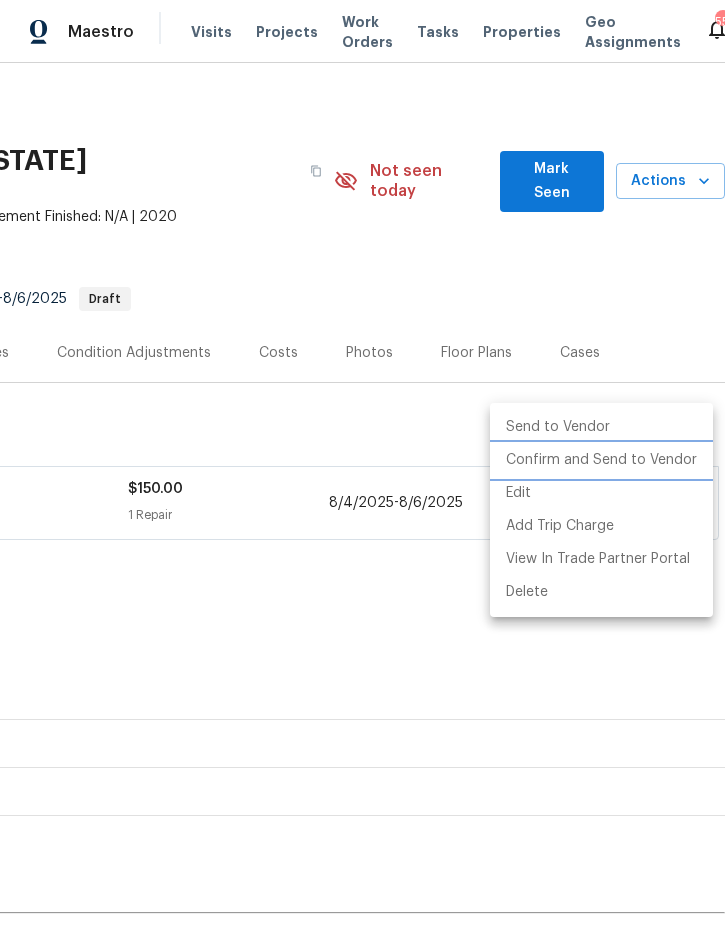 click on "Confirm and Send to Vendor" at bounding box center [601, 460] 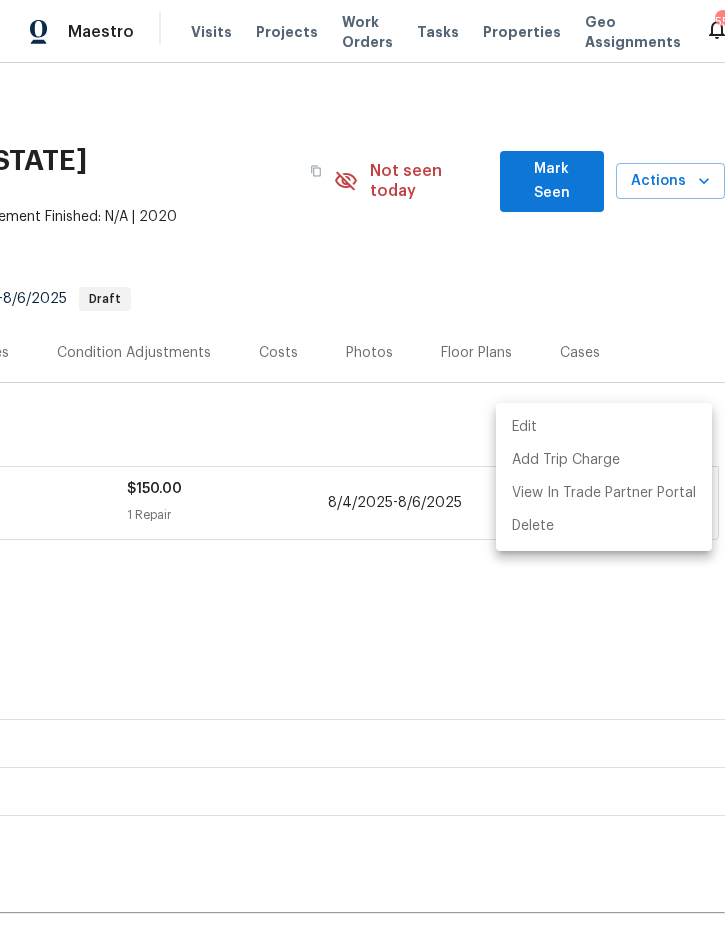 click at bounding box center [362, 472] 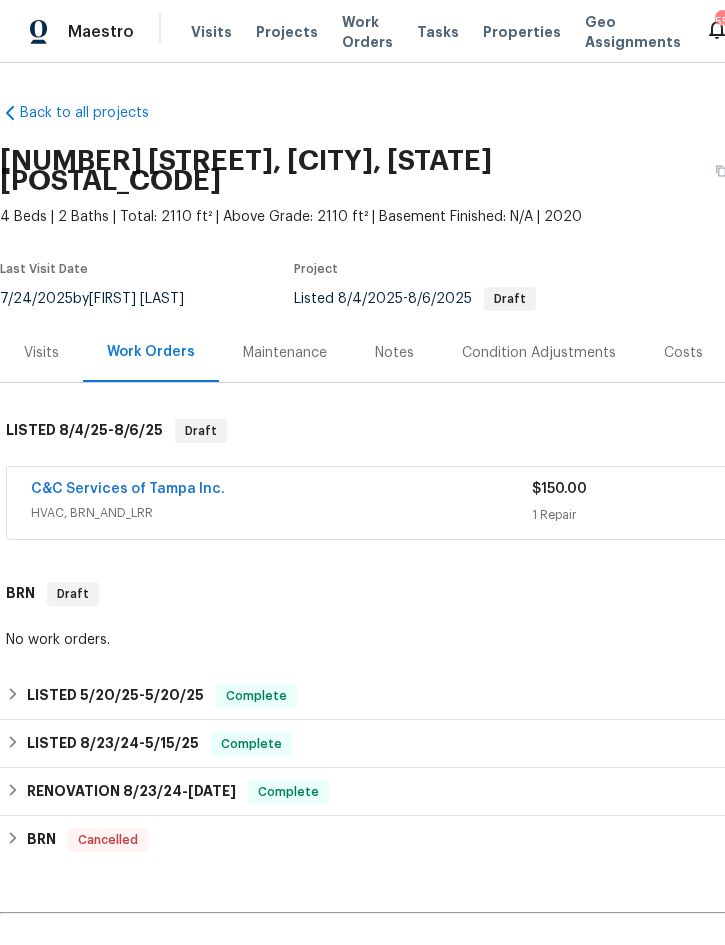 scroll, scrollTop: 0, scrollLeft: 0, axis: both 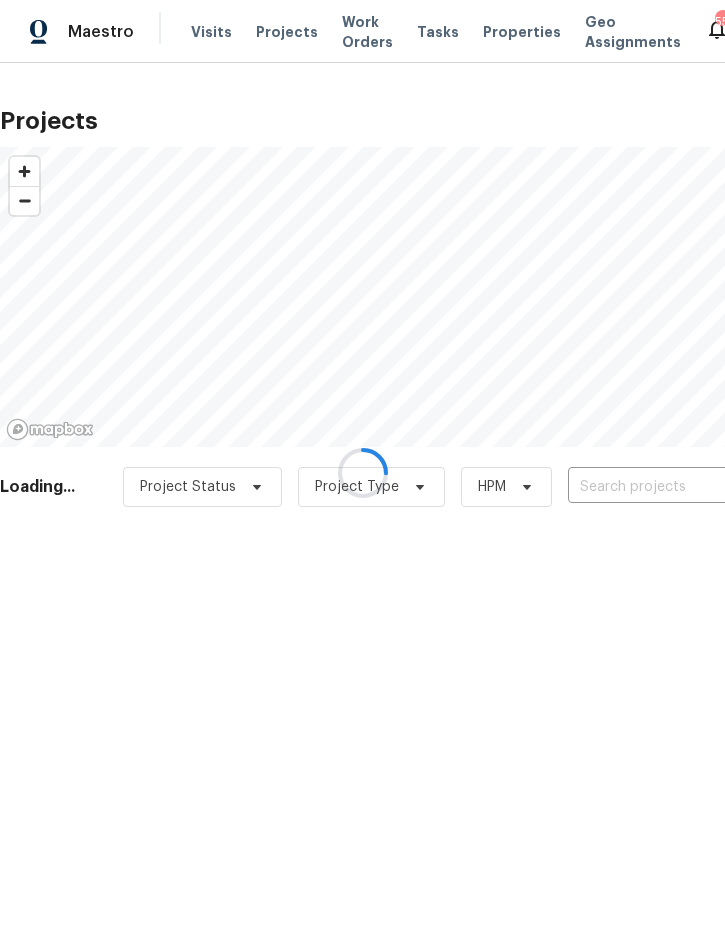 click at bounding box center (362, 472) 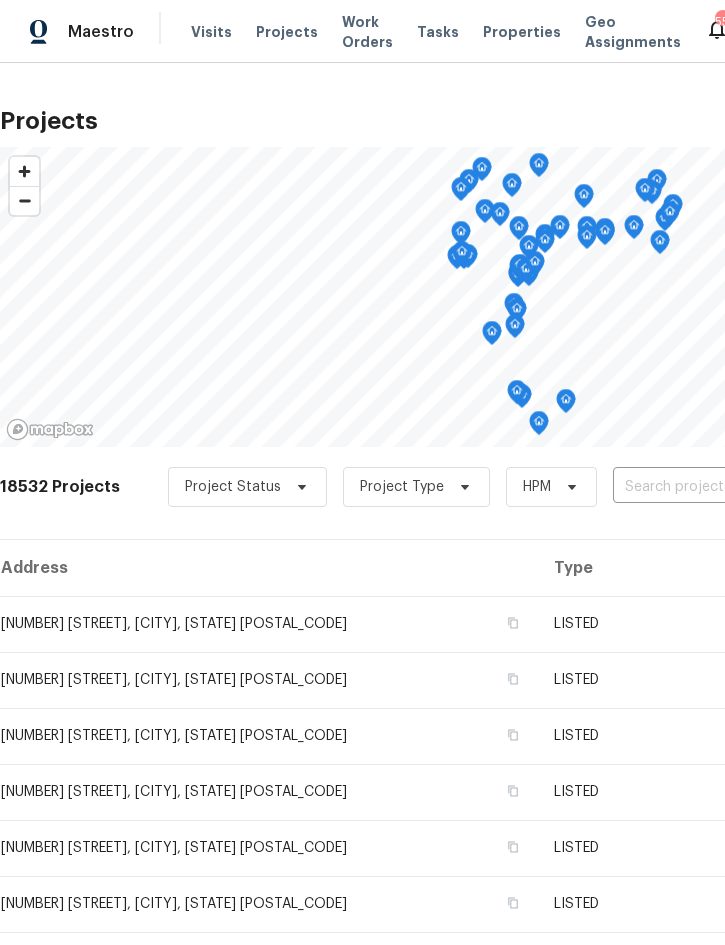 click at bounding box center (727, 487) 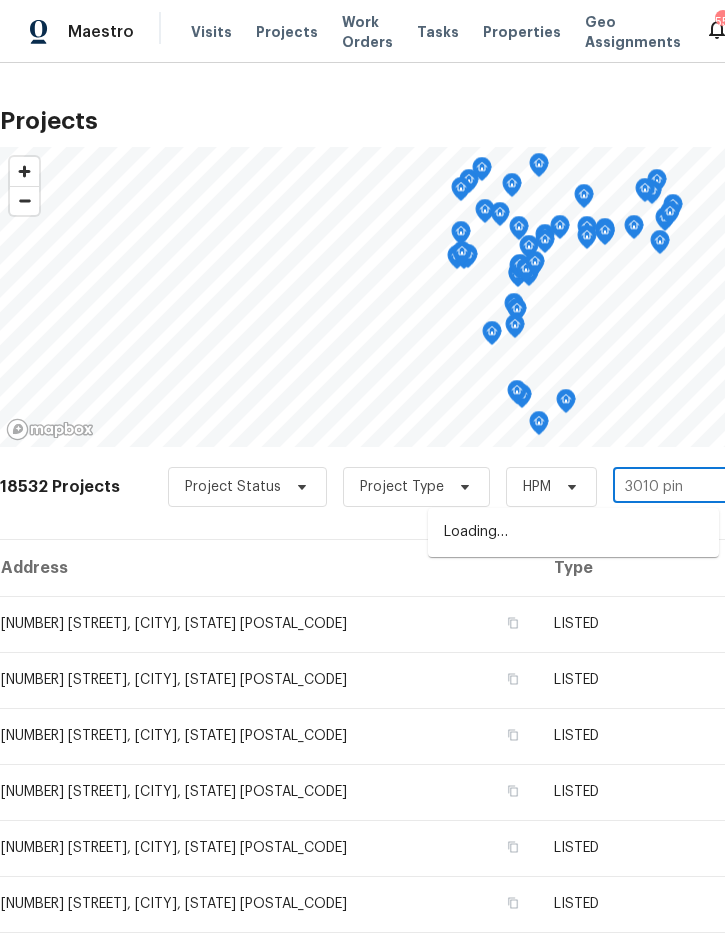 type on "3010 pine" 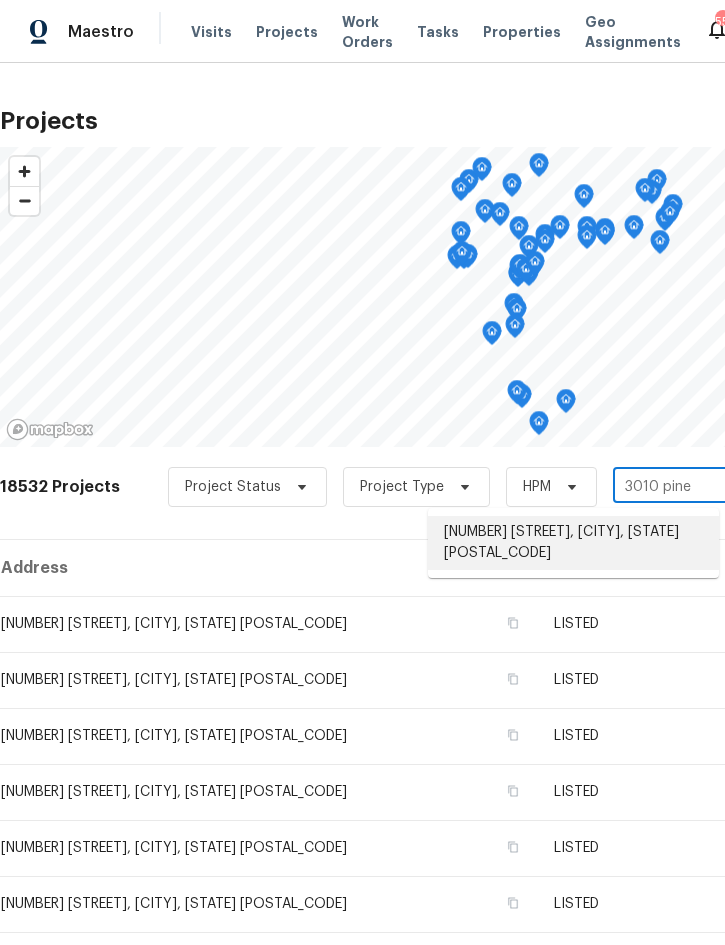 click on "3010 Pine Club Dr, Plant City, FL 33566" at bounding box center (573, 543) 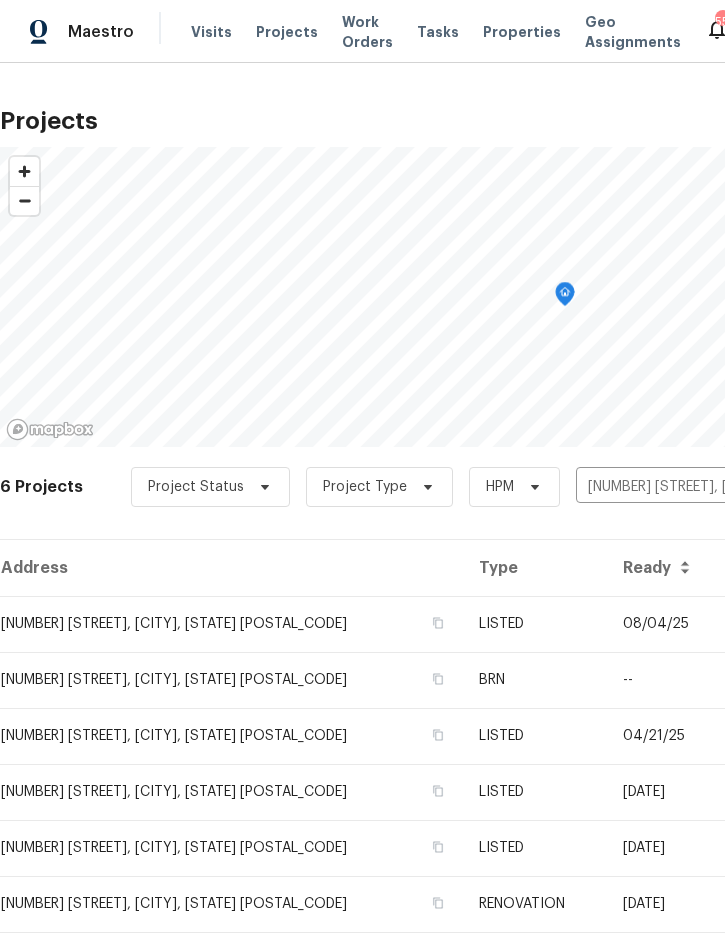 click on "08/04/25" at bounding box center (669, 624) 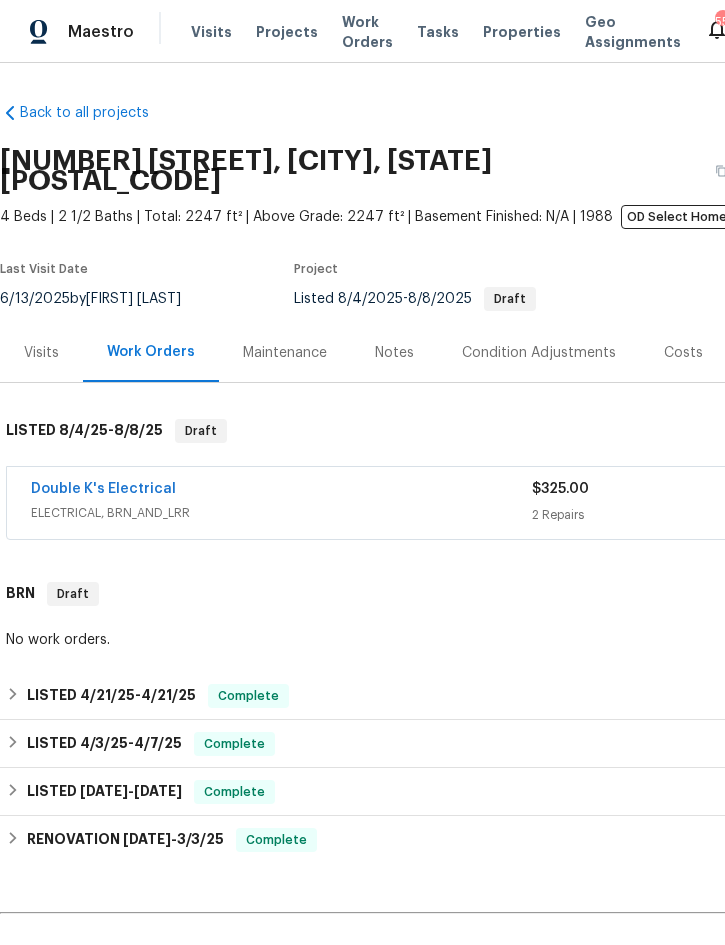 scroll, scrollTop: 0, scrollLeft: 0, axis: both 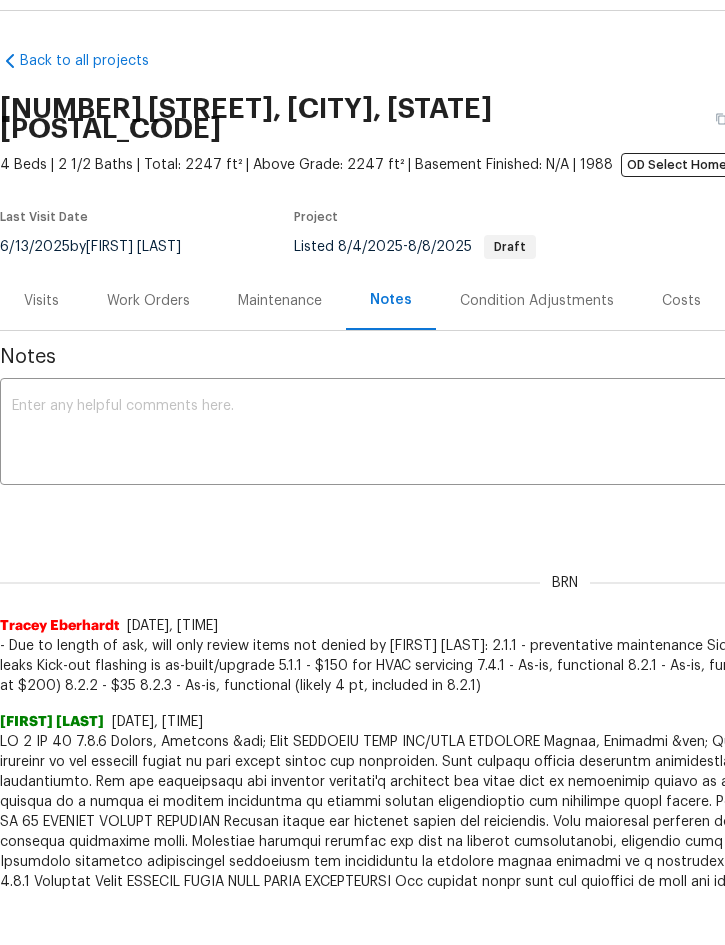 click at bounding box center [565, 434] 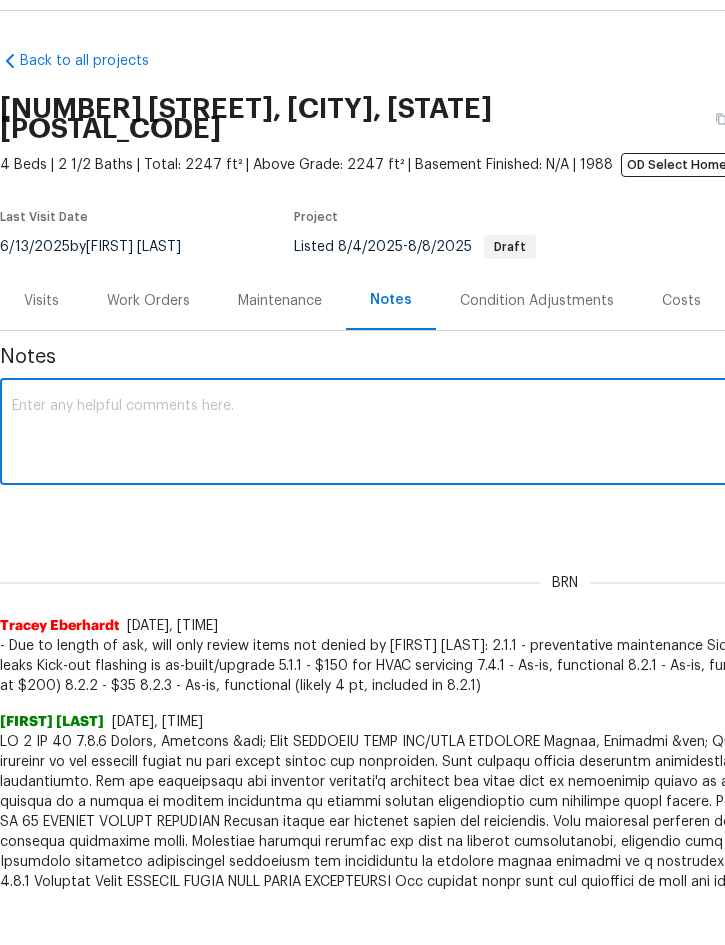 scroll, scrollTop: 52, scrollLeft: 0, axis: vertical 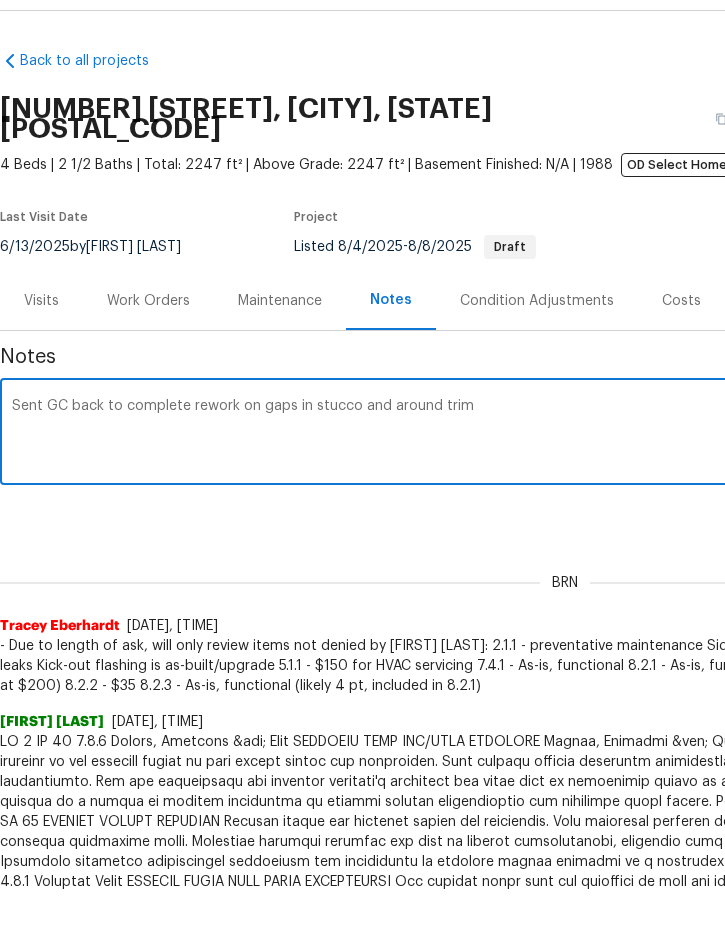 click on "Sent GC back to complete rework on gaps in stucco and around trim" at bounding box center (565, 434) 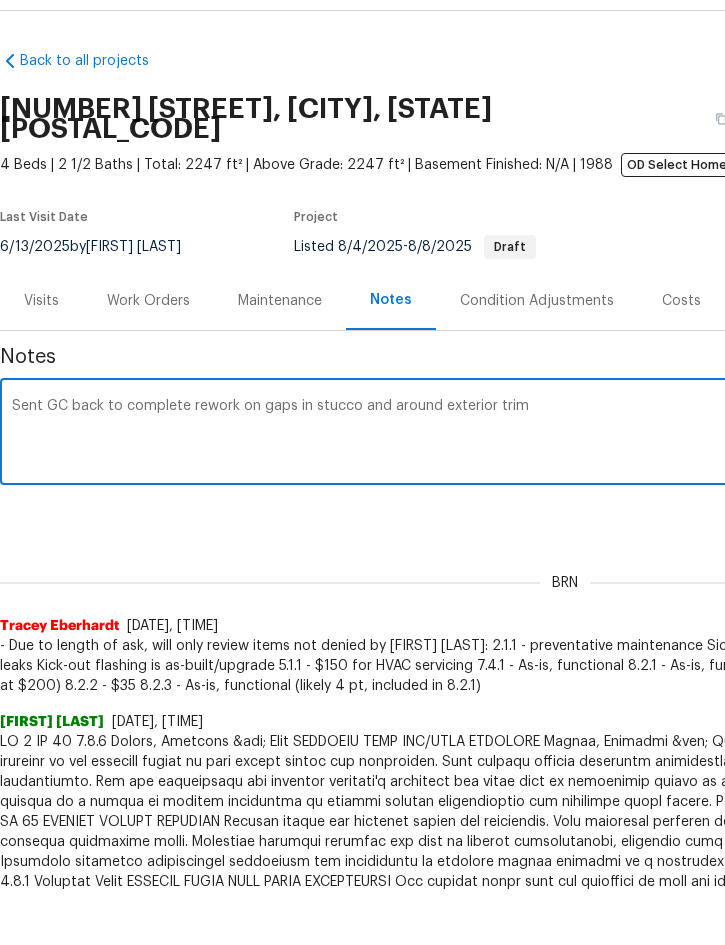 click on "Sent GC back to complete rework on gaps in stucco and around exterior trim" at bounding box center (565, 434) 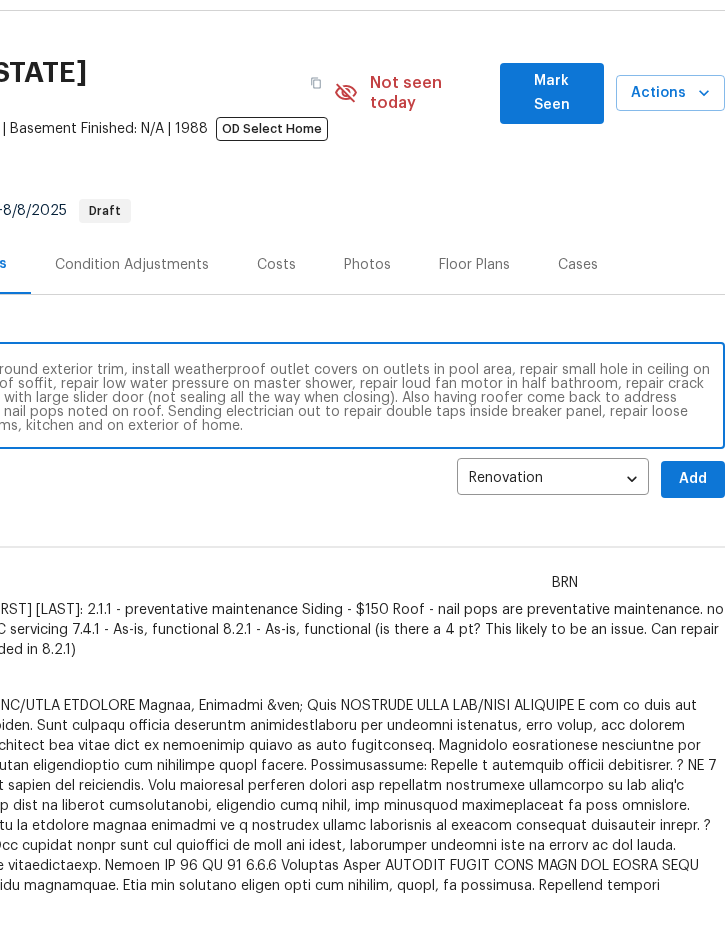 scroll, scrollTop: 39, scrollLeft: 405, axis: both 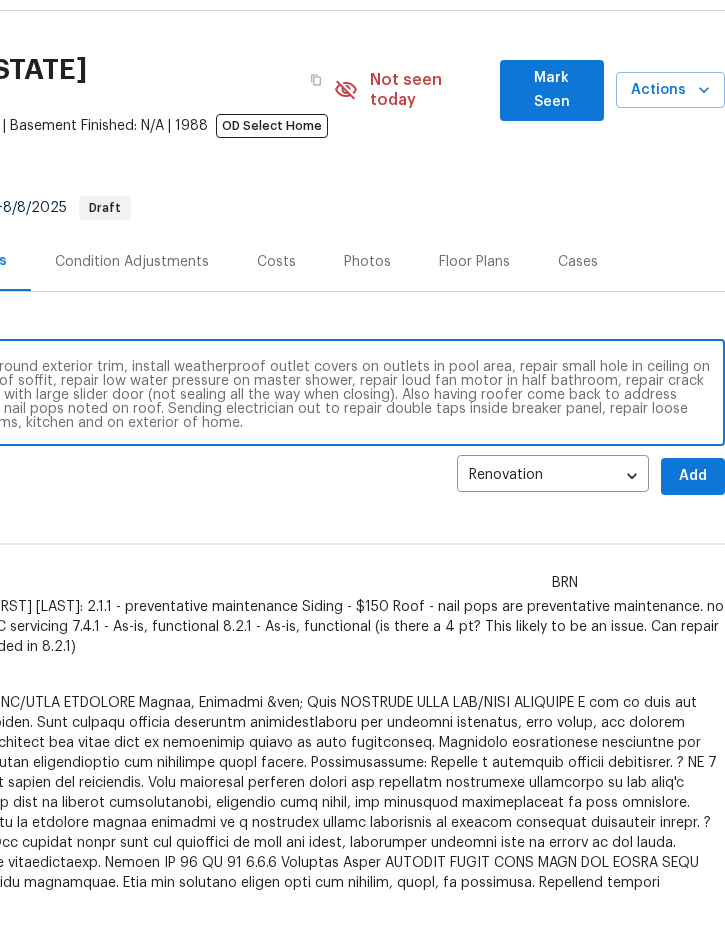 type on "Sent GC back to complete rework on gaps in stucco and around exterior trim, install weatherproof outlet covers on outlets in pool area, repair small hole in ceiling on back patio where conduit is running thru and small section of soffit, repair low water pressure on master shower, repair loud fan motor in half bathroom, repair crack in grout on master bathroom shower, and investigate issue with large slider door (not sealing all the way when closing). Also having roofer come back to address missing flashing around chimney and west side of roof and nail pops noted on roof. Sending electrician out to repair double taps inside breaker panel, repair loose outlet in garage and install missing GFCI outlets in bathrooms, kitchen and on exterior of home." 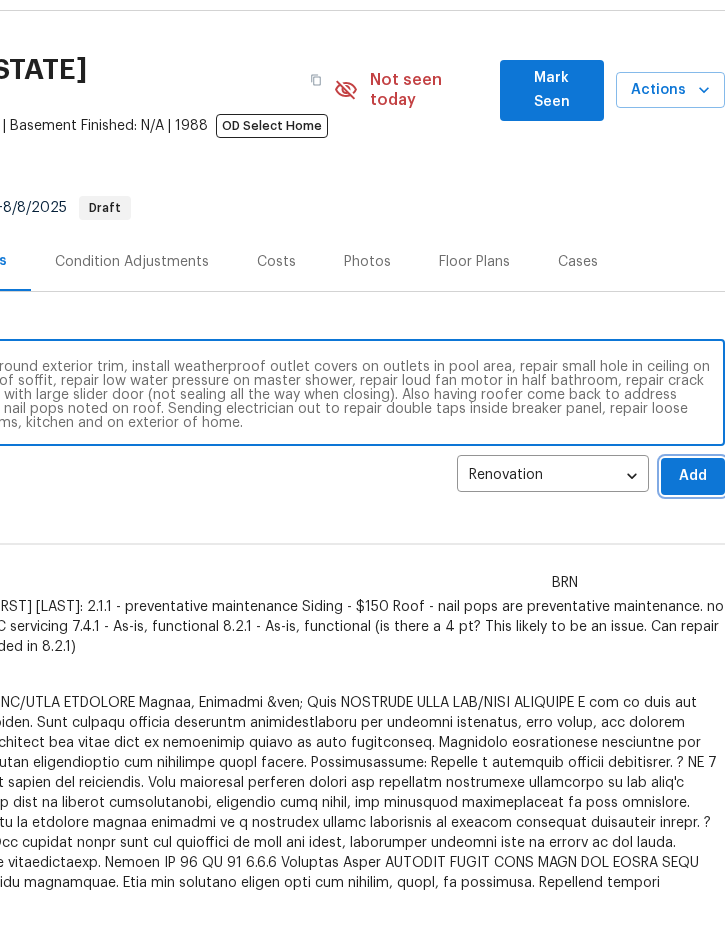 click on "Add" at bounding box center (693, 476) 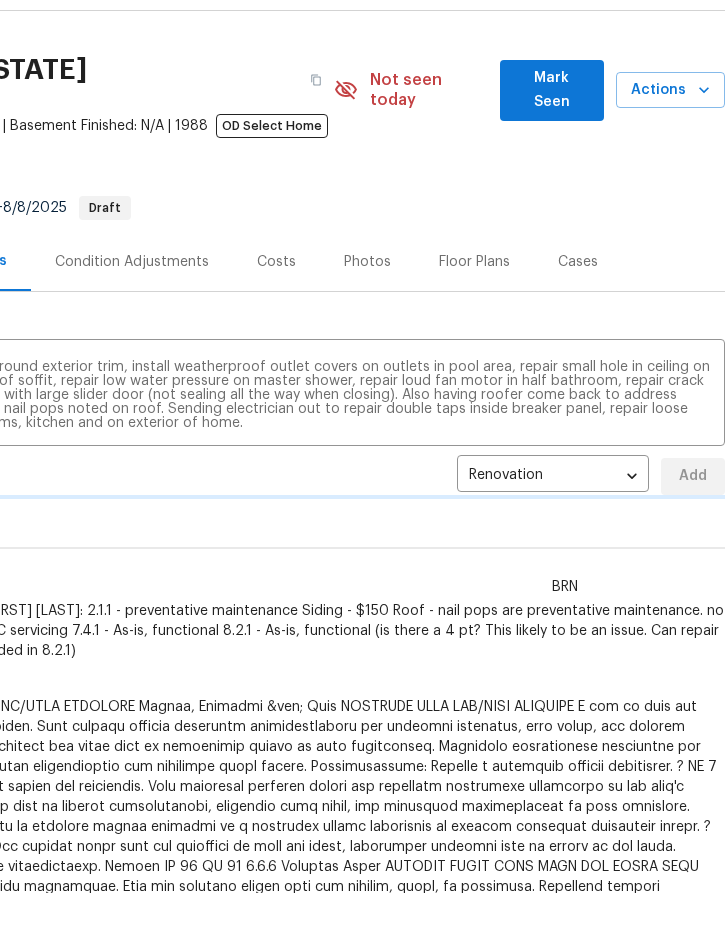 scroll, scrollTop: 52, scrollLeft: 0, axis: vertical 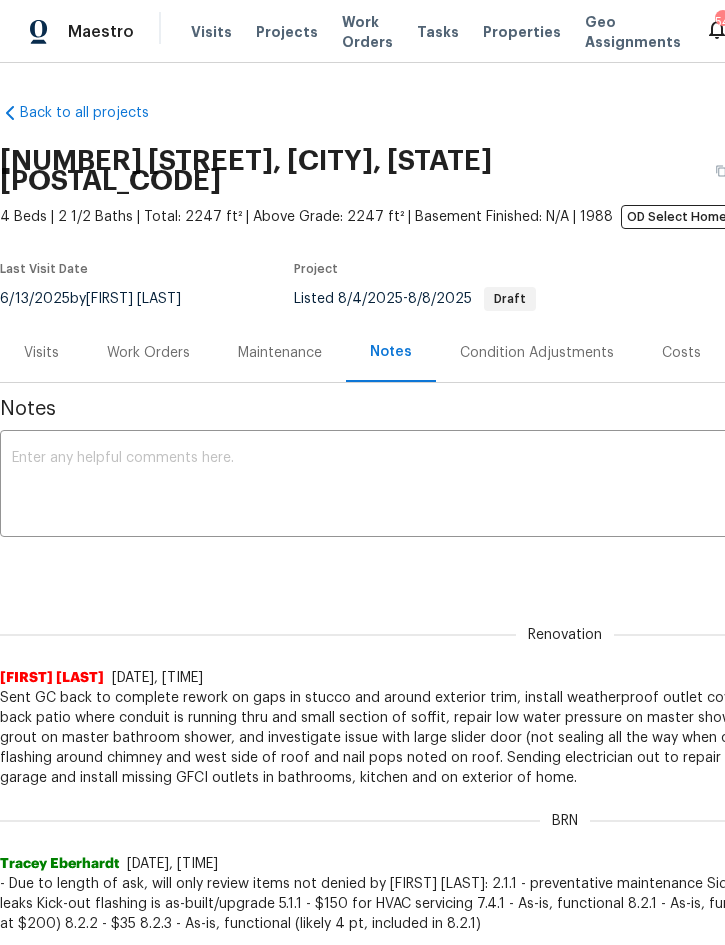 click on "Projects" at bounding box center (287, 32) 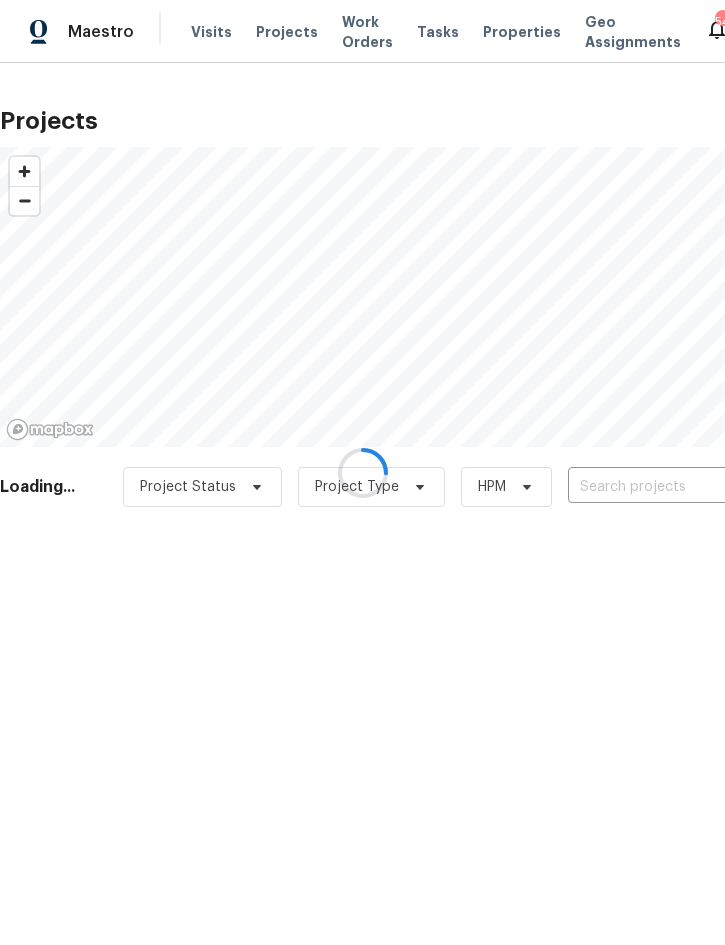 click at bounding box center (362, 472) 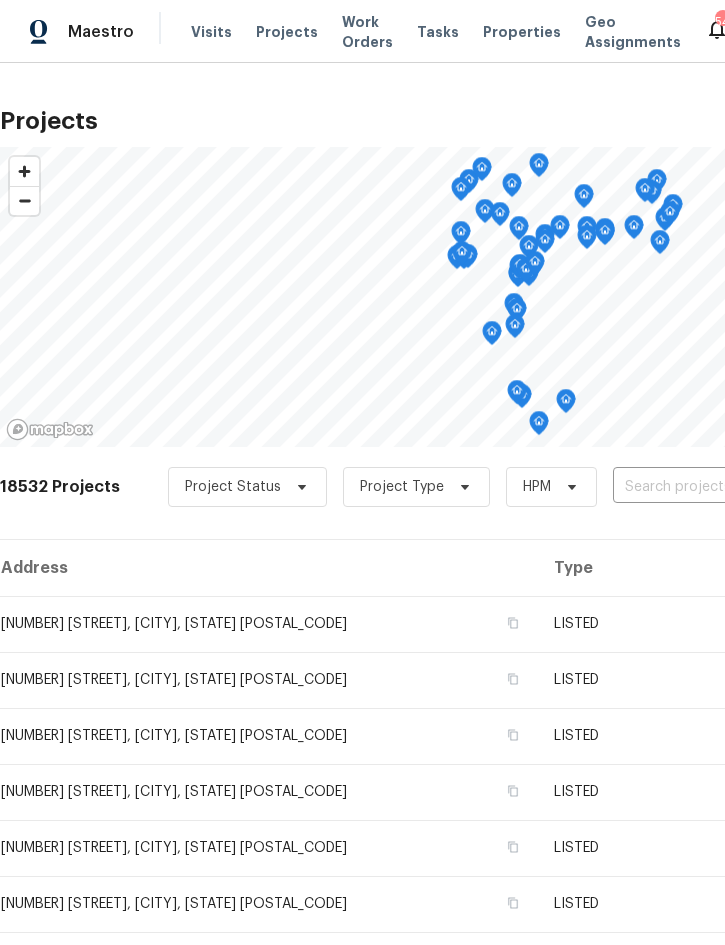 click at bounding box center [727, 487] 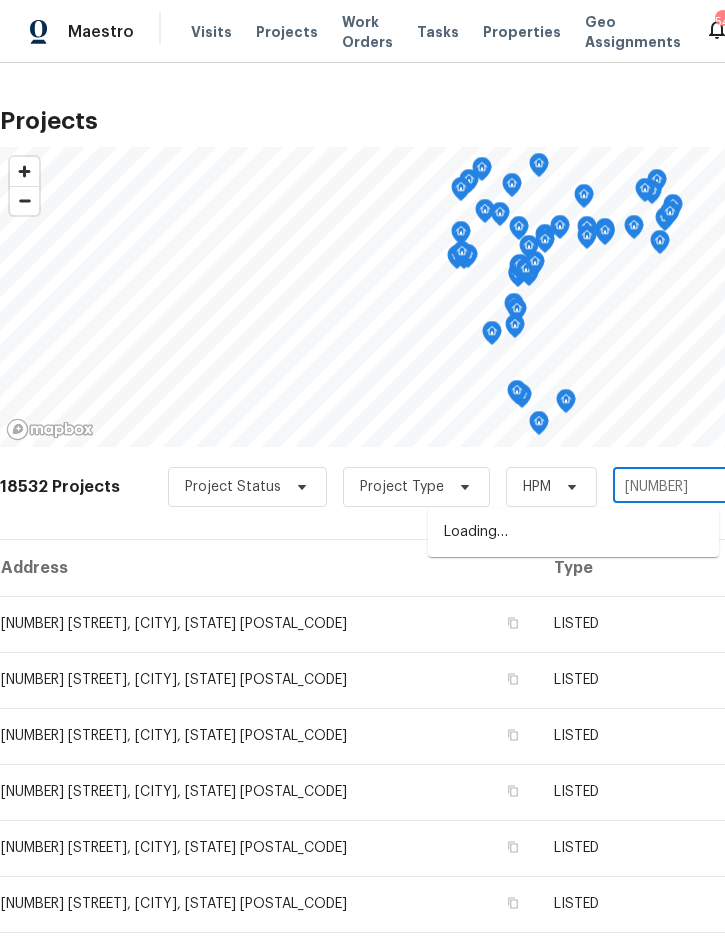type on "169 sil" 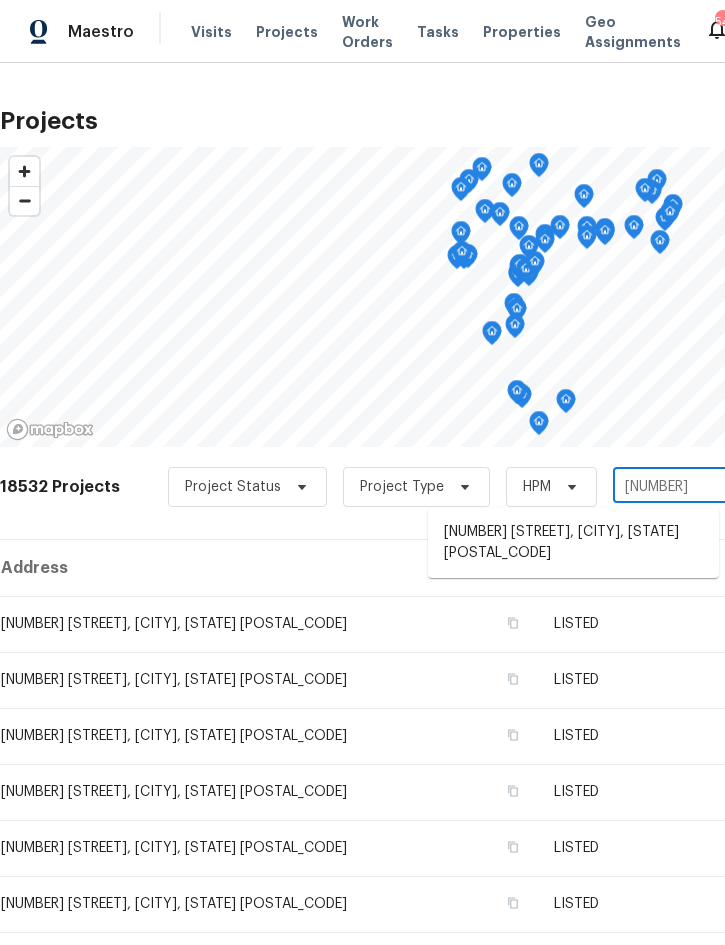 click on "169 Silver Maple Bnd, Davenport, FL 33837" at bounding box center [573, 543] 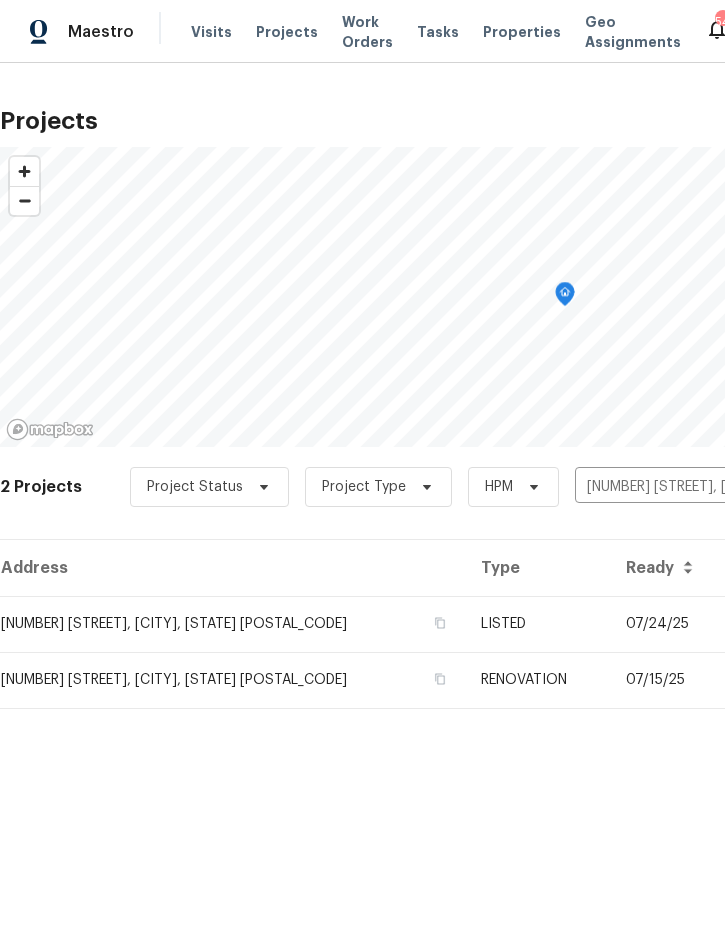 click on "LISTED" at bounding box center [537, 624] 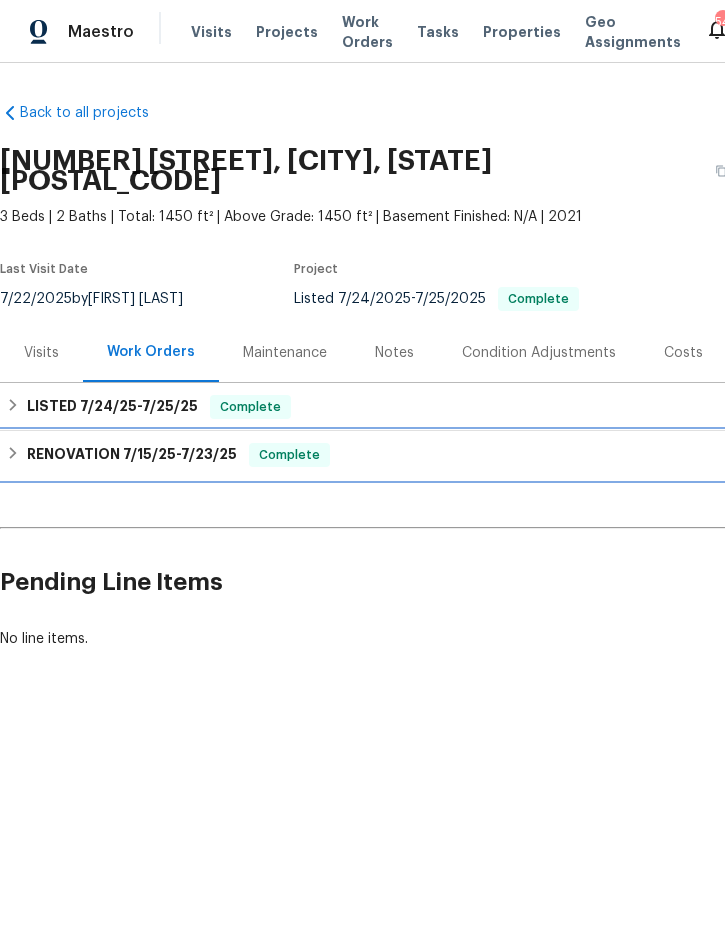 click on "RENOVATION   7/15/25  -  7/23/25" at bounding box center [132, 455] 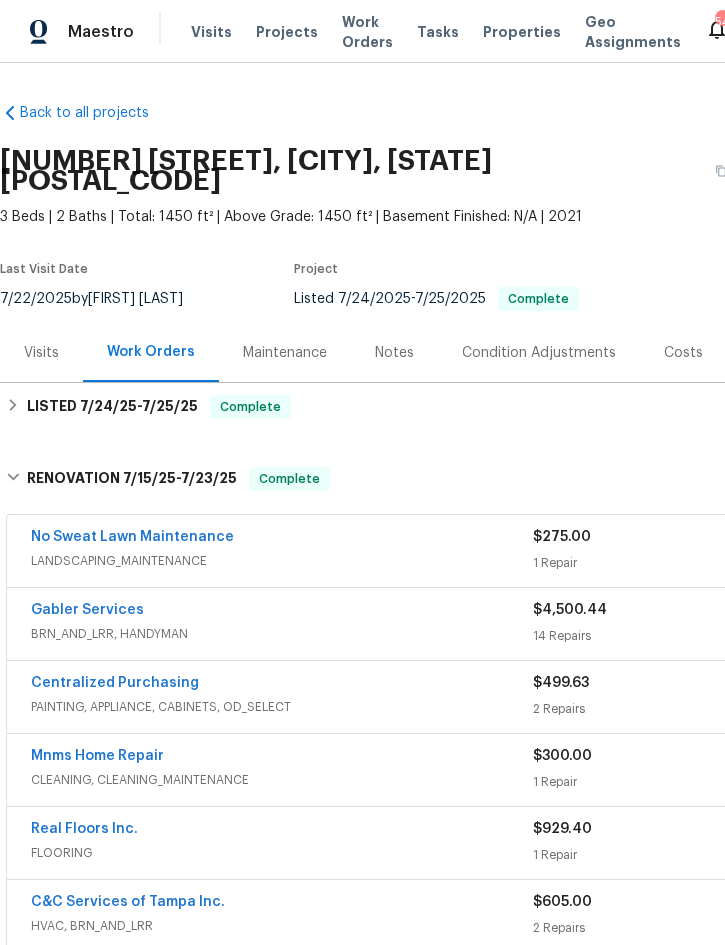 click on "Gabler Services" at bounding box center [87, 610] 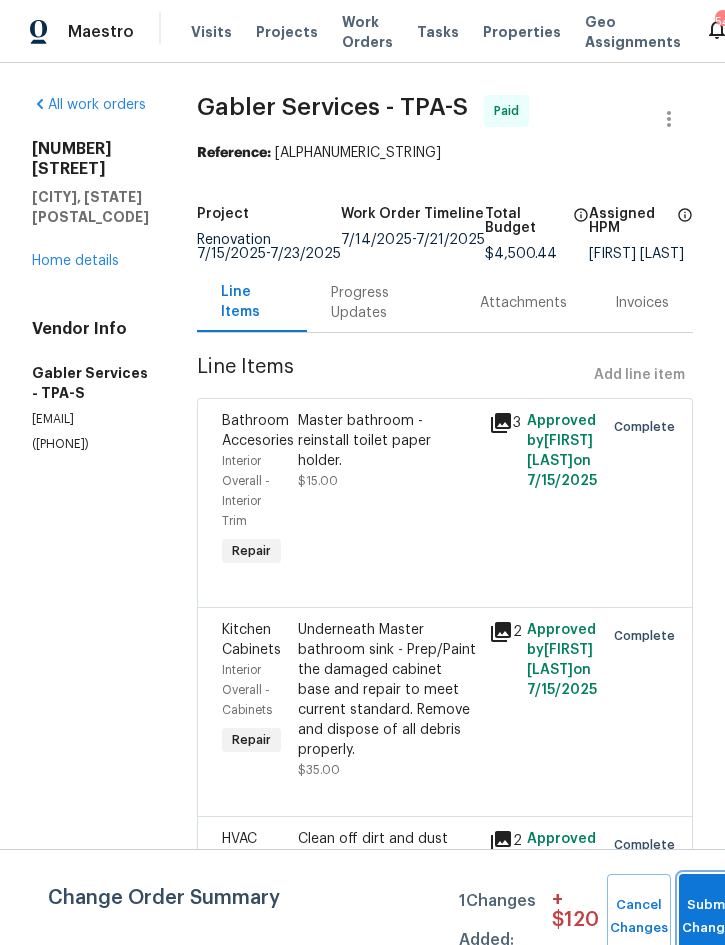 click on "Submit Changes" at bounding box center [711, 917] 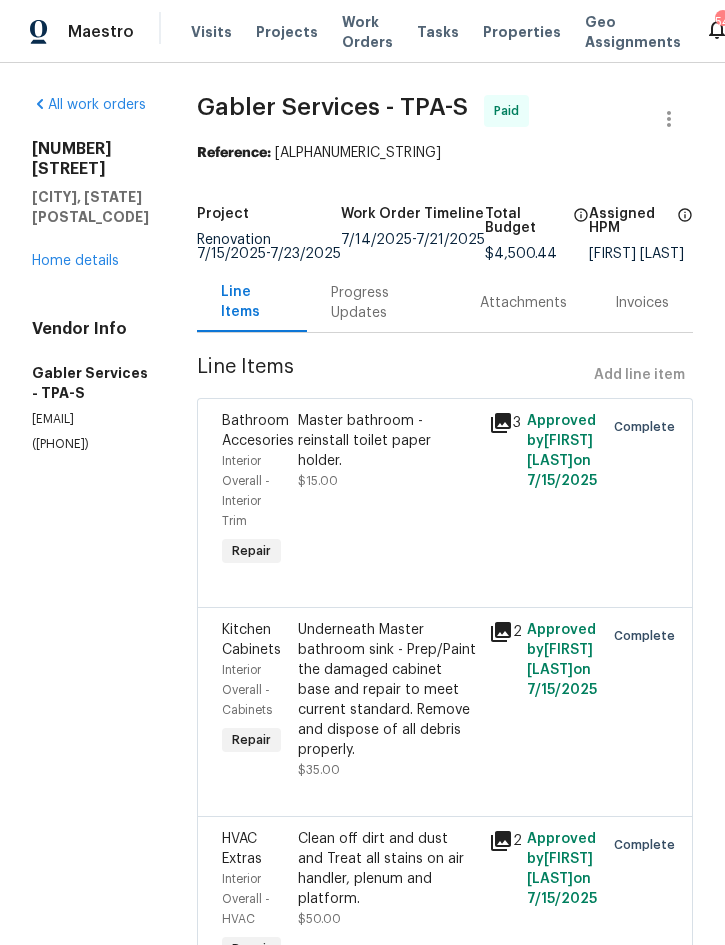 click on "Home details" at bounding box center [75, 261] 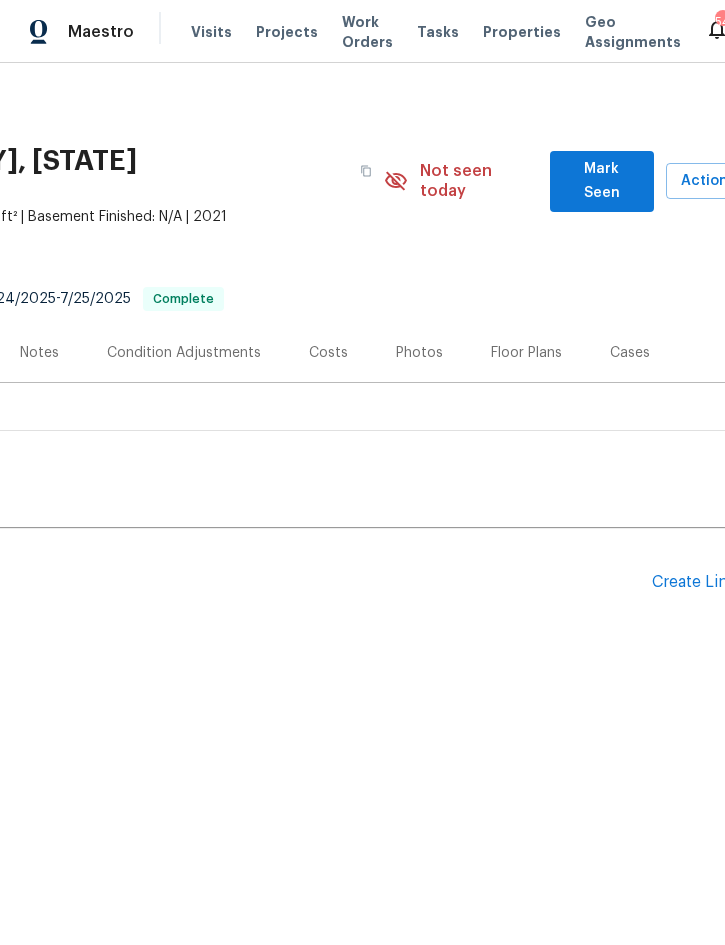 scroll, scrollTop: 0, scrollLeft: 358, axis: horizontal 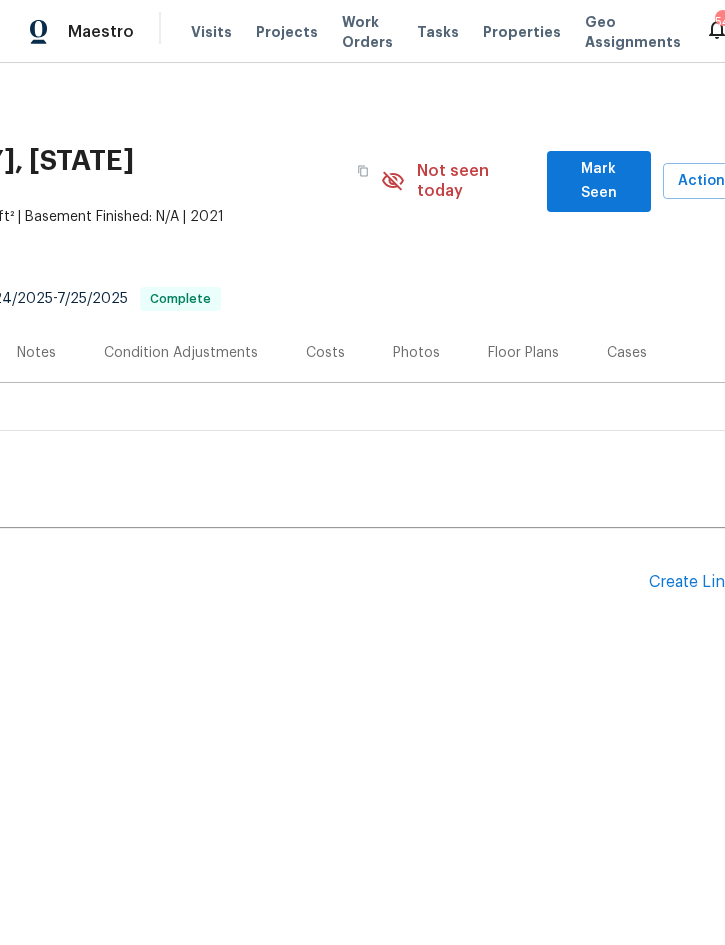 click on "Photos" at bounding box center (416, 353) 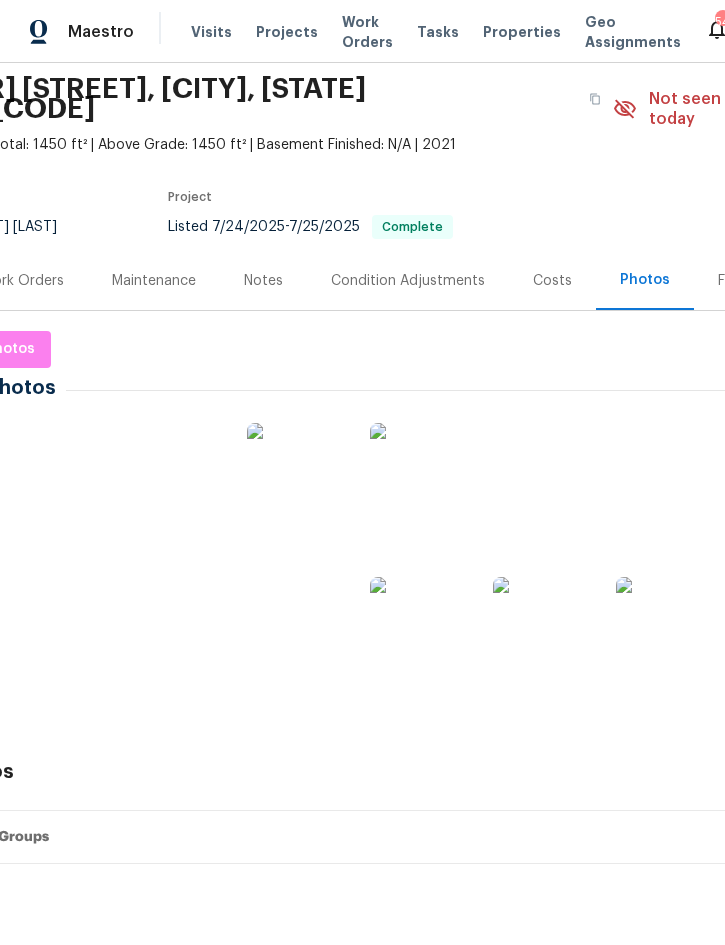 scroll, scrollTop: 77, scrollLeft: 107, axis: both 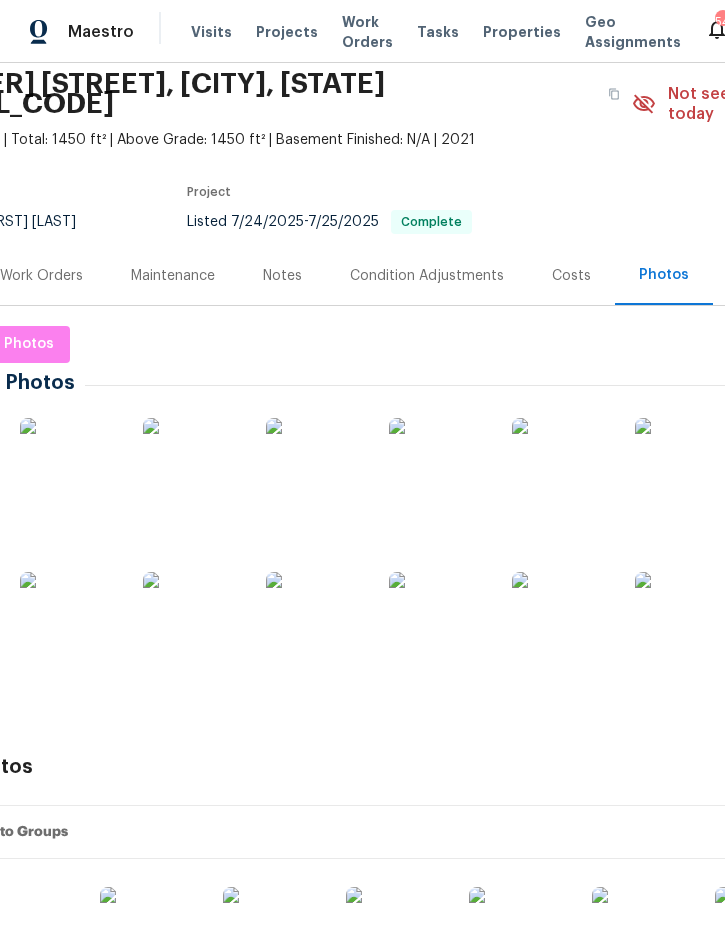 click at bounding box center (70, 468) 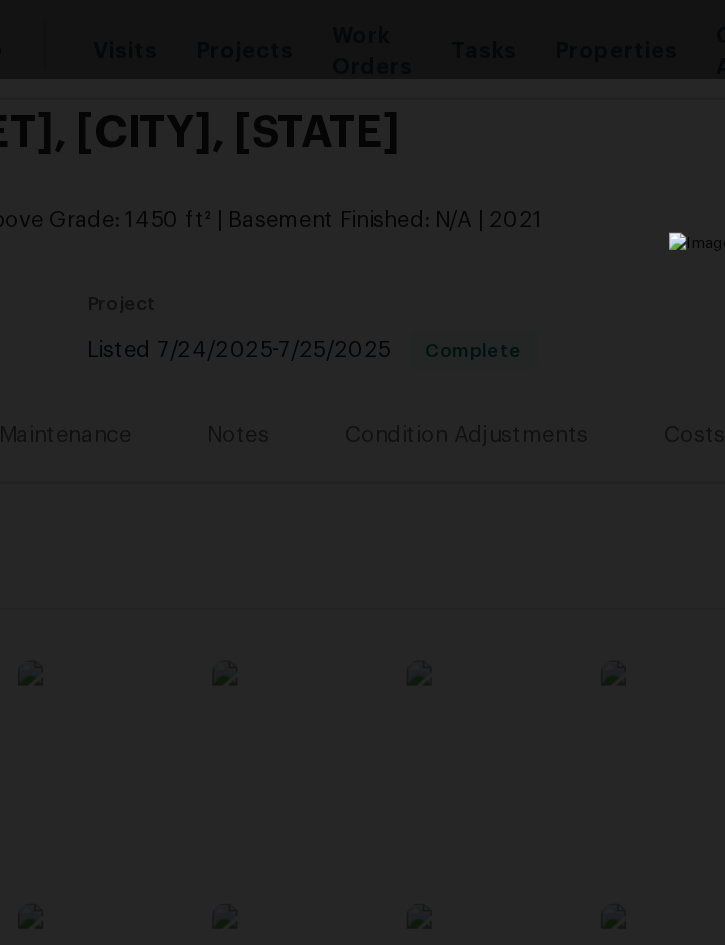 click at bounding box center [-72, 478] 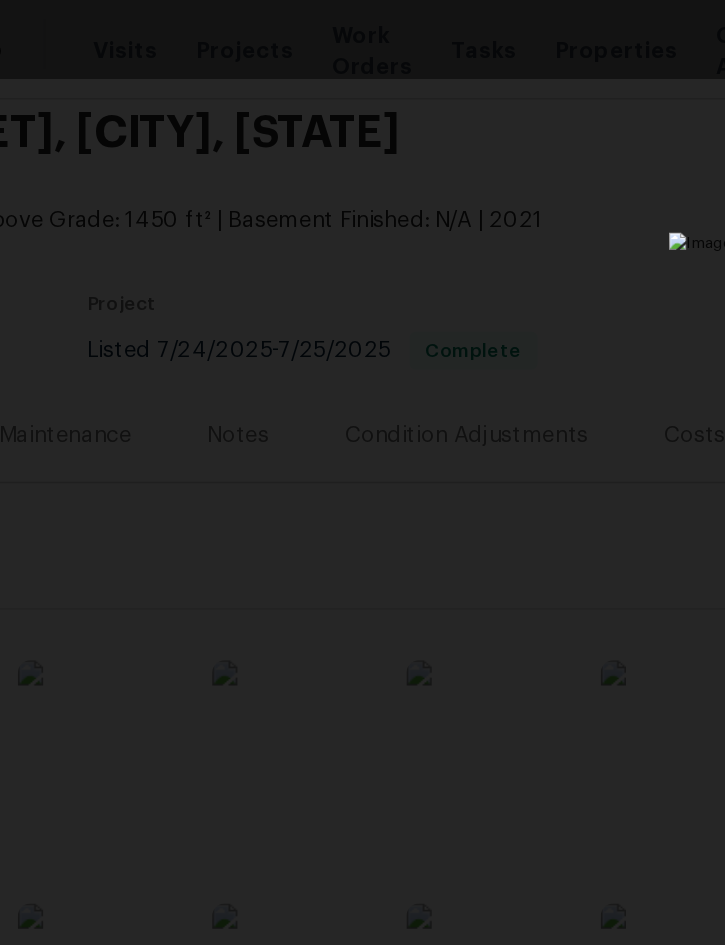 click at bounding box center [362, 472] 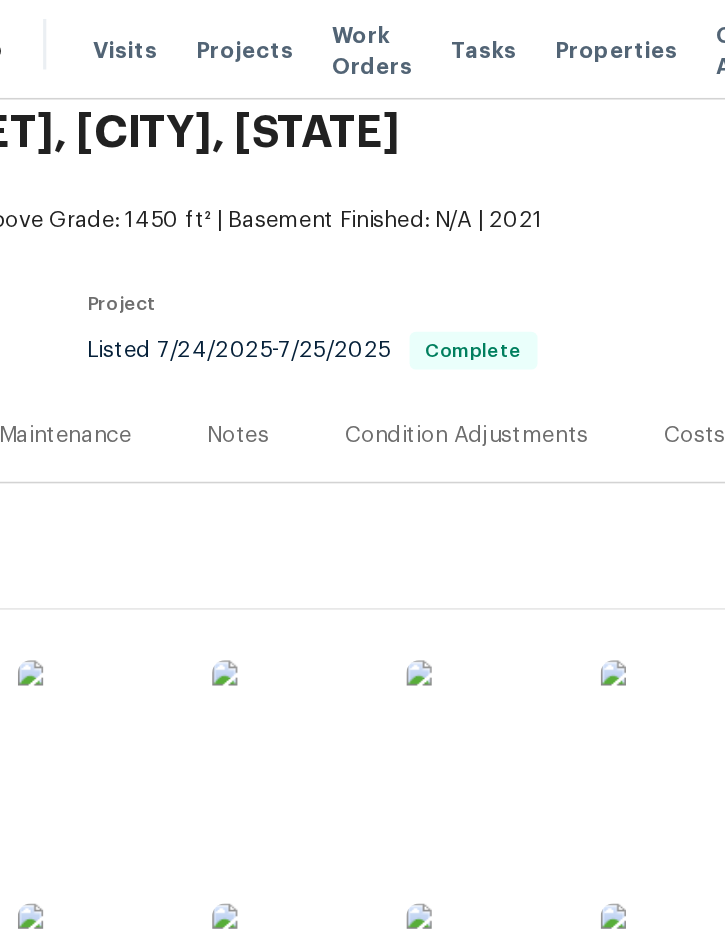 click at bounding box center [614, 94] 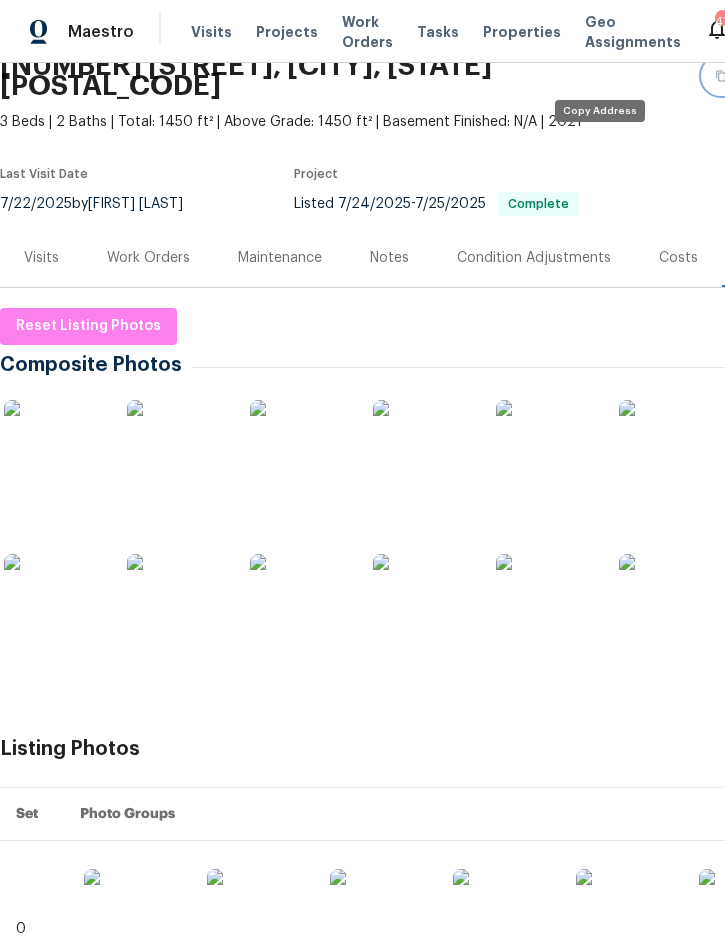 scroll, scrollTop: 95, scrollLeft: 0, axis: vertical 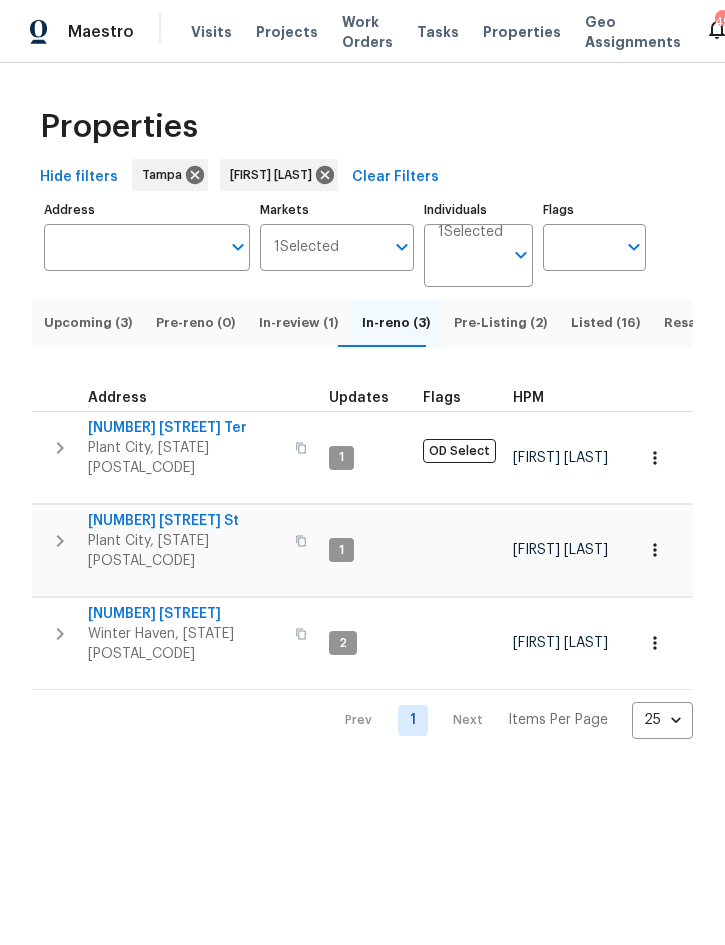 click on "Pre-Listing (2)" at bounding box center (500, 323) 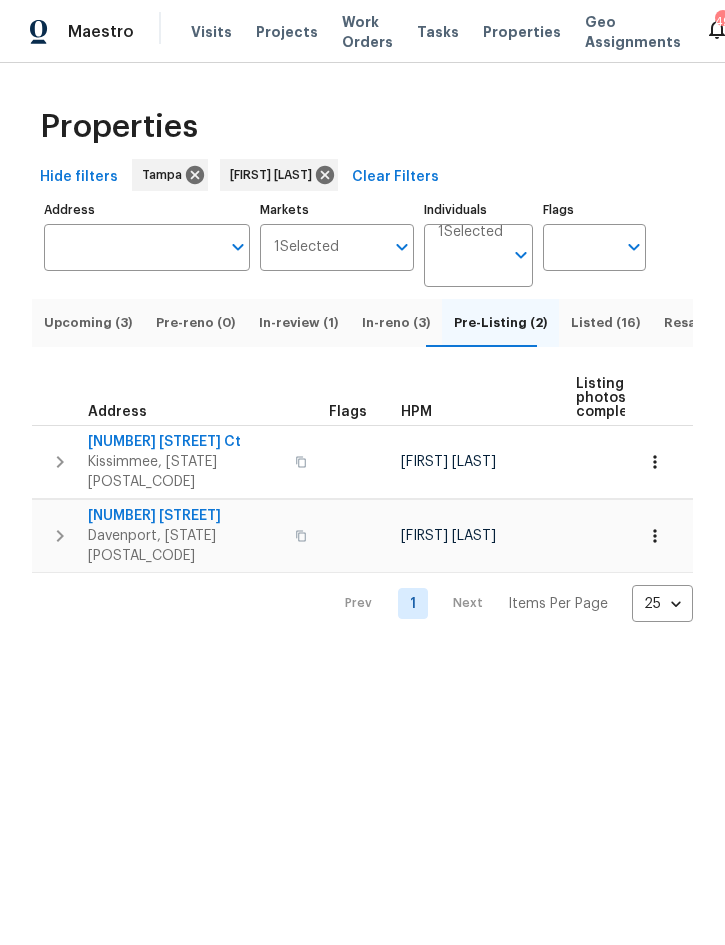 click on "Listed (16)" at bounding box center [605, 323] 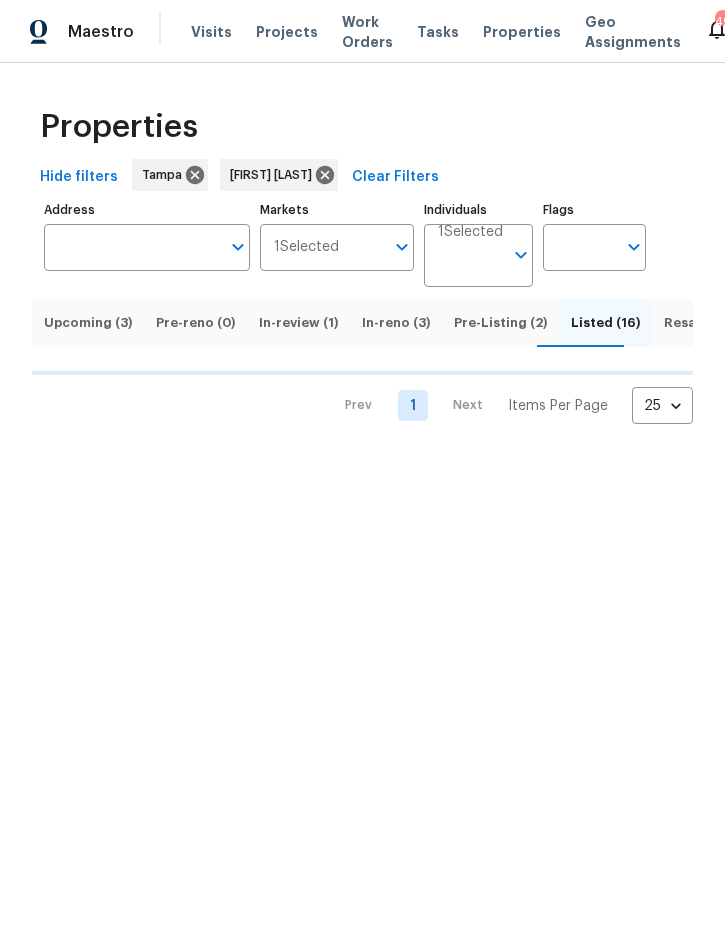 click on "Resale (20)" at bounding box center [700, 323] 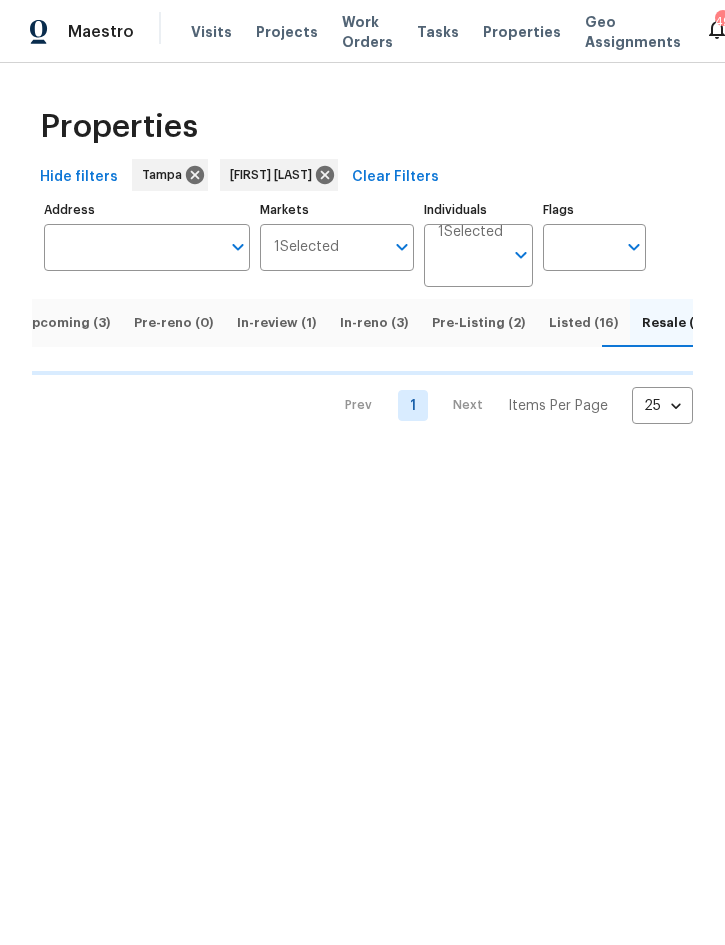 scroll, scrollTop: 0, scrollLeft: 23, axis: horizontal 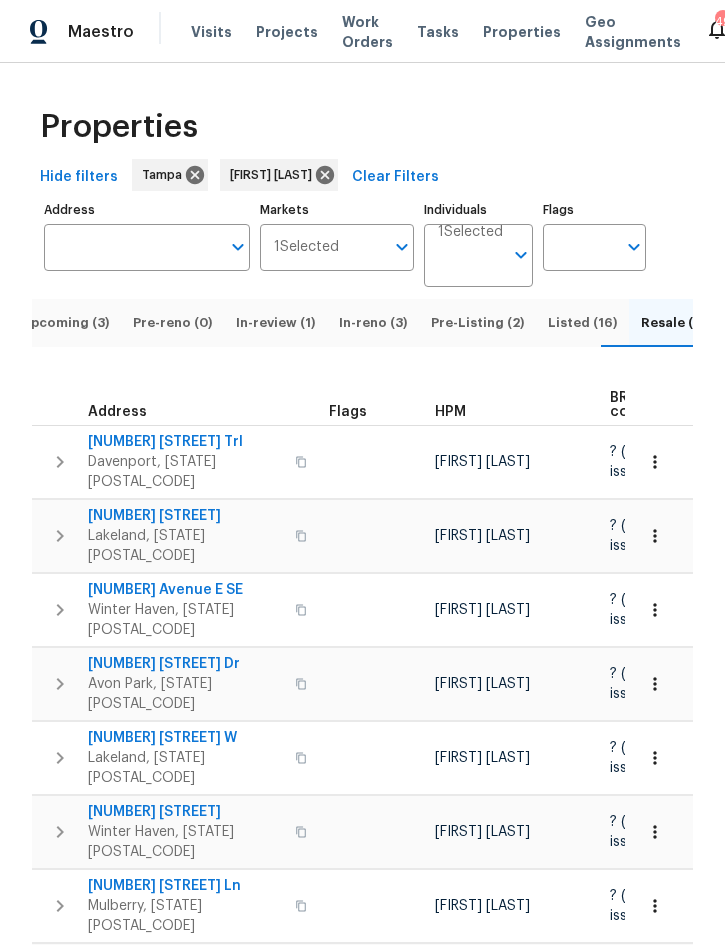 click on "Upcoming (3)" at bounding box center (65, 323) 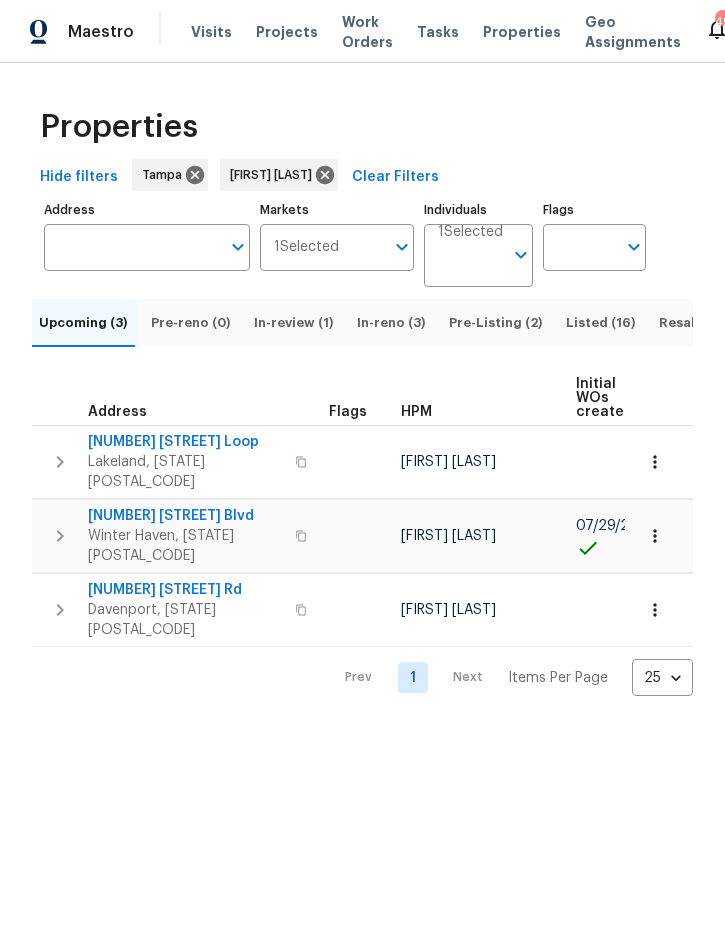 scroll, scrollTop: 0, scrollLeft: 0, axis: both 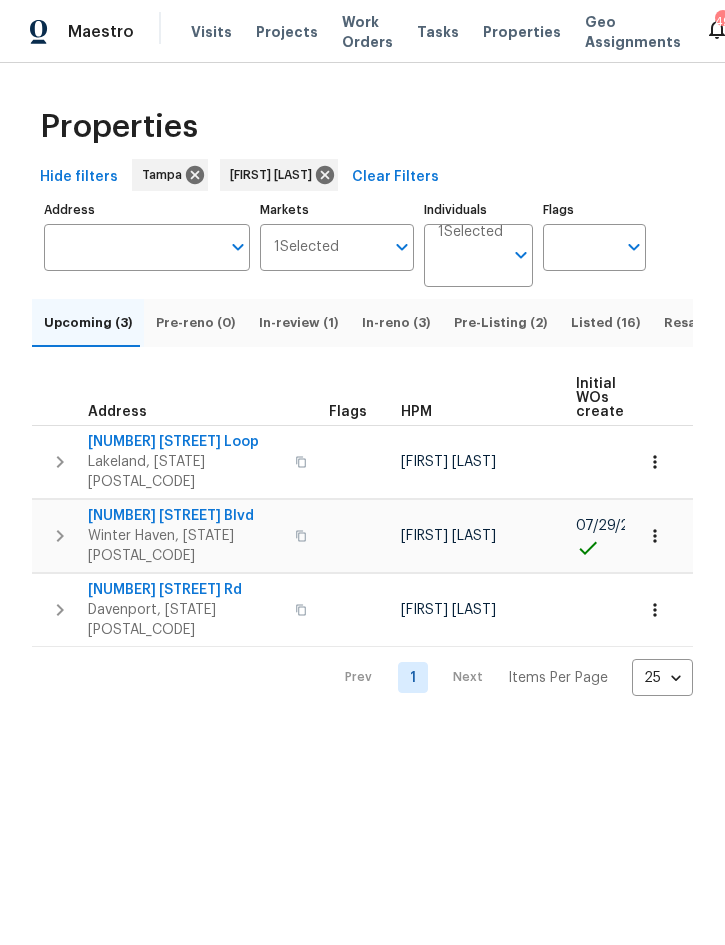 click 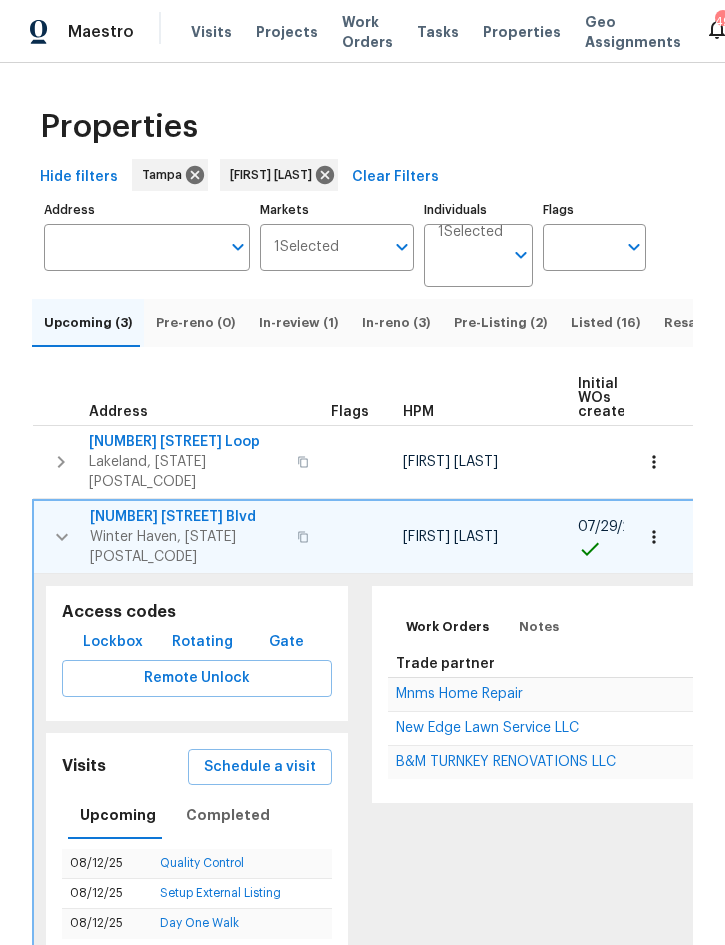 scroll, scrollTop: 0, scrollLeft: 0, axis: both 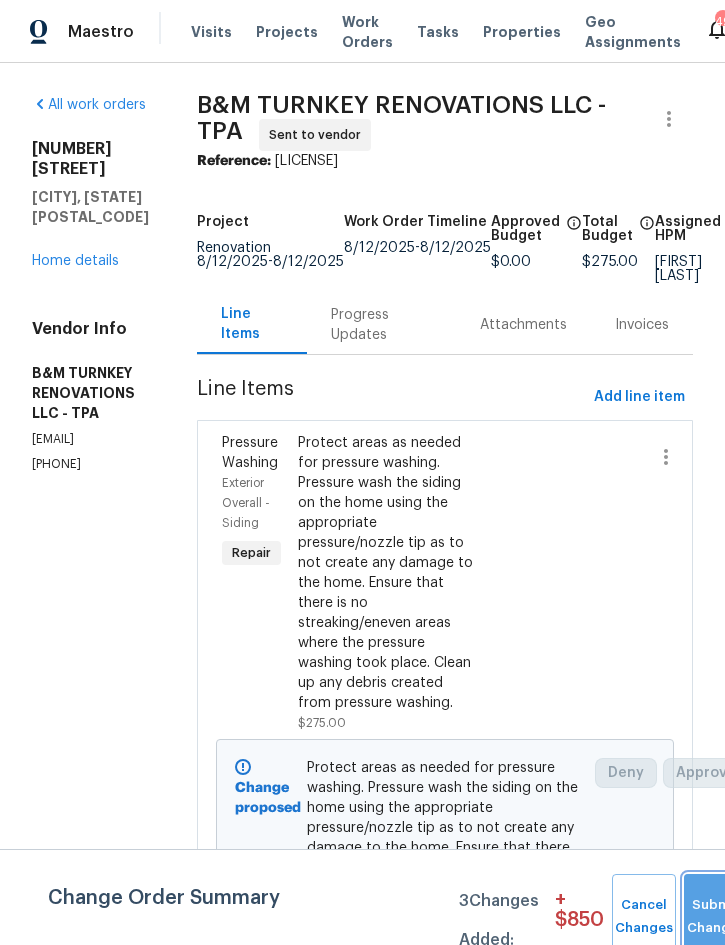 click on "Submit Changes" at bounding box center [716, 917] 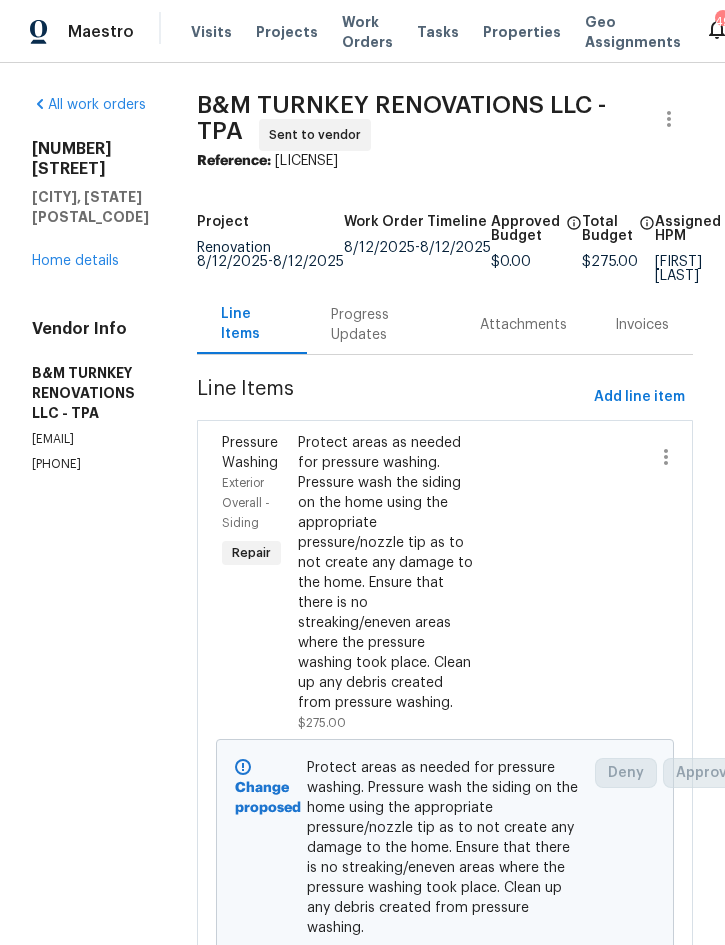 click on "Home details" at bounding box center [75, 261] 